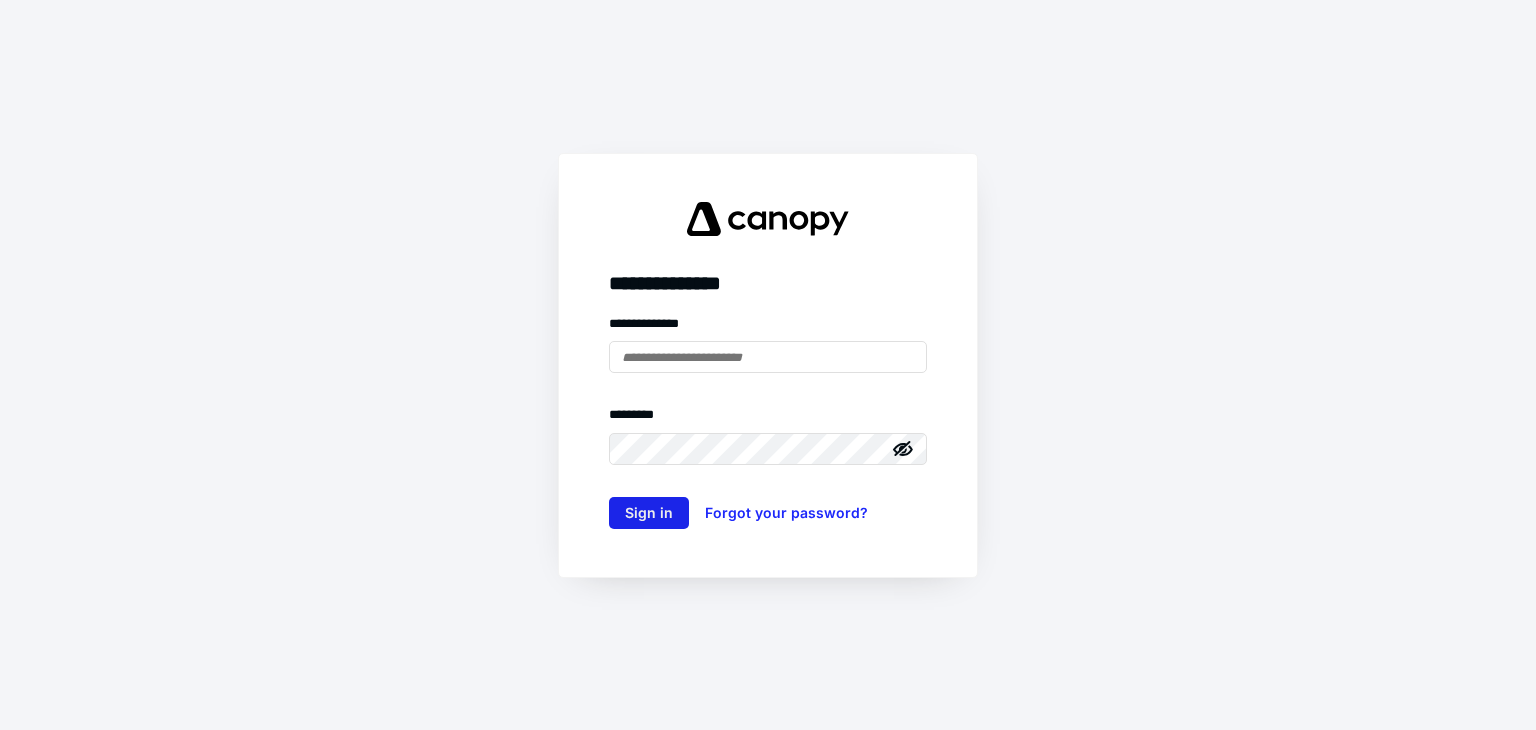 scroll, scrollTop: 0, scrollLeft: 0, axis: both 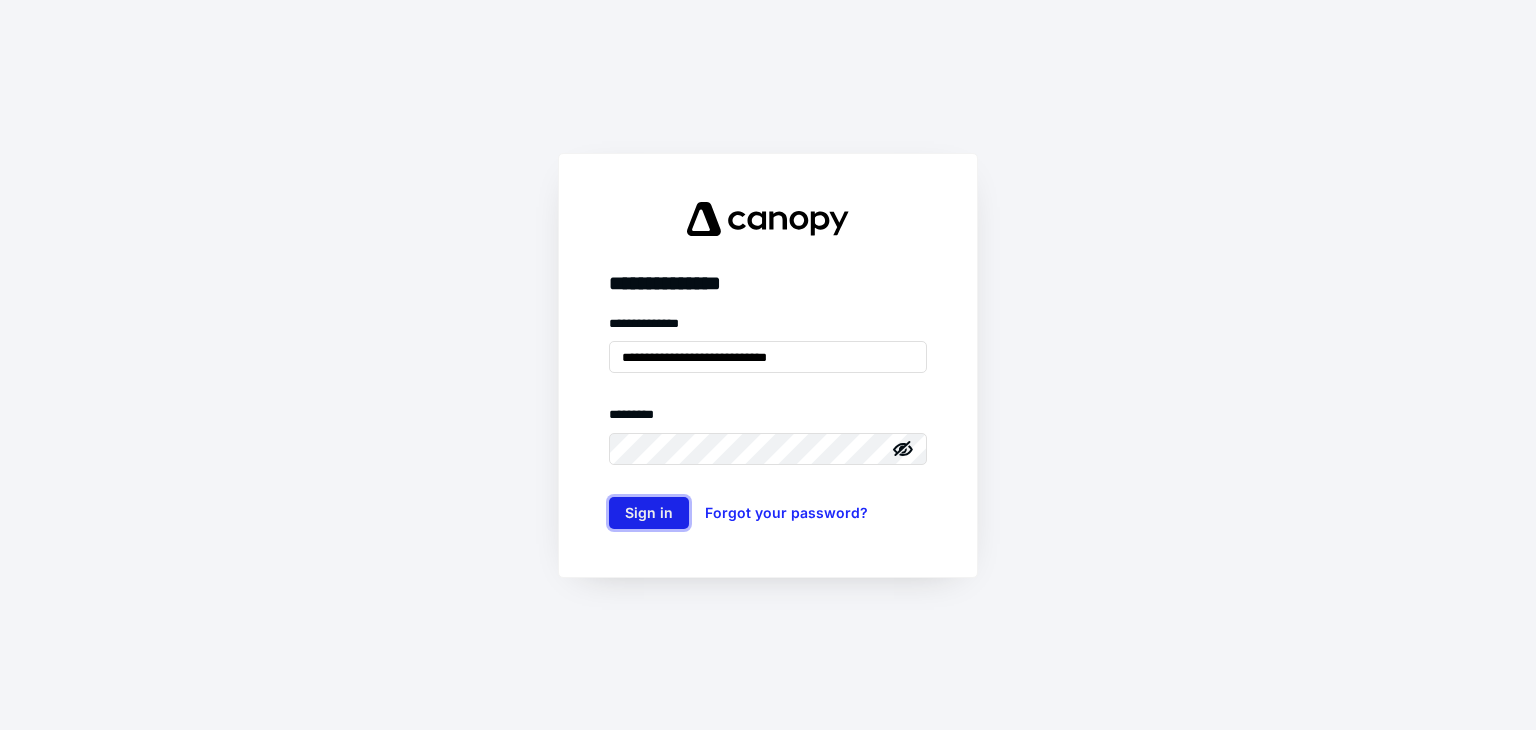 click on "Sign in" at bounding box center [649, 513] 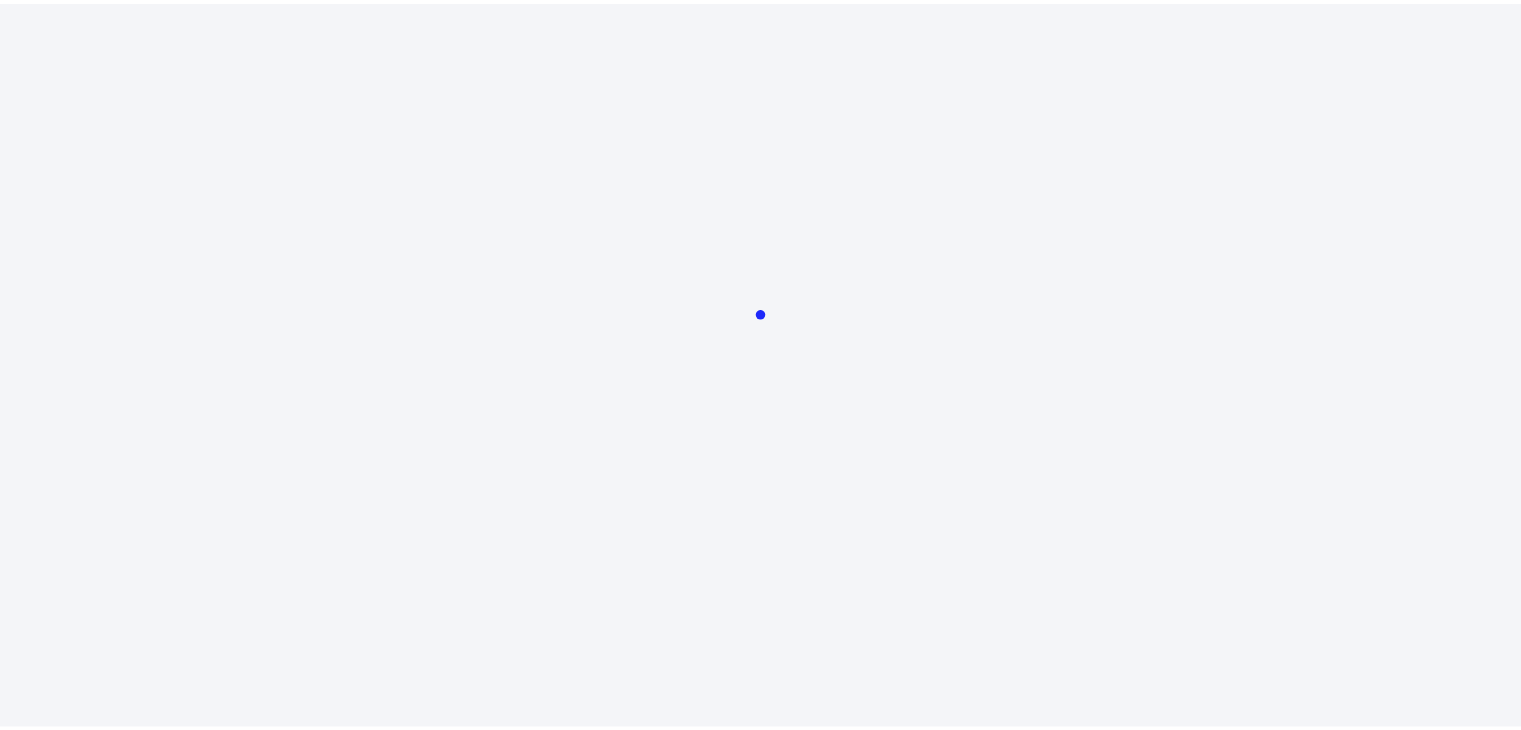 scroll, scrollTop: 0, scrollLeft: 0, axis: both 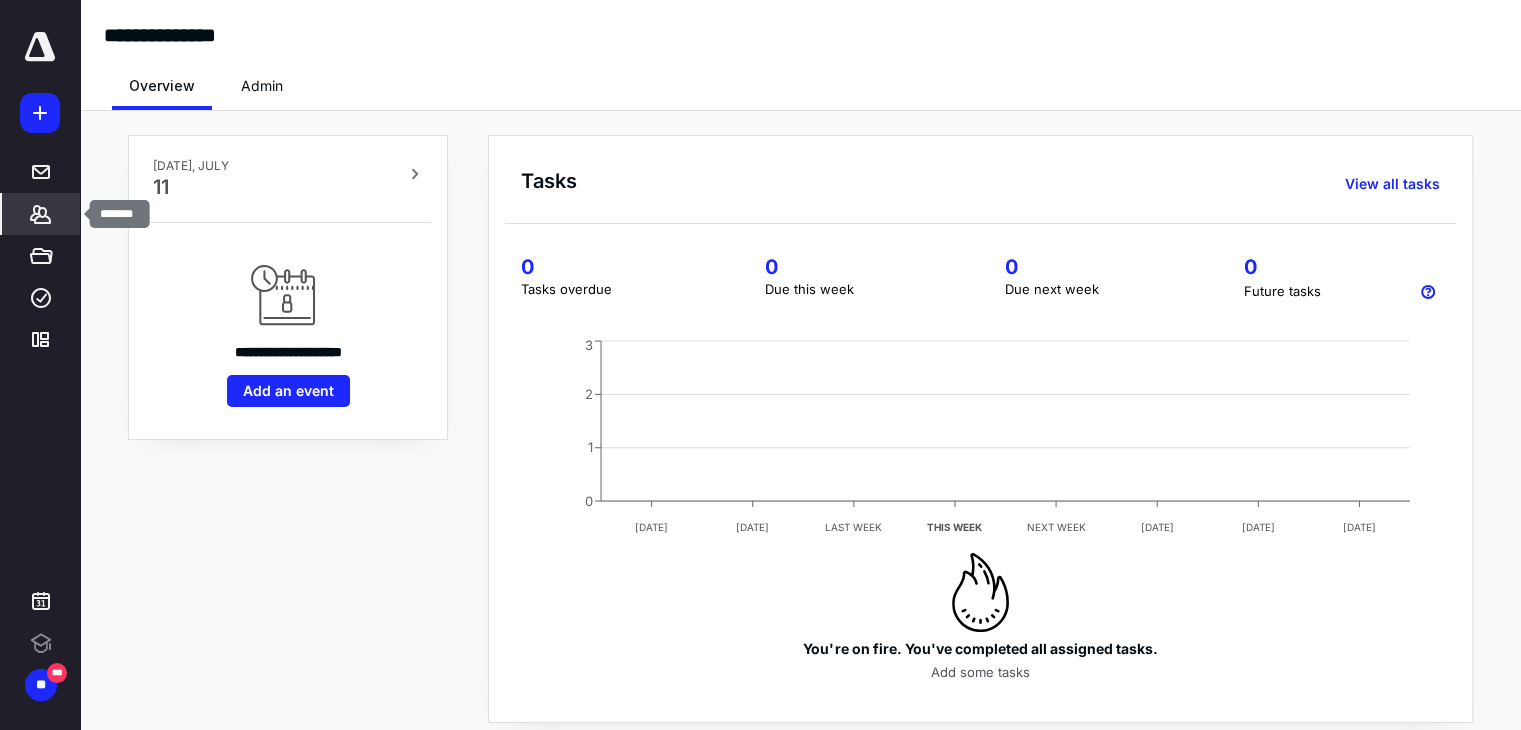 click on "*******" at bounding box center [41, 214] 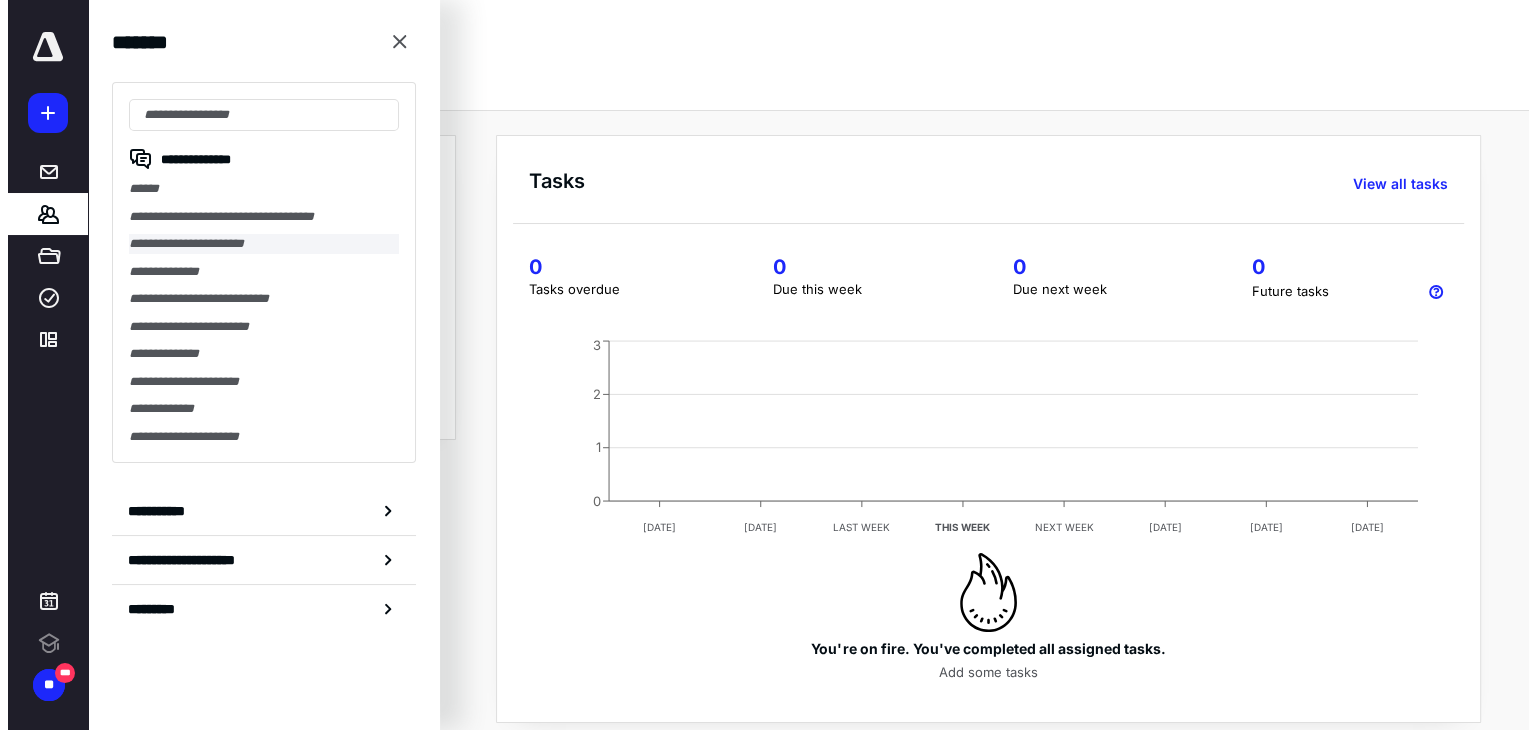 scroll, scrollTop: 0, scrollLeft: 0, axis: both 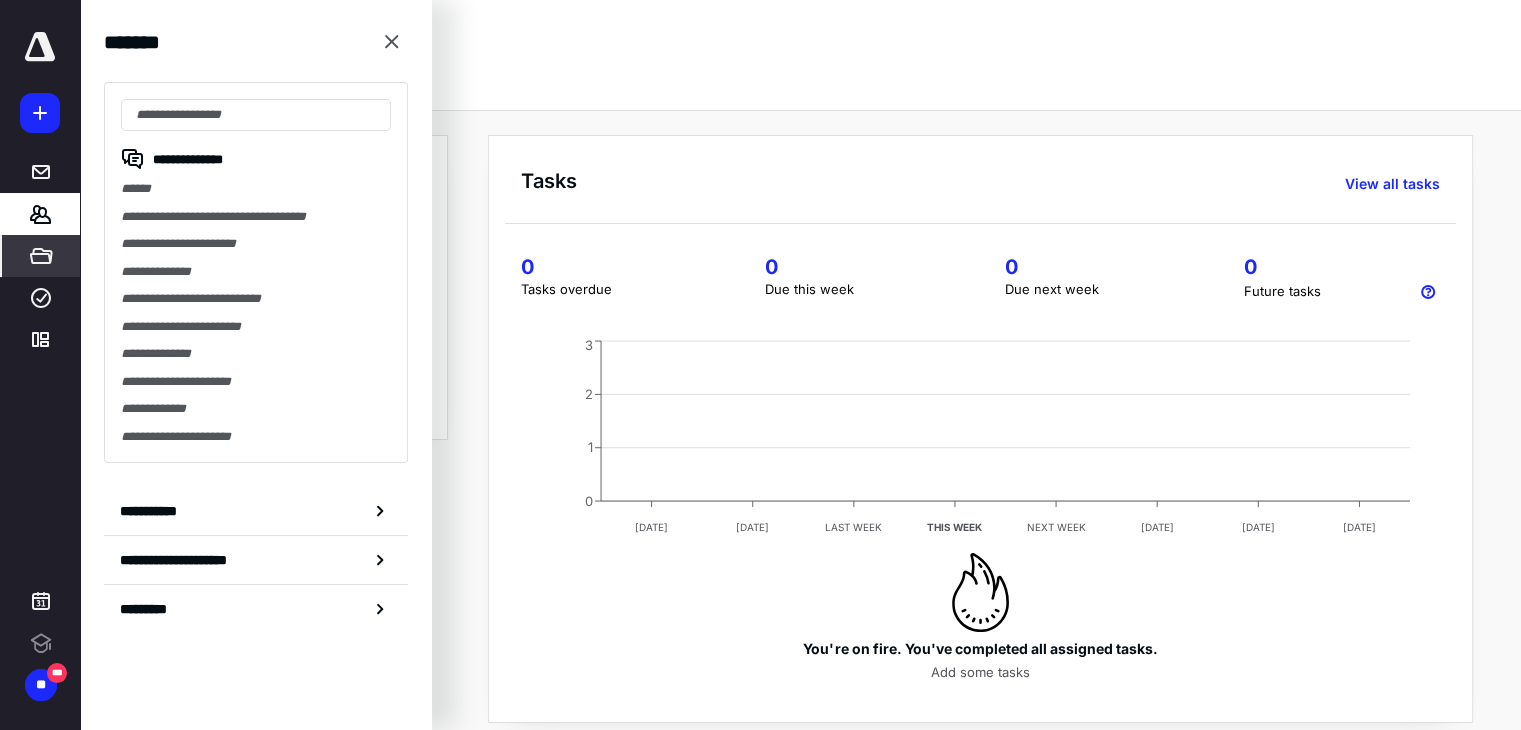 click 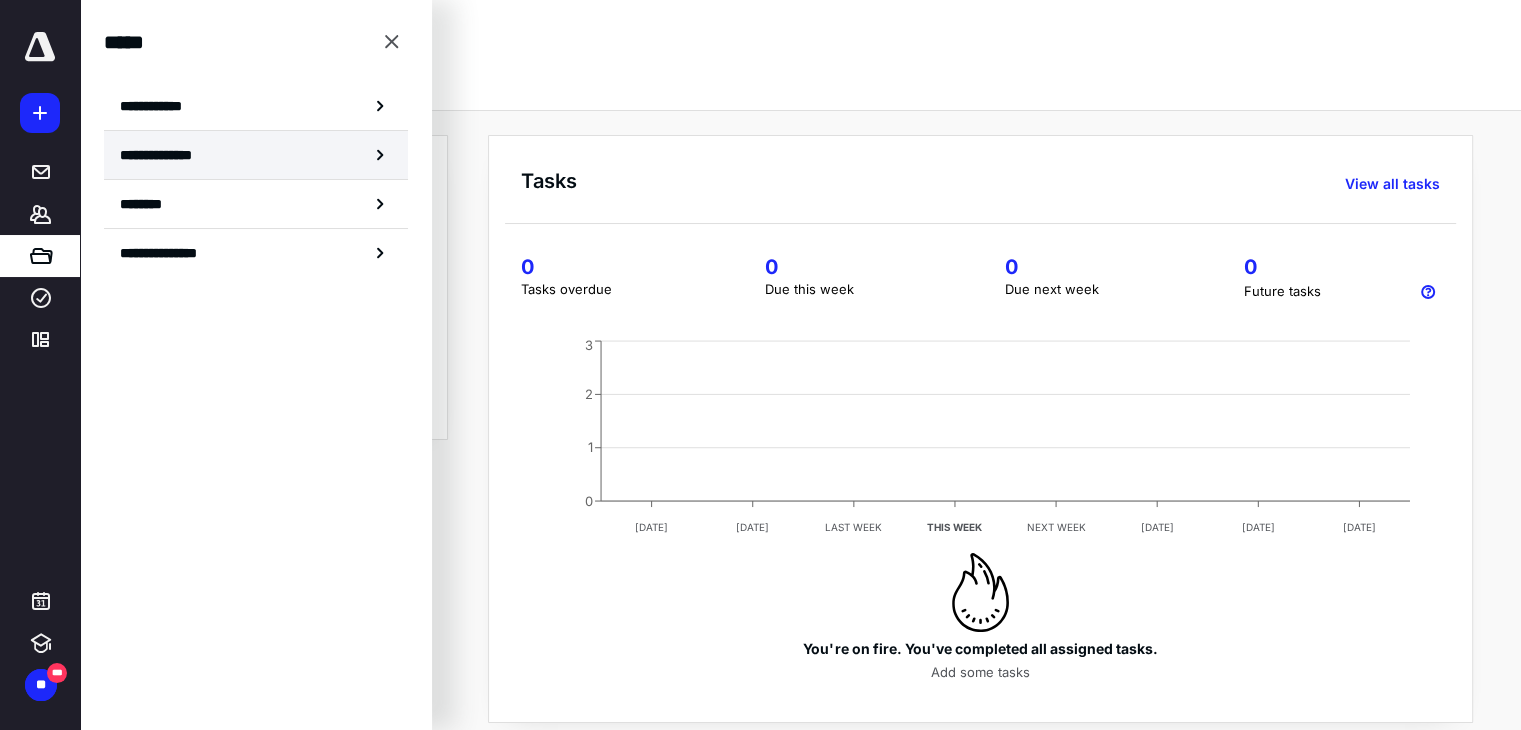 click on "**********" at bounding box center (256, 155) 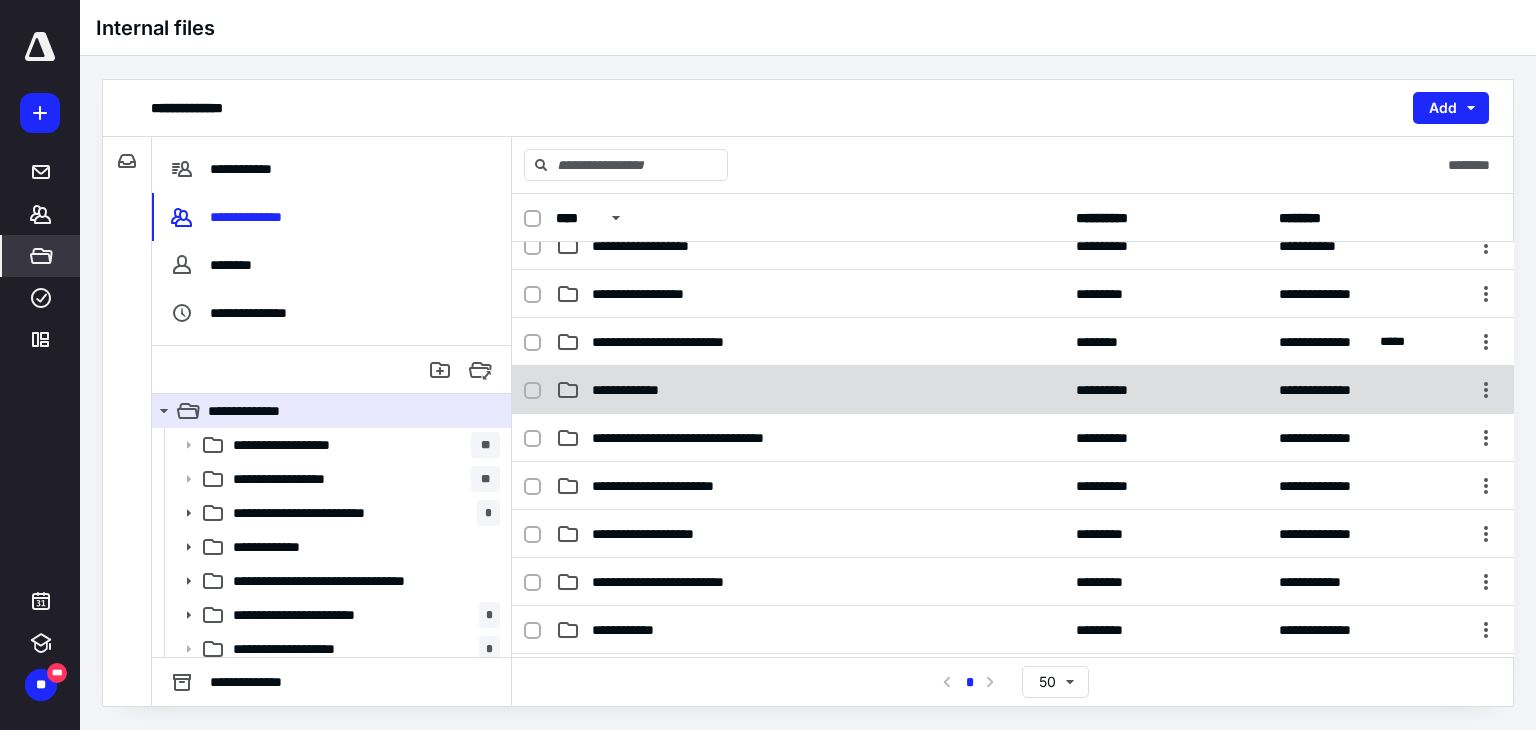 scroll, scrollTop: 0, scrollLeft: 0, axis: both 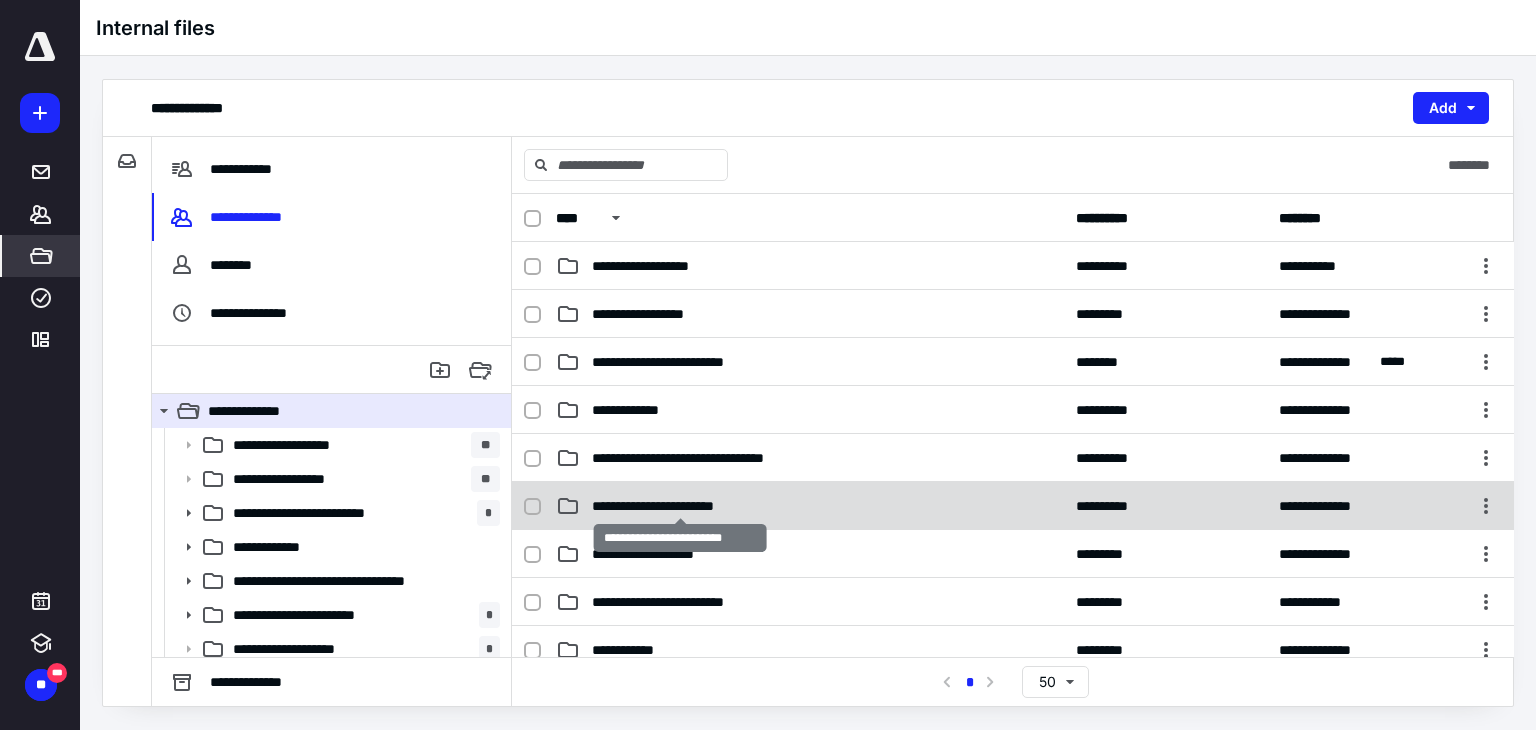 click on "**********" at bounding box center [680, 506] 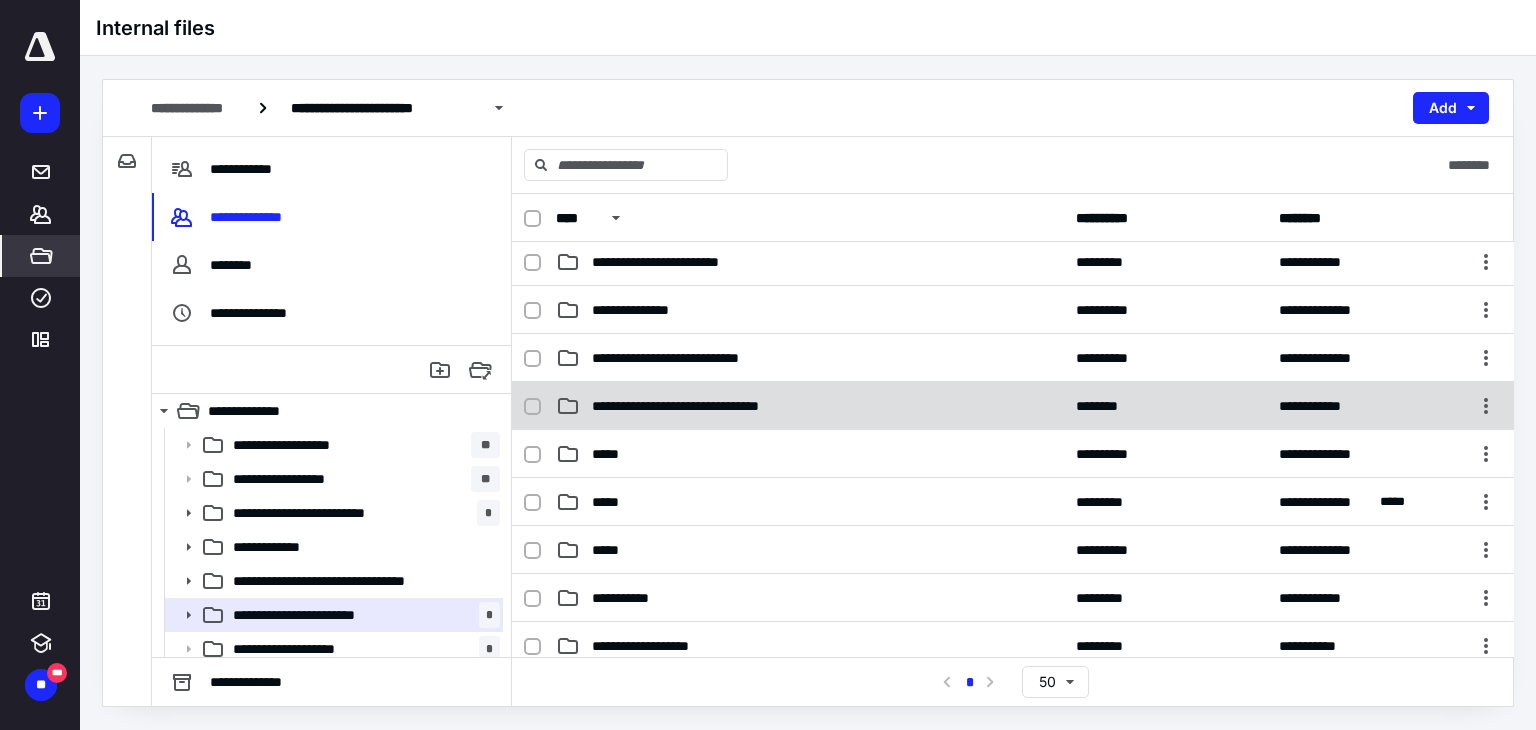 scroll, scrollTop: 200, scrollLeft: 0, axis: vertical 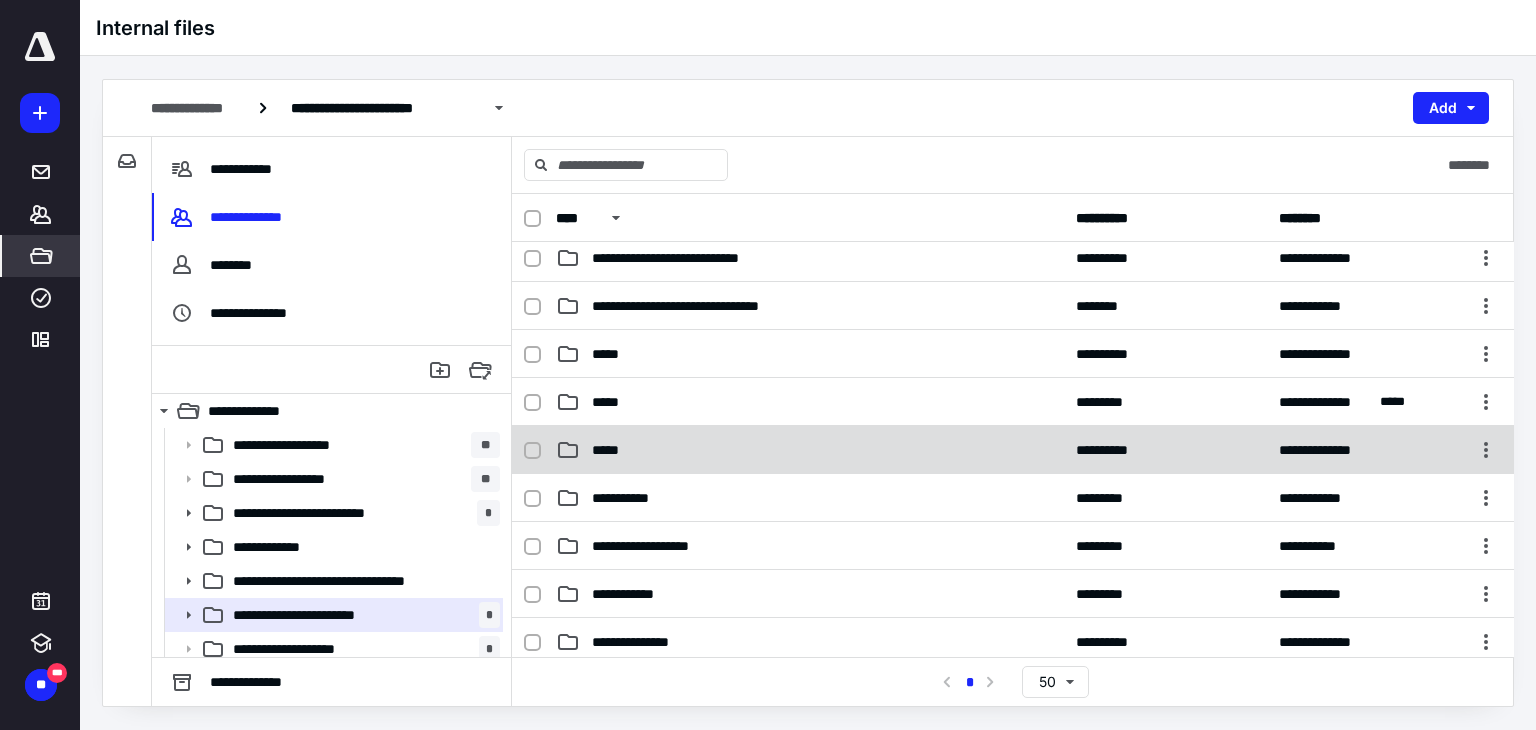click on "*****" at bounding box center [810, 450] 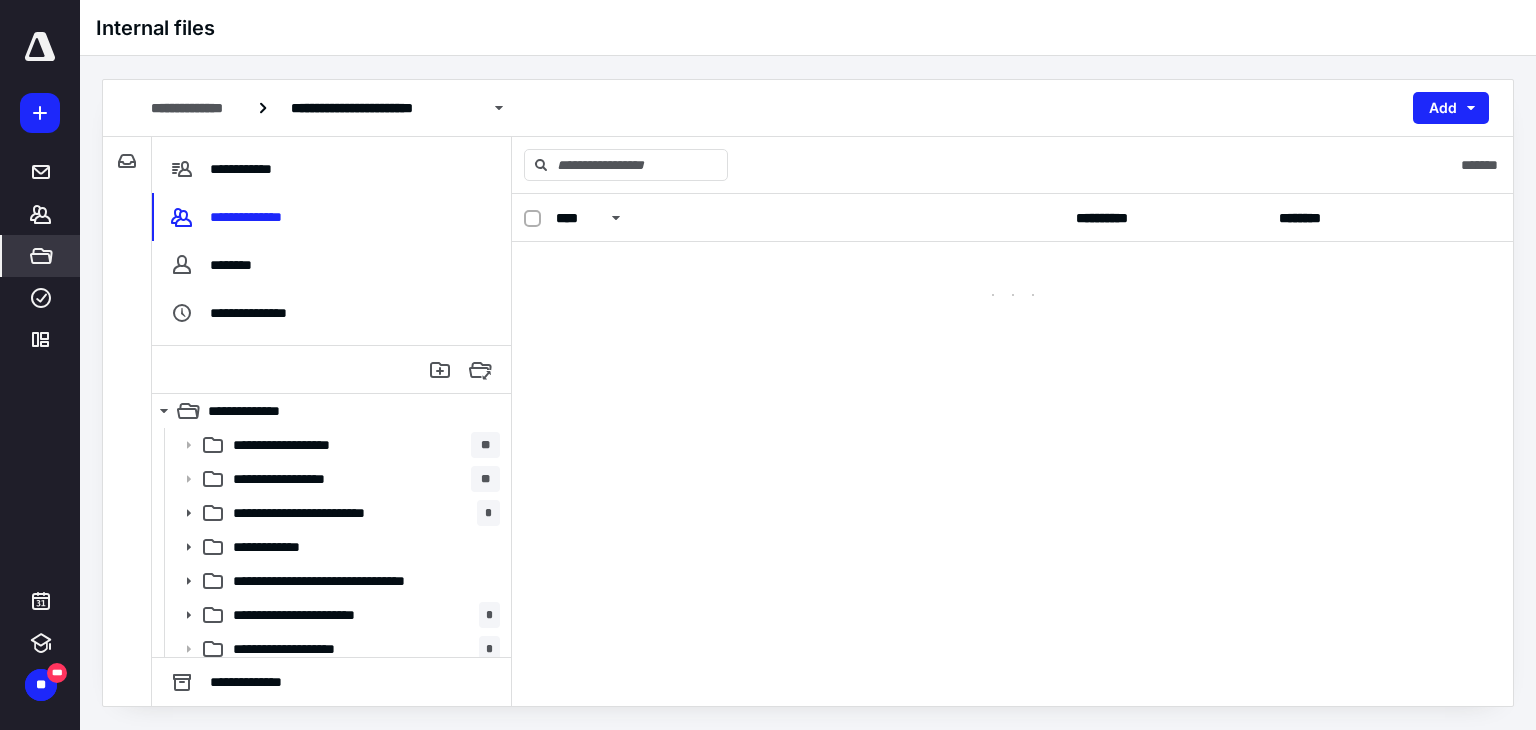 scroll, scrollTop: 0, scrollLeft: 0, axis: both 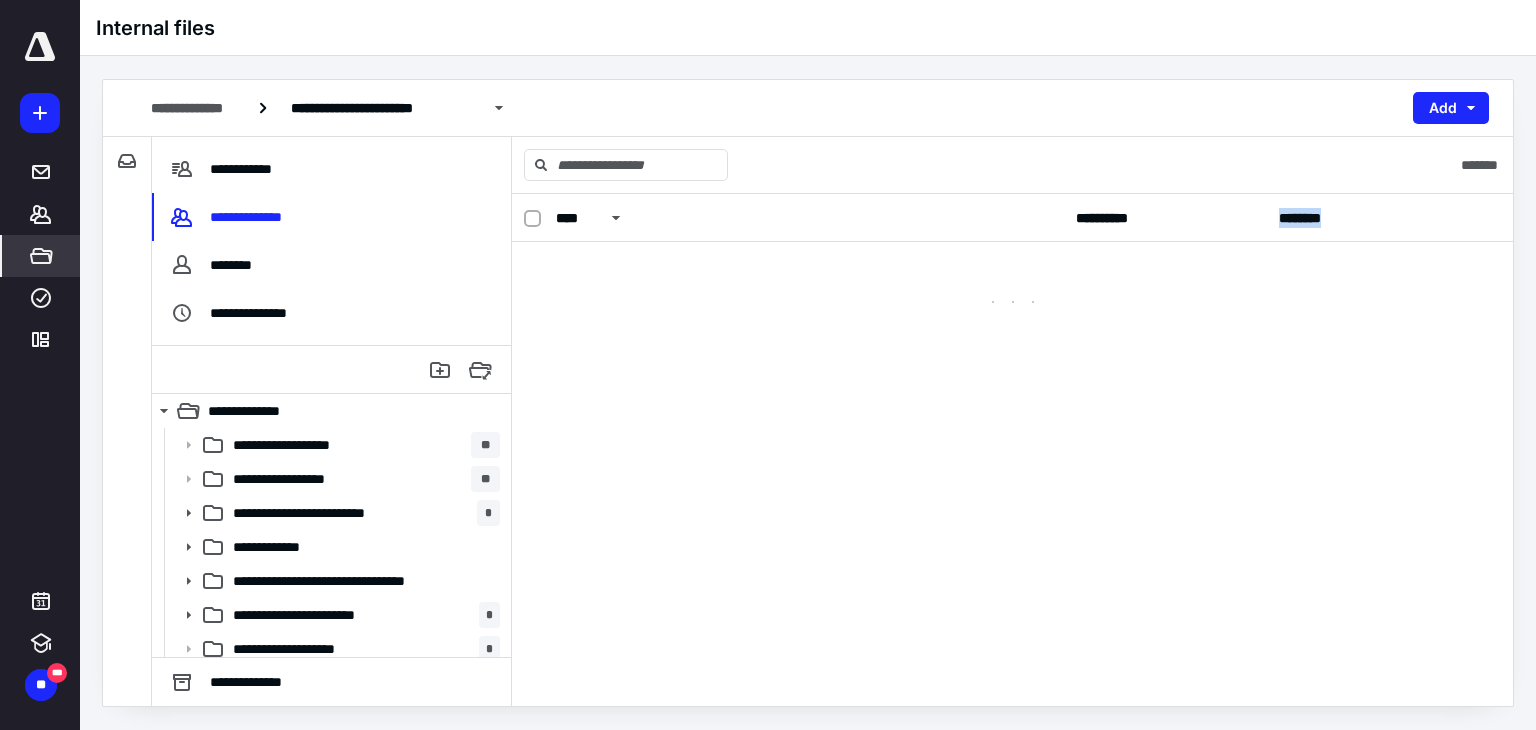 click on "**********" at bounding box center (1013, 450) 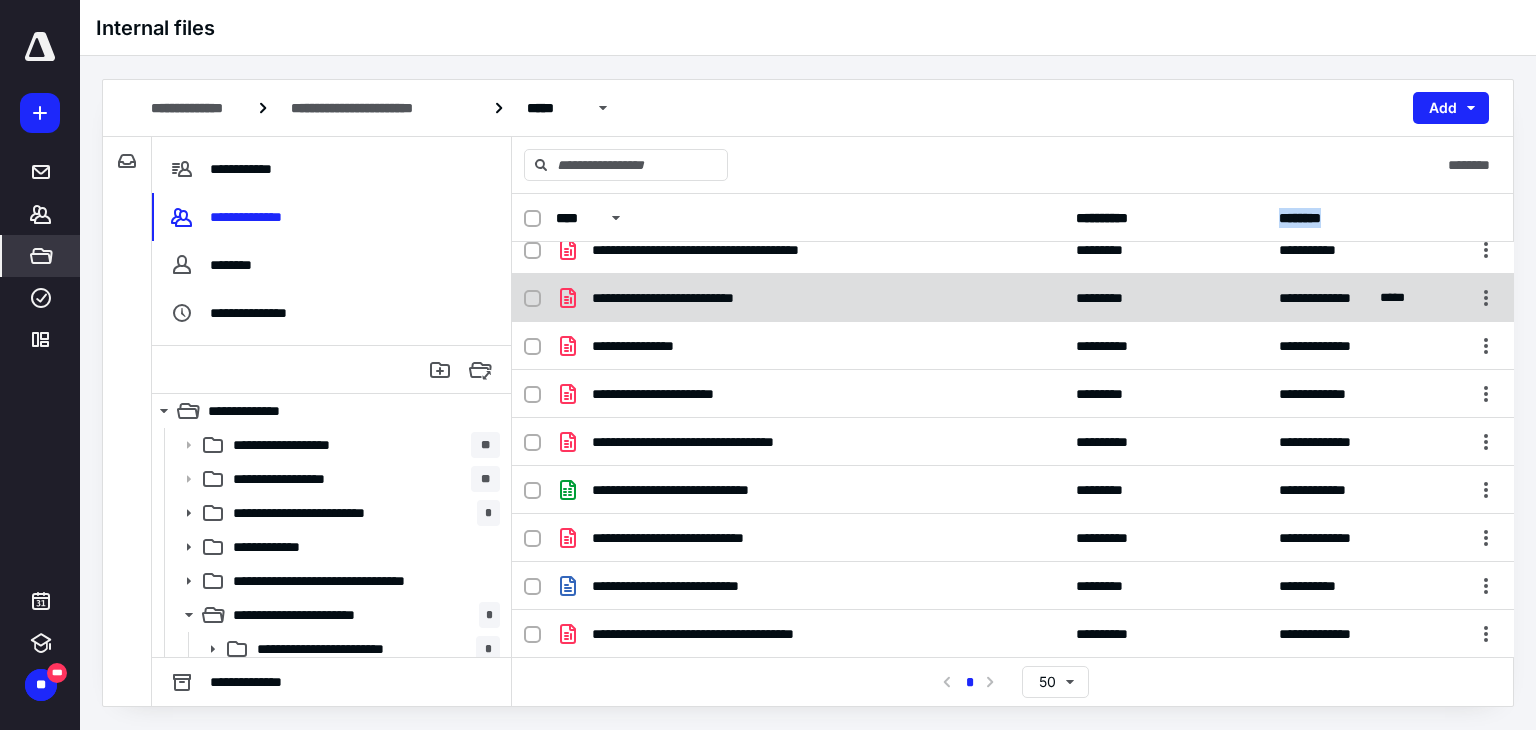 scroll, scrollTop: 492, scrollLeft: 0, axis: vertical 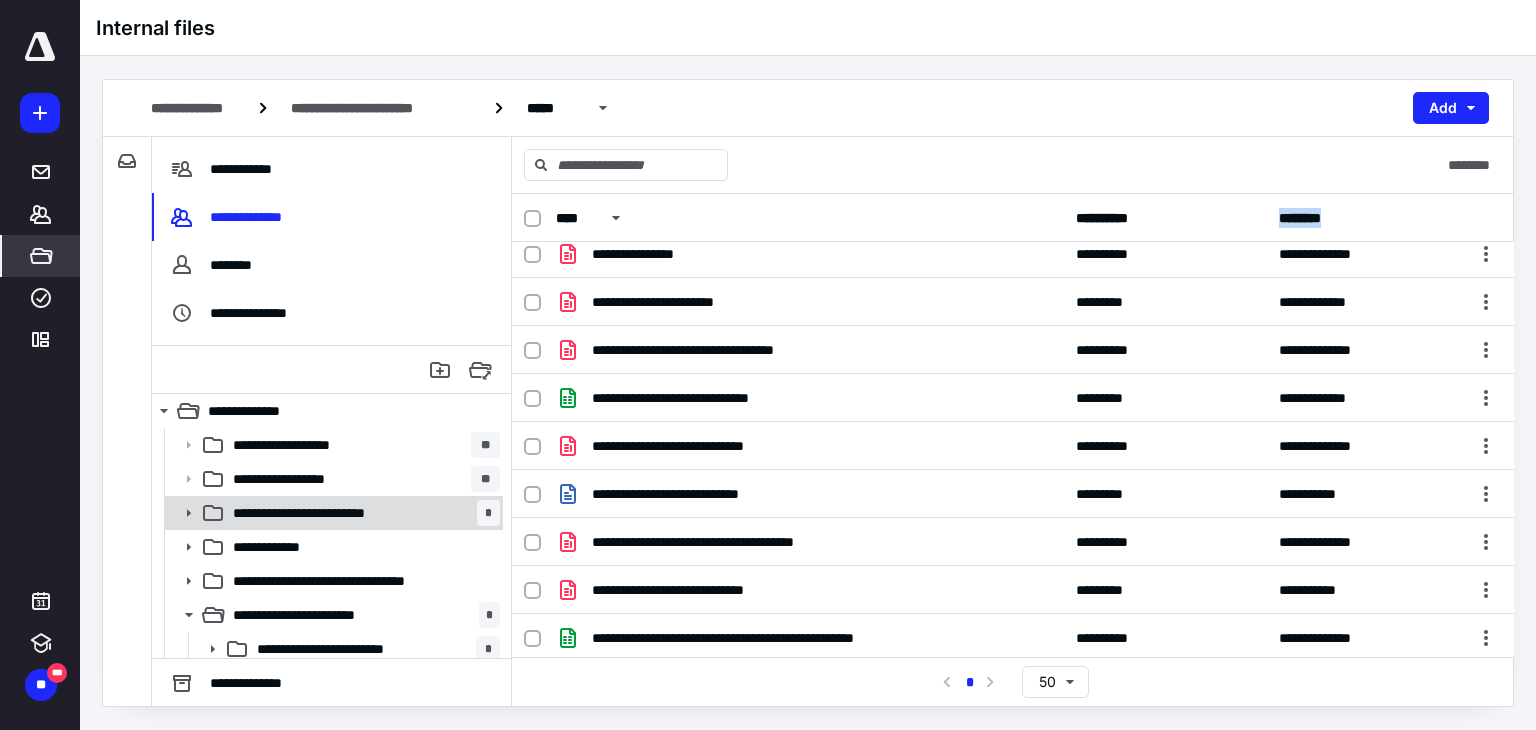 click 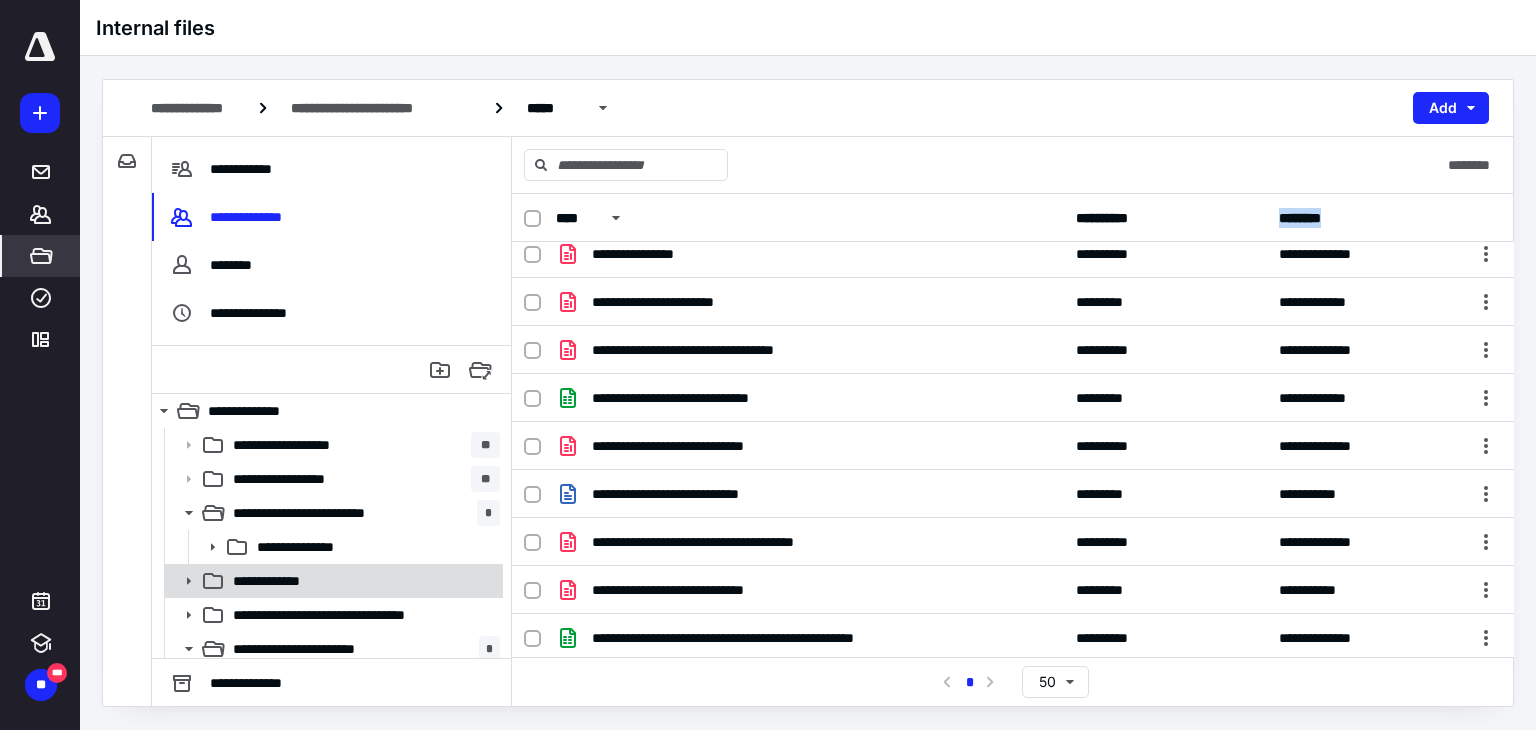 click 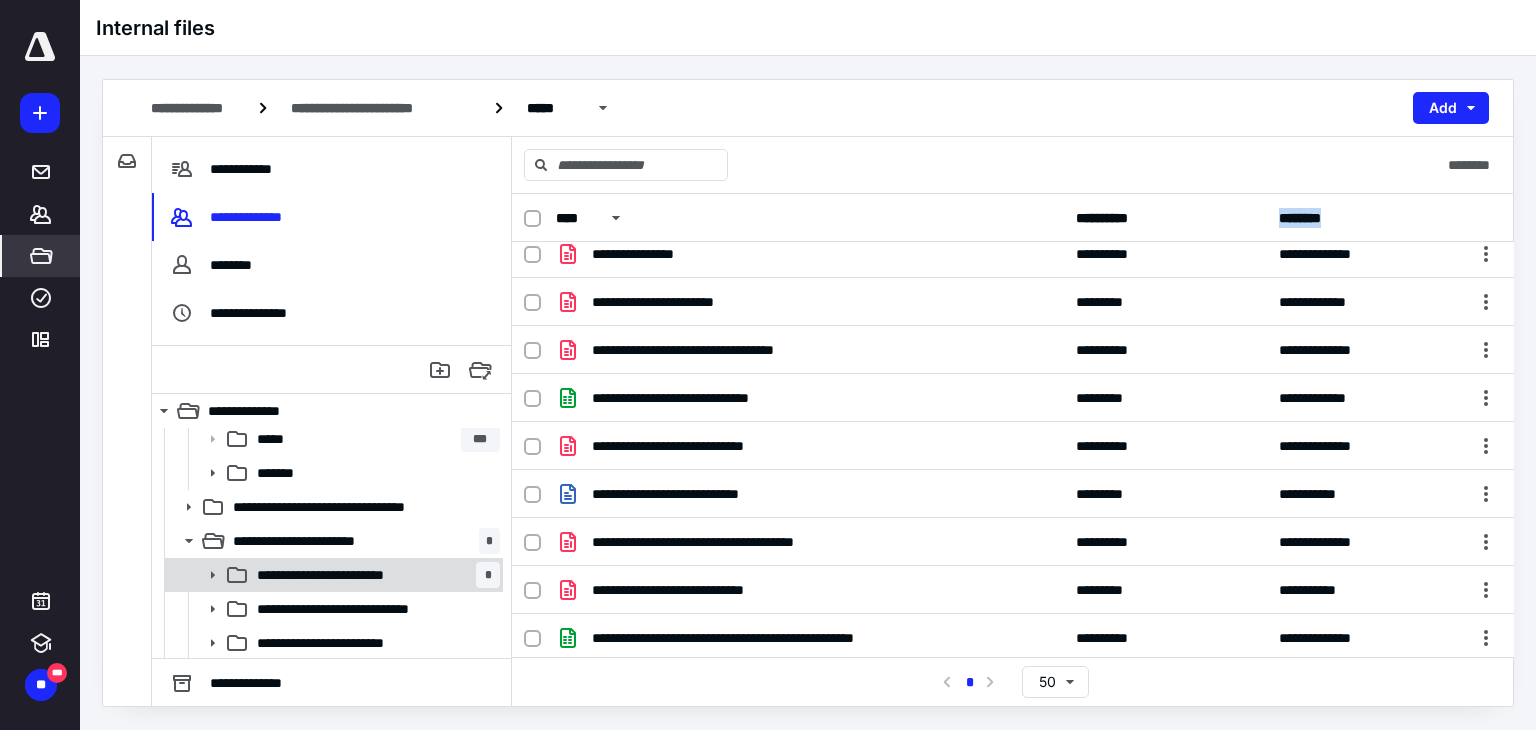 scroll, scrollTop: 200, scrollLeft: 0, axis: vertical 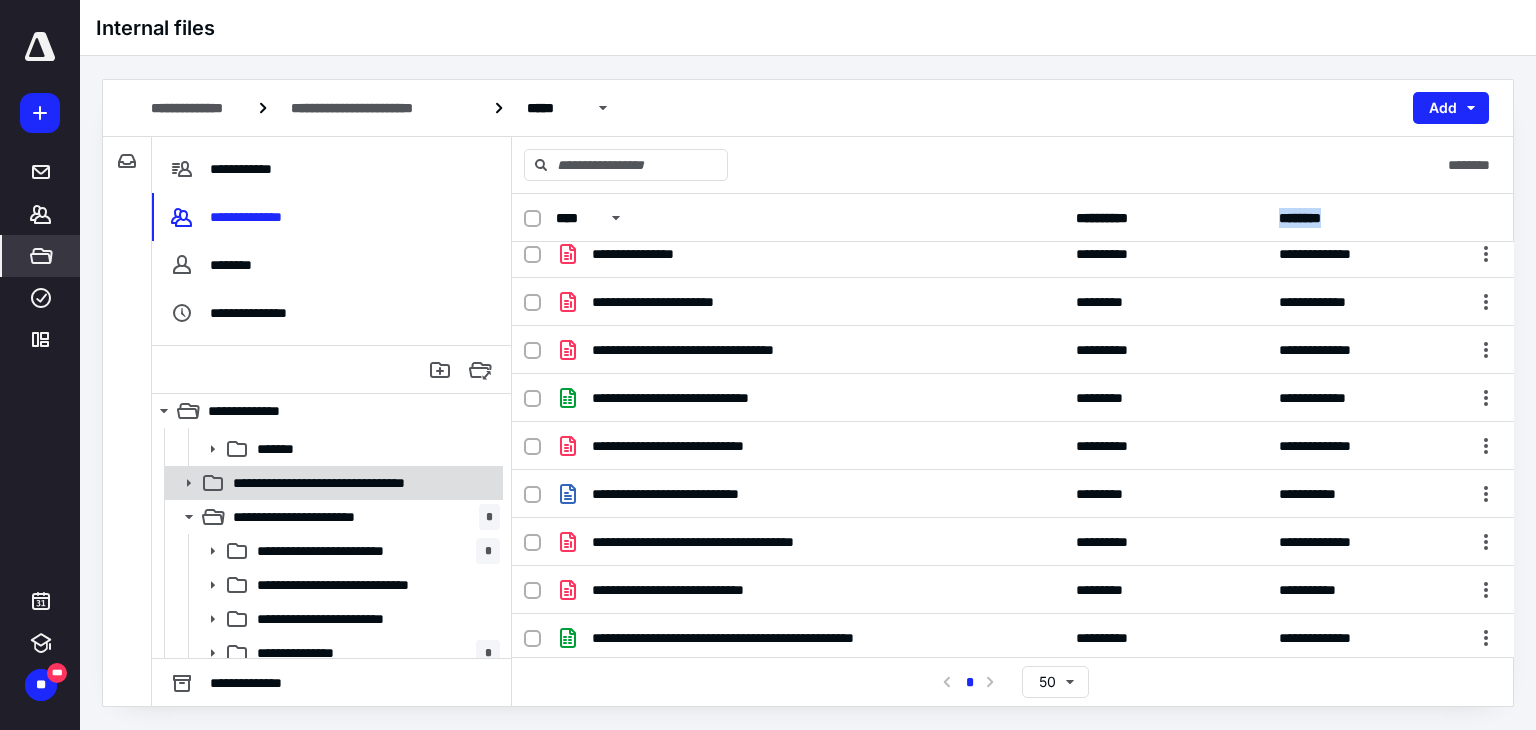 click 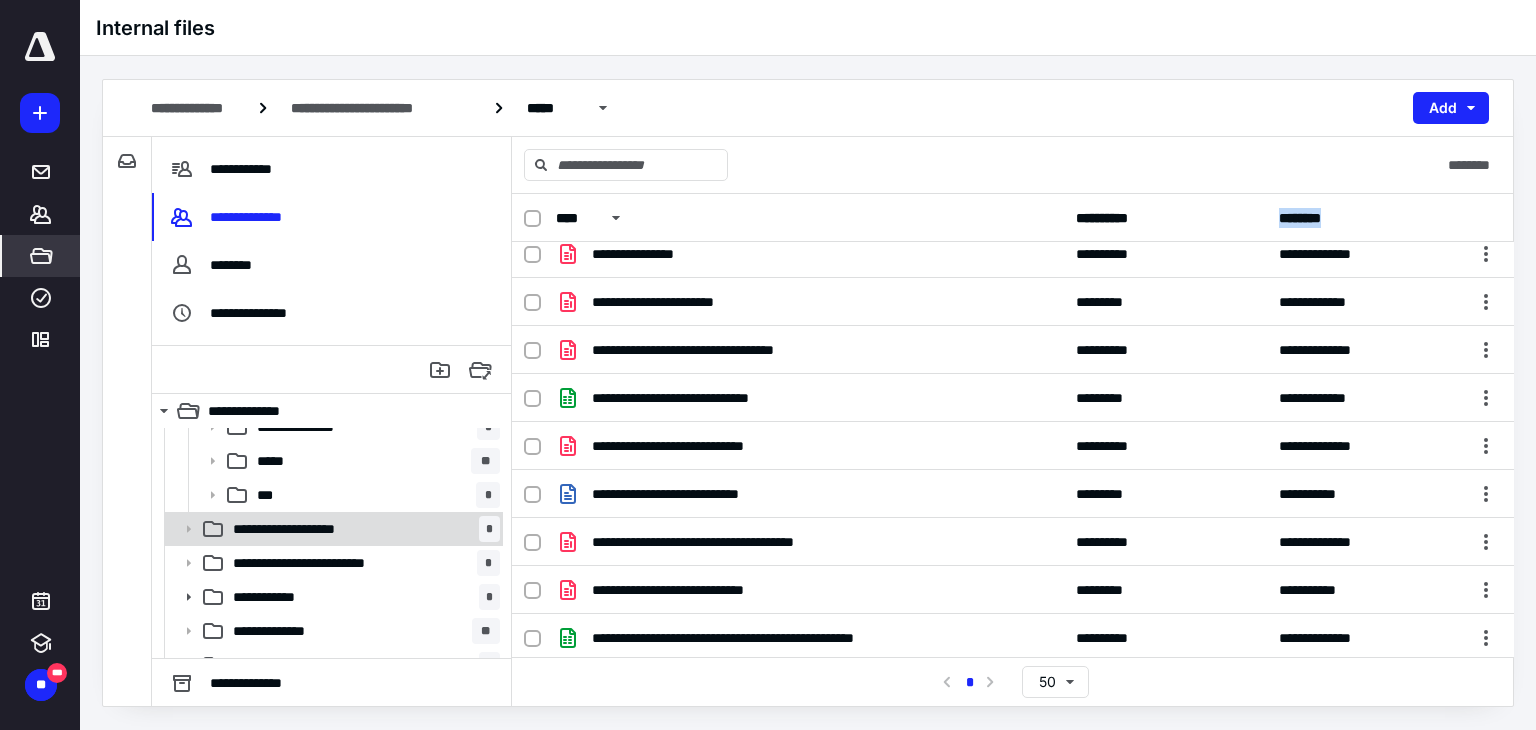 scroll, scrollTop: 1000, scrollLeft: 0, axis: vertical 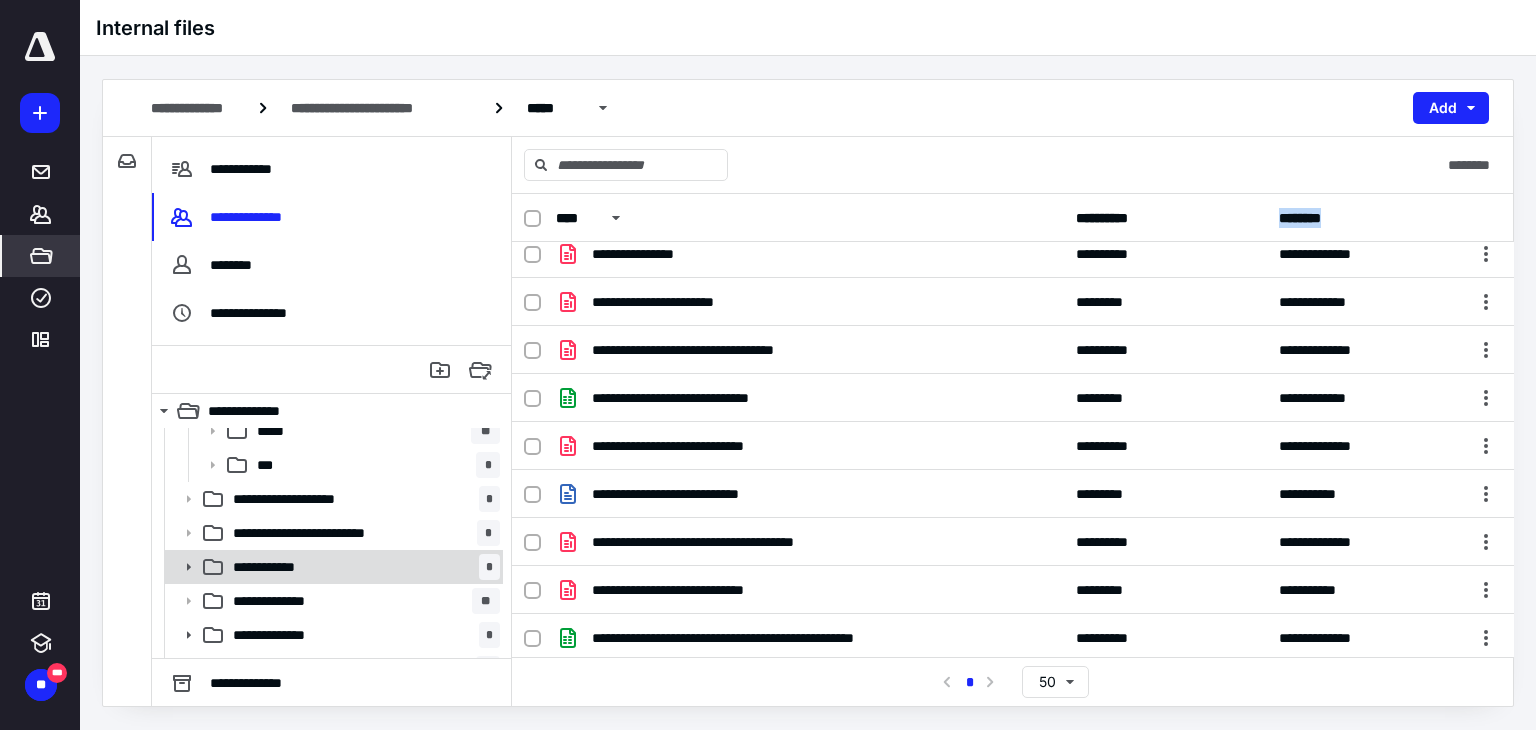 click 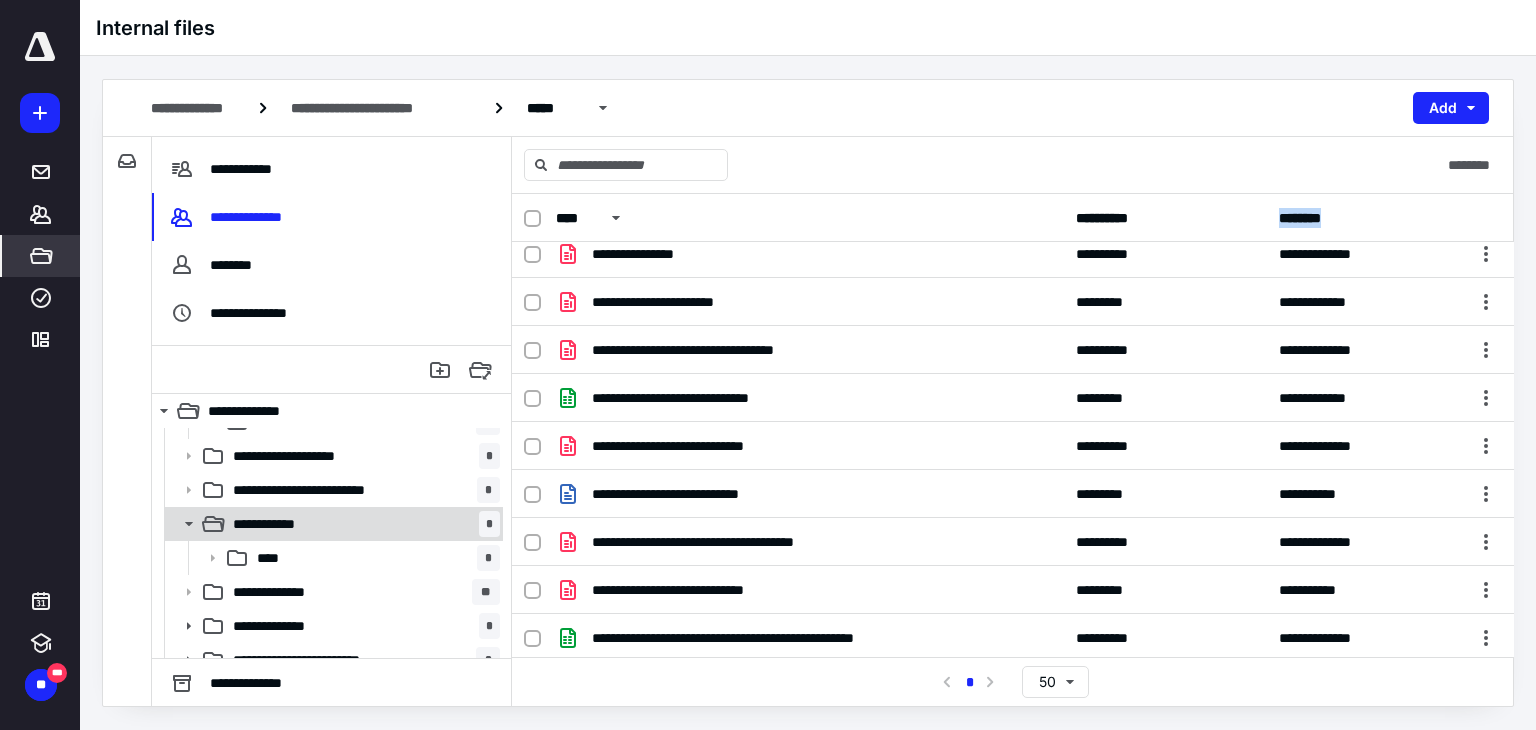 scroll, scrollTop: 1062, scrollLeft: 0, axis: vertical 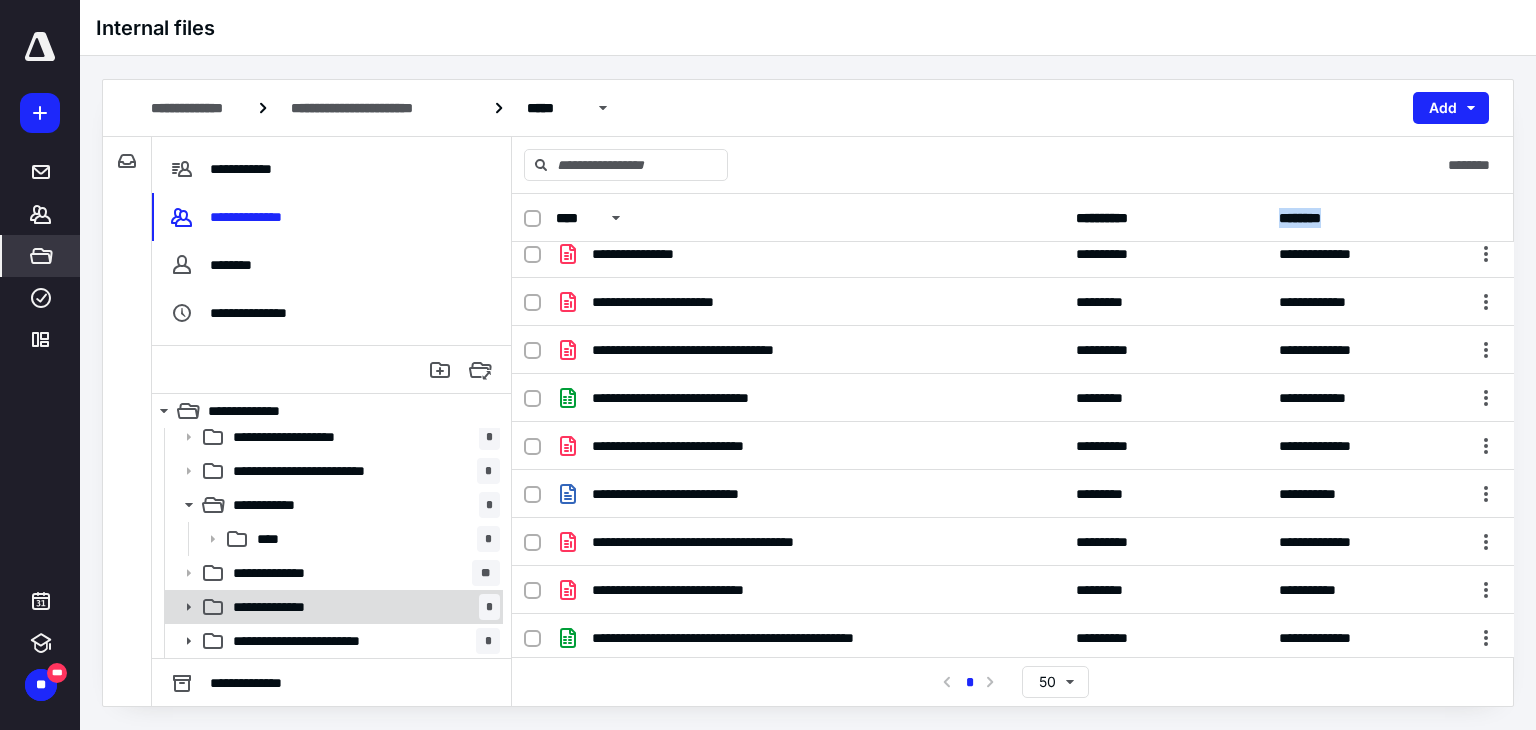 click 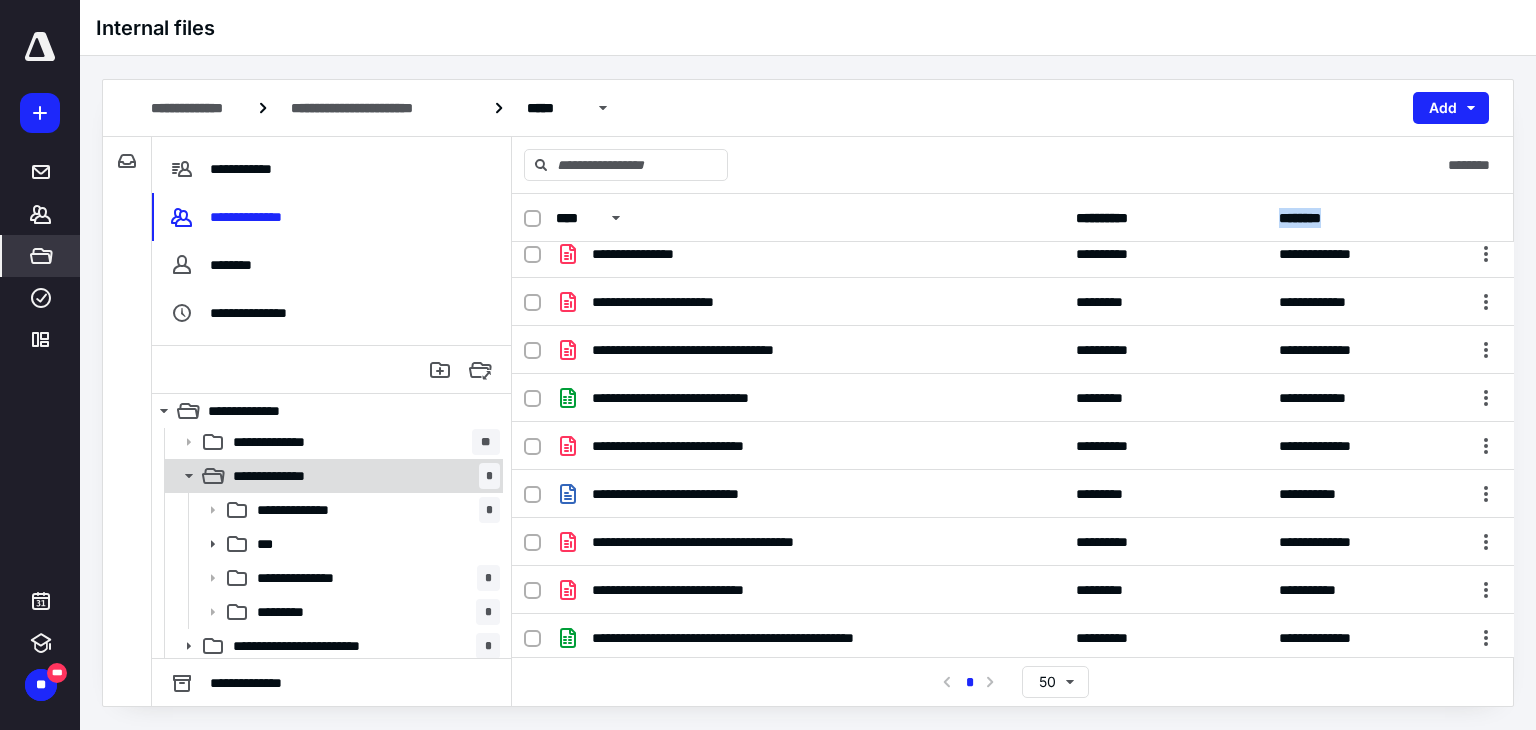 scroll, scrollTop: 1198, scrollLeft: 0, axis: vertical 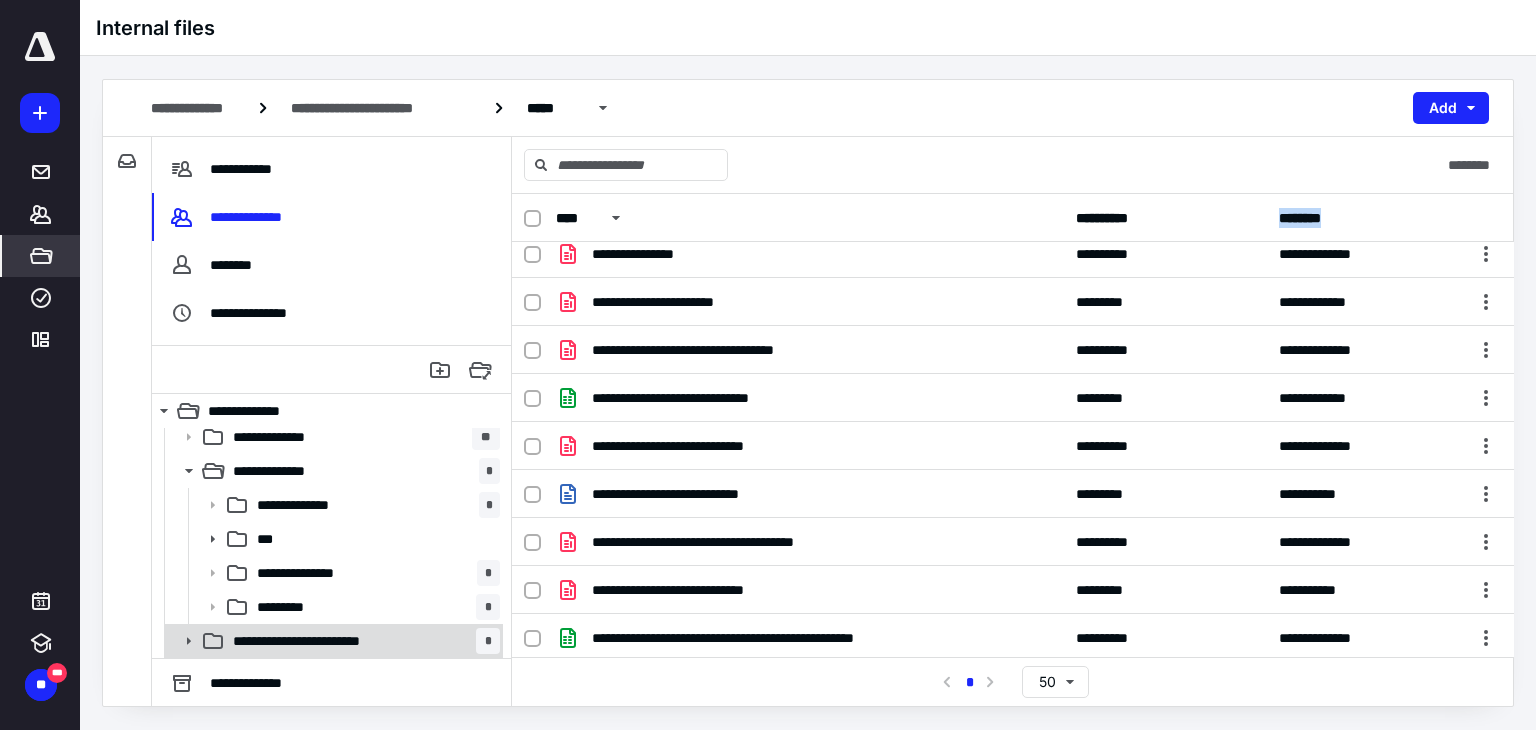 click 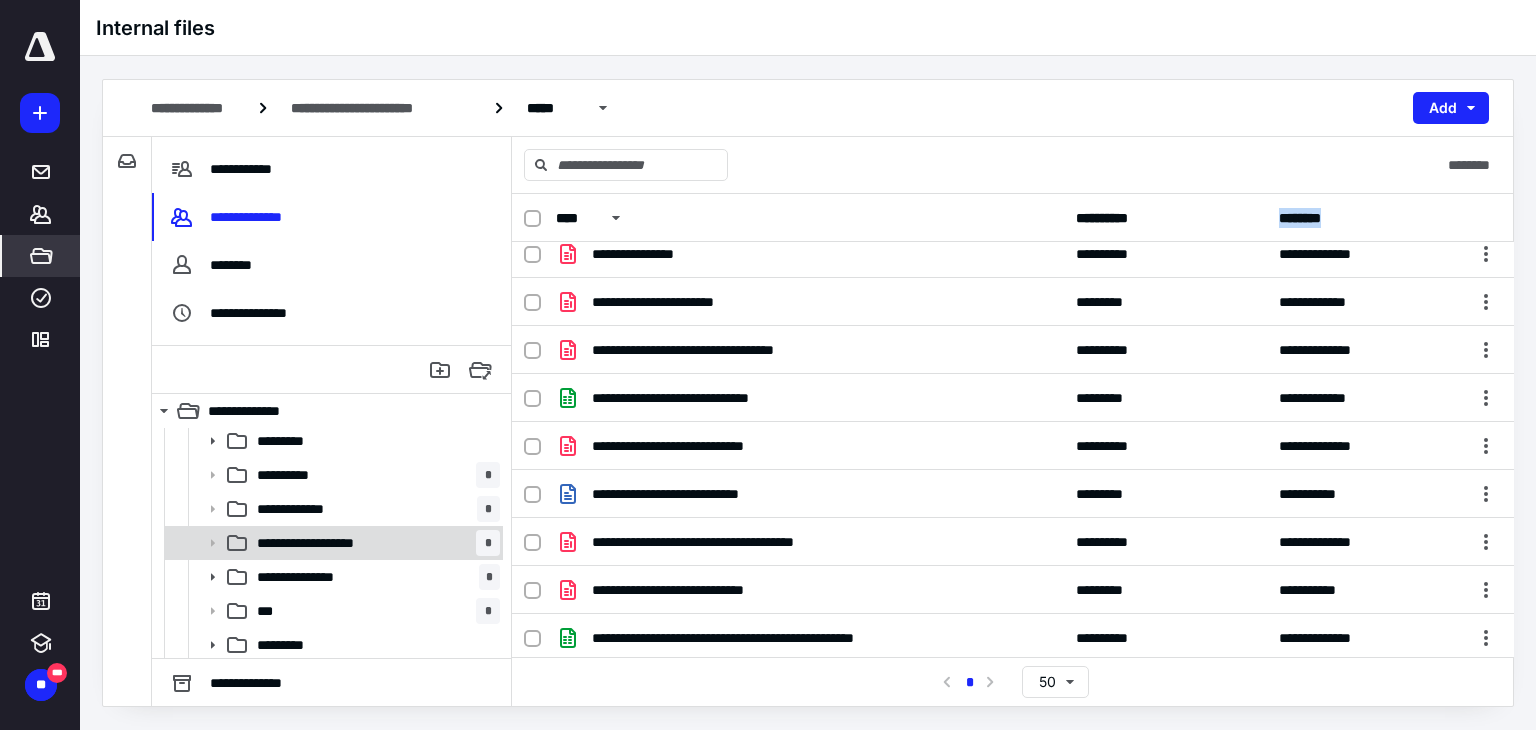scroll, scrollTop: 1572, scrollLeft: 0, axis: vertical 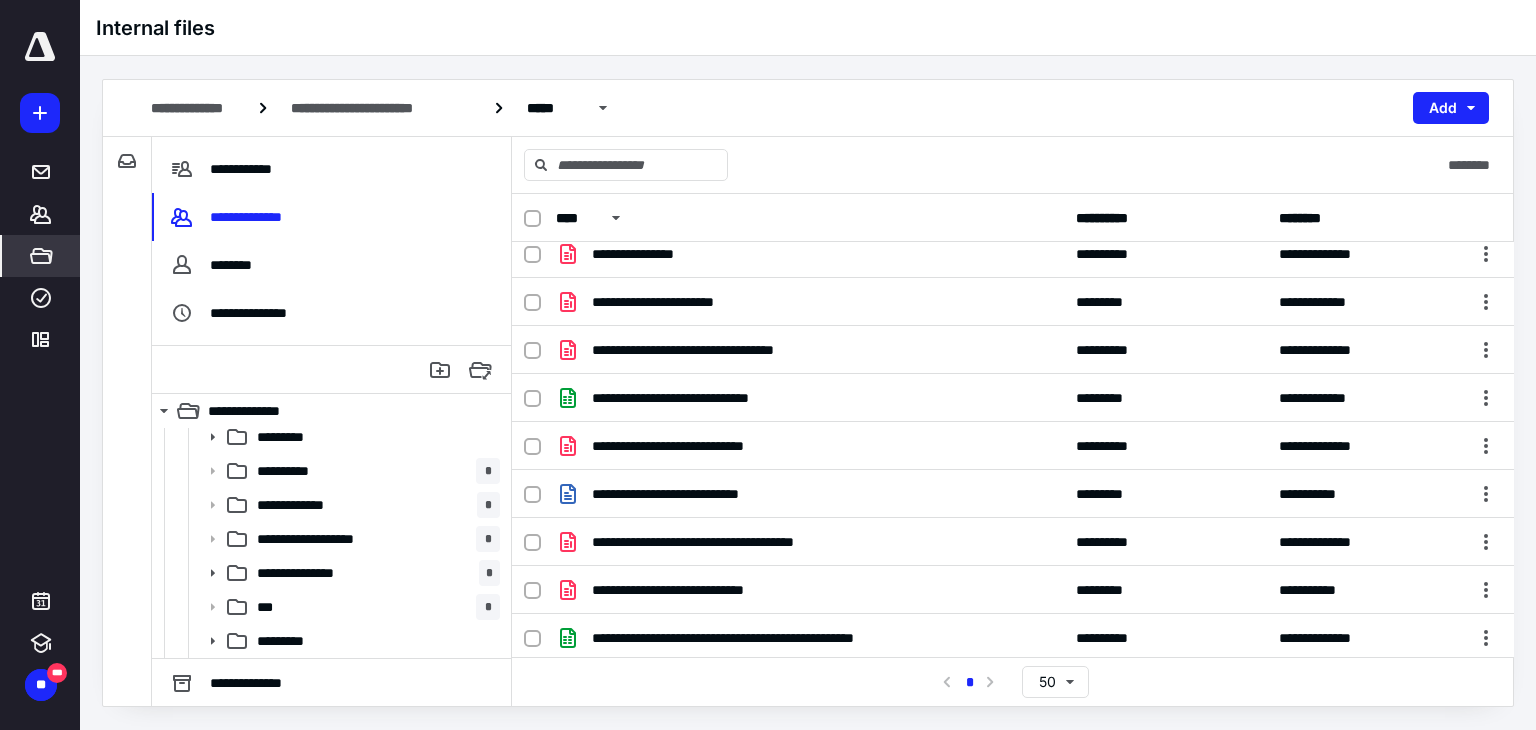 click on "********" at bounding box center [1013, 165] 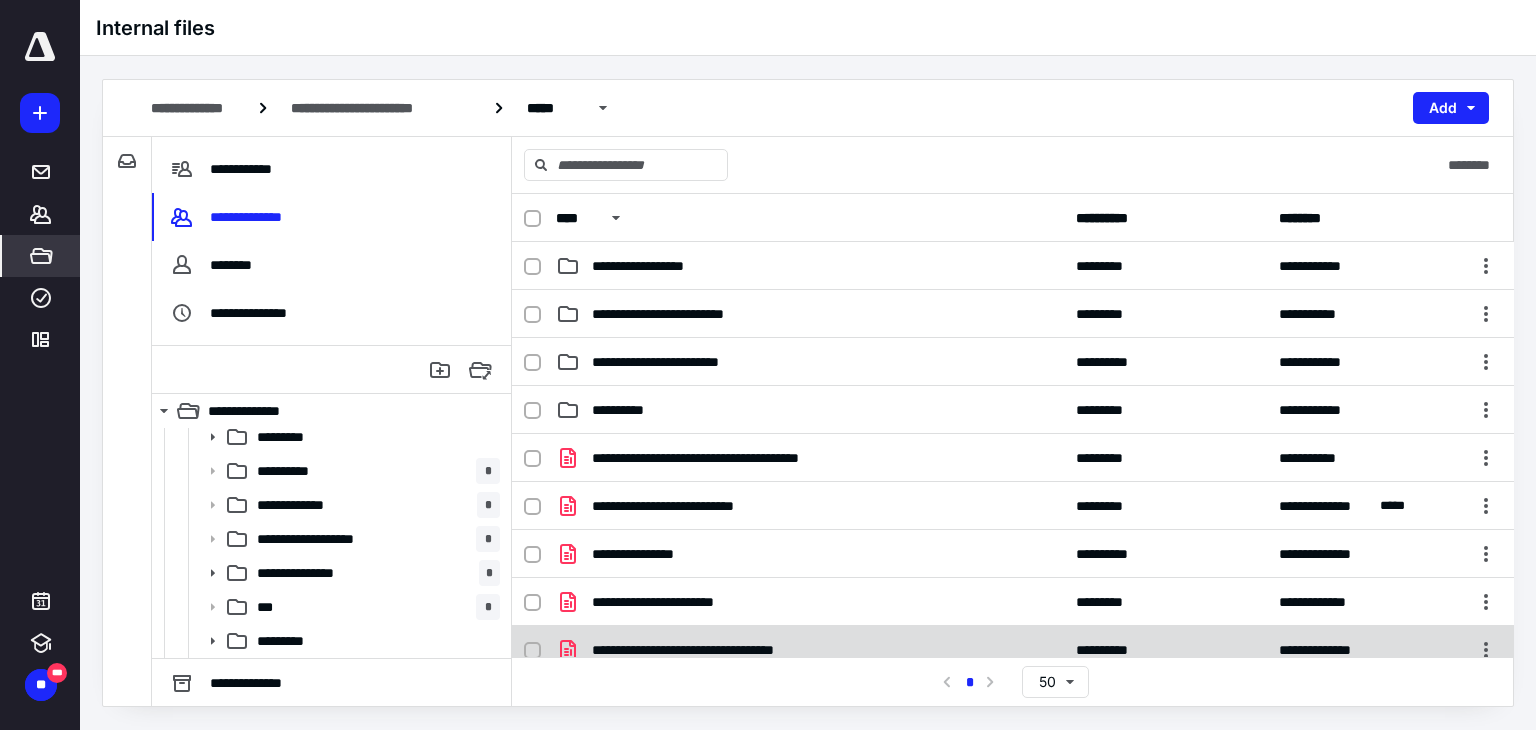 scroll, scrollTop: 0, scrollLeft: 0, axis: both 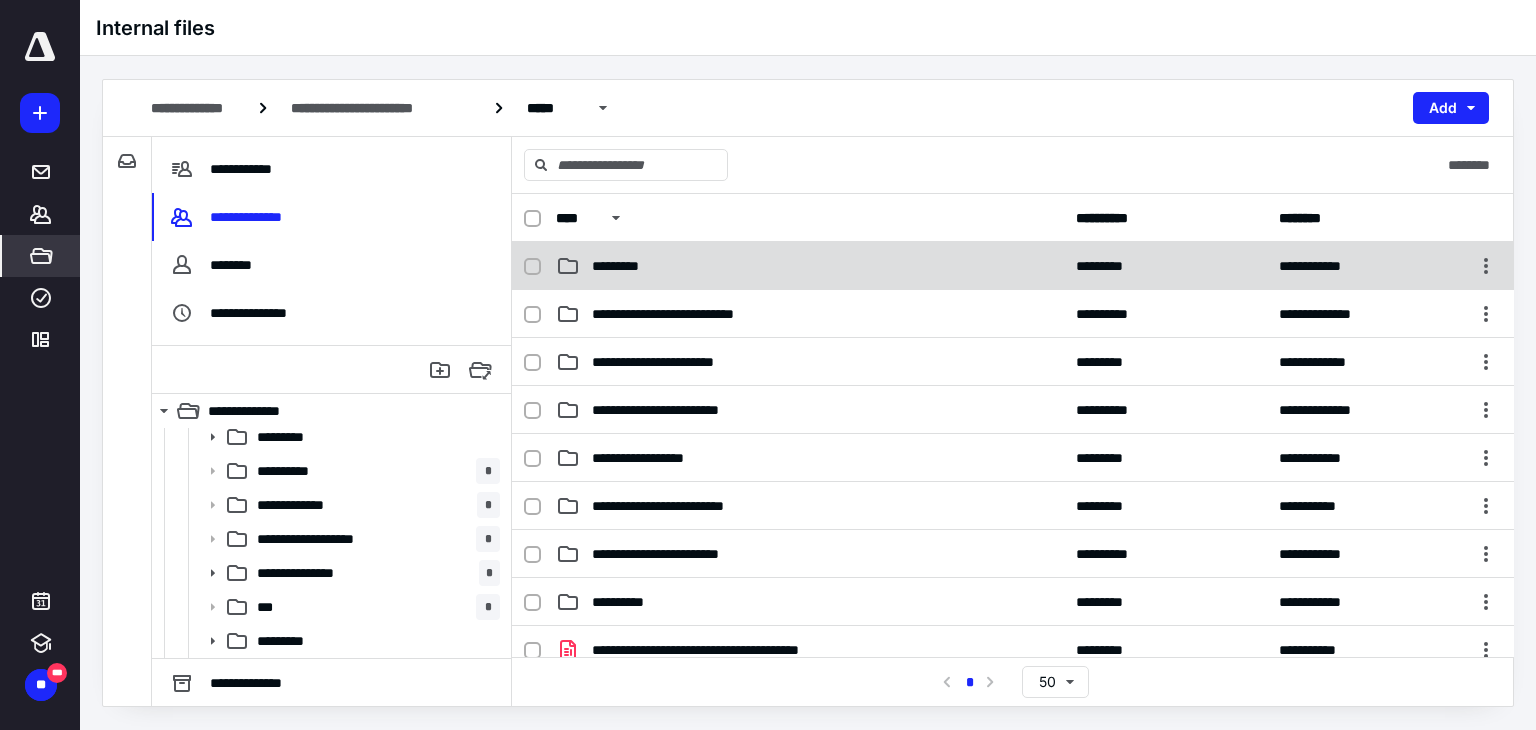 click on "*********" at bounding box center (810, 266) 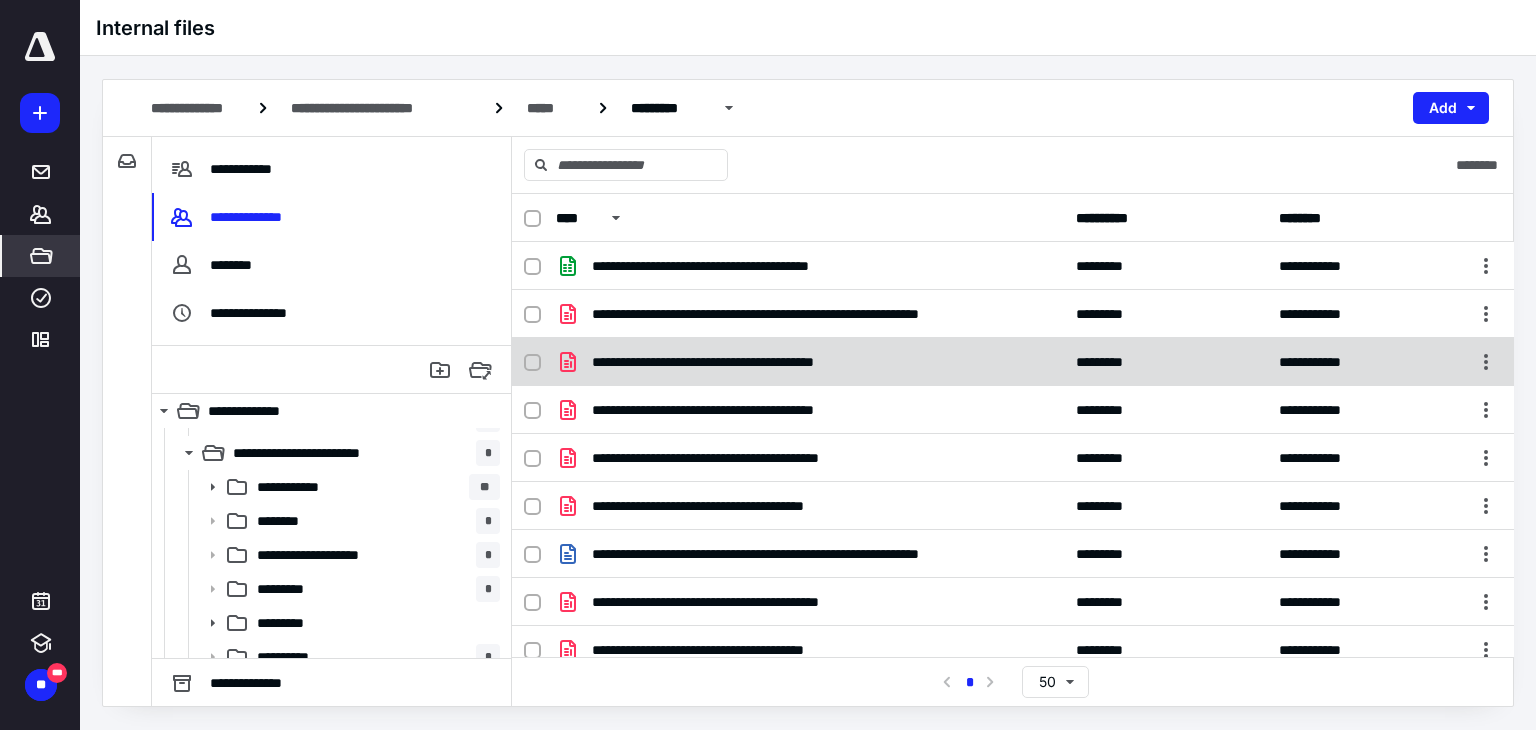 scroll, scrollTop: 1844, scrollLeft: 0, axis: vertical 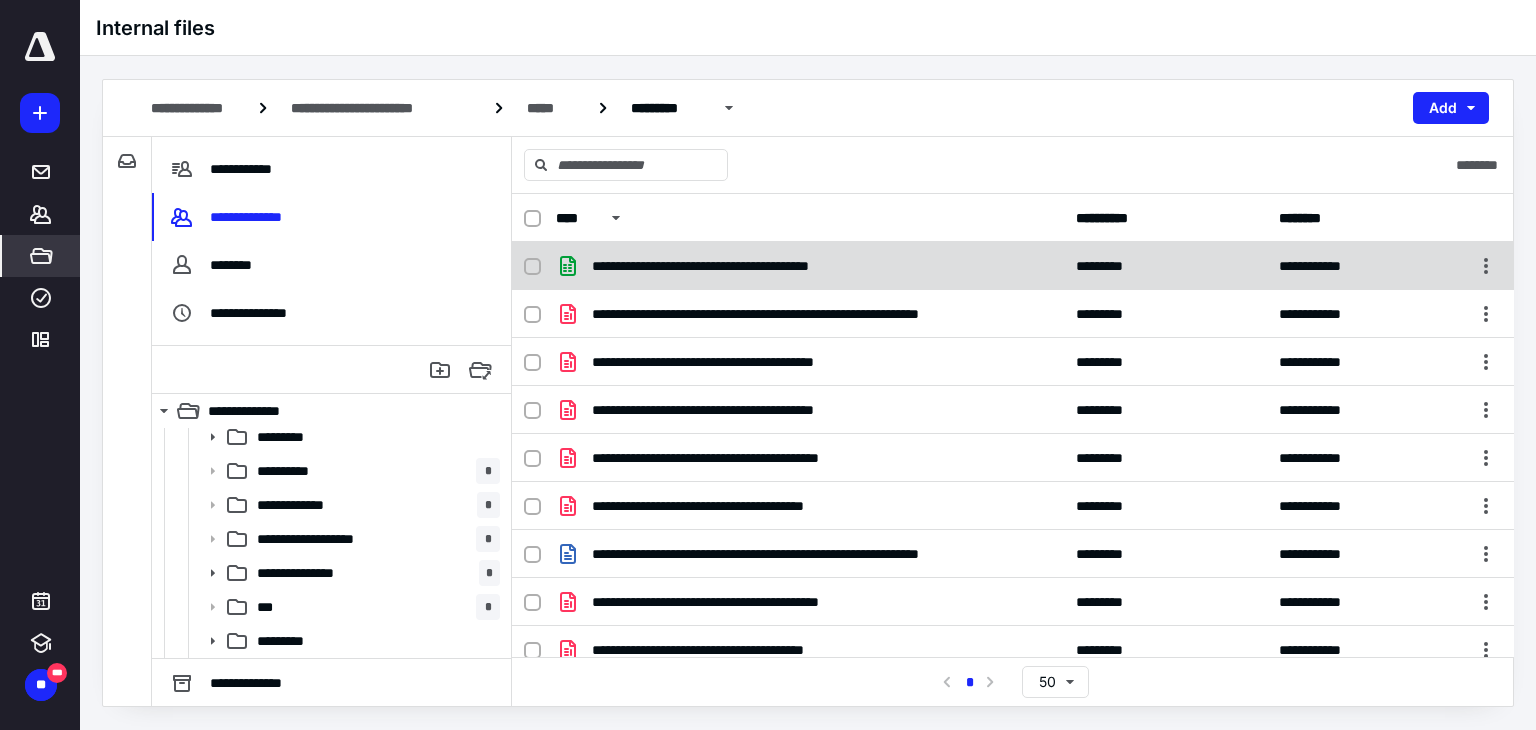 click on "**********" at bounding box center (810, 266) 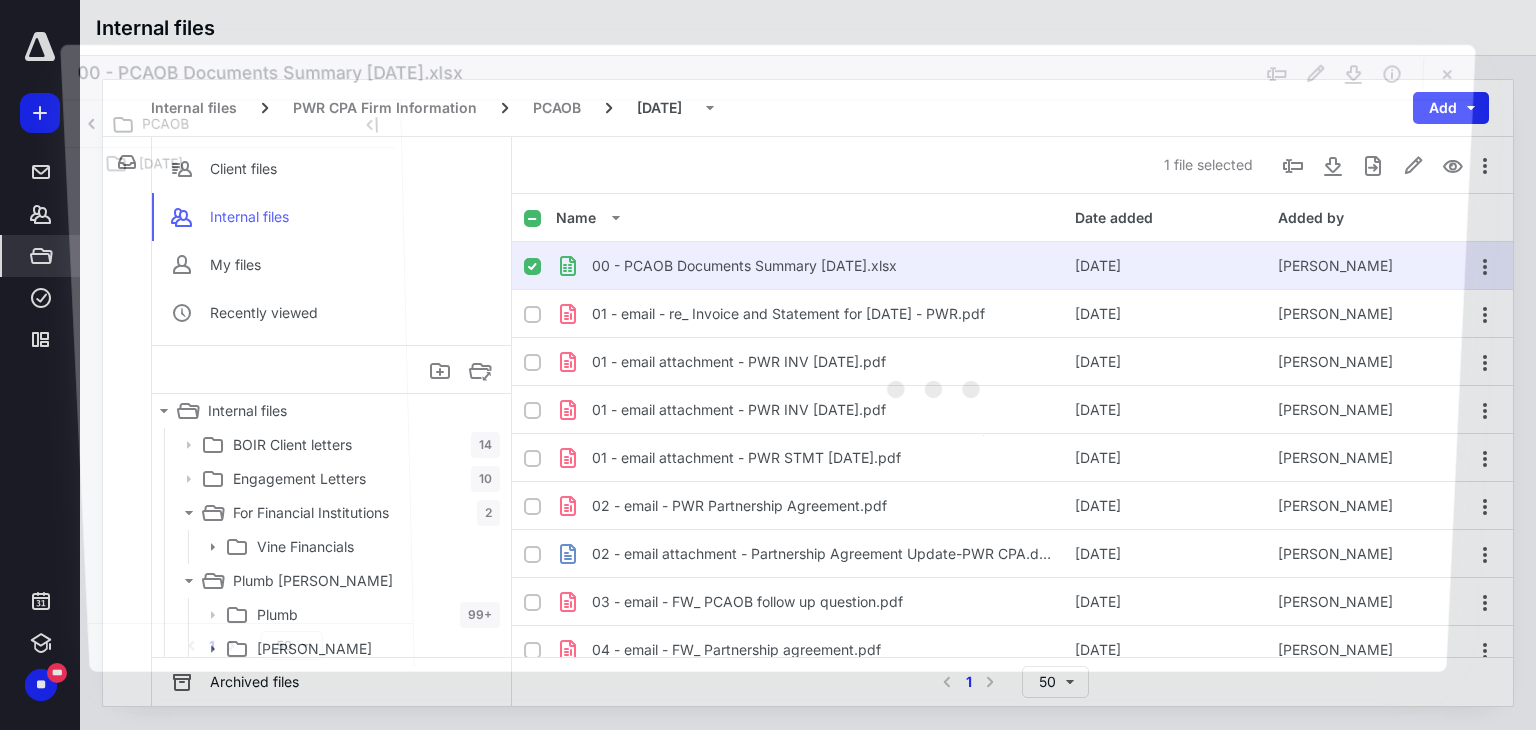 scroll, scrollTop: 1844, scrollLeft: 0, axis: vertical 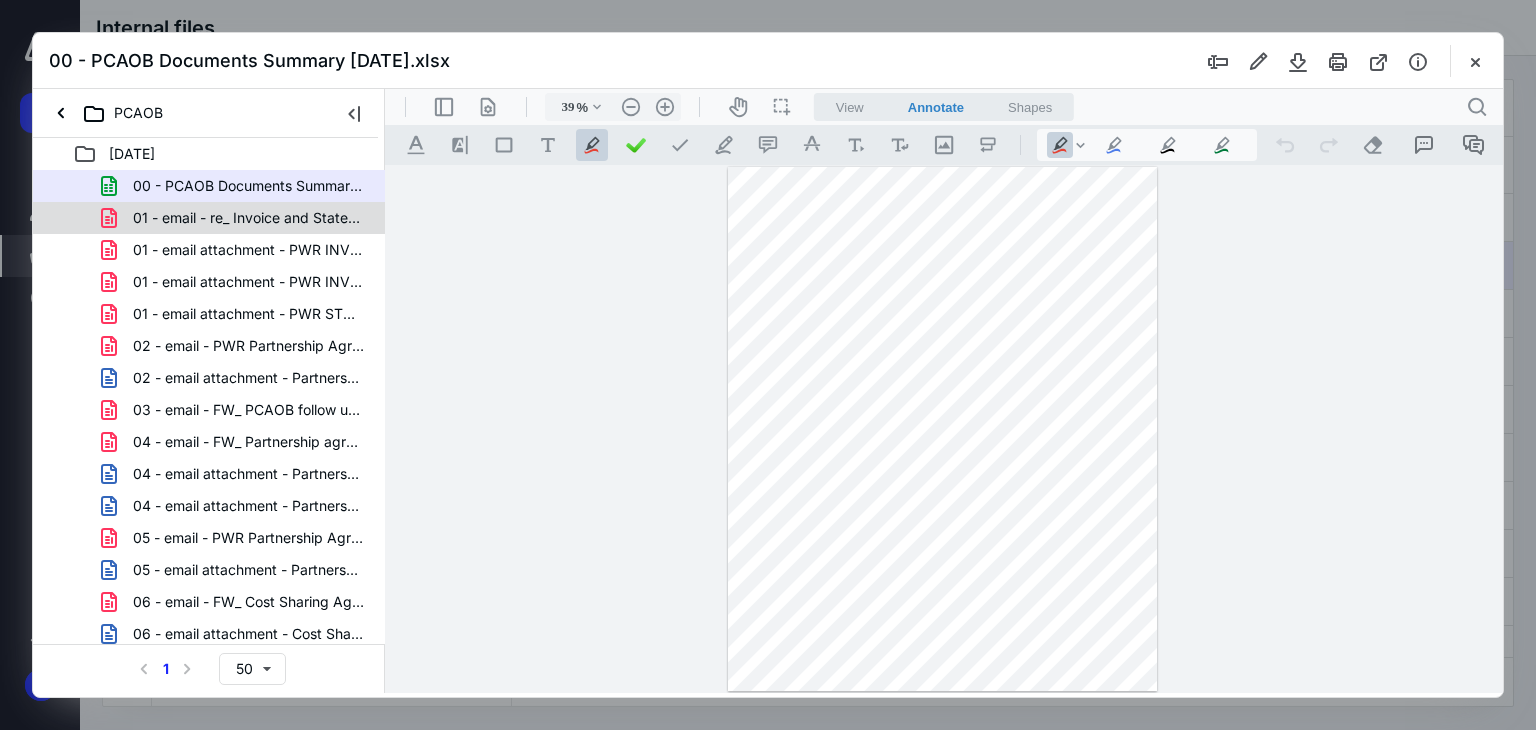 click on "01 - email - re_ Invoice and Statement for [DATE] - PWR.pdf" at bounding box center [209, 218] 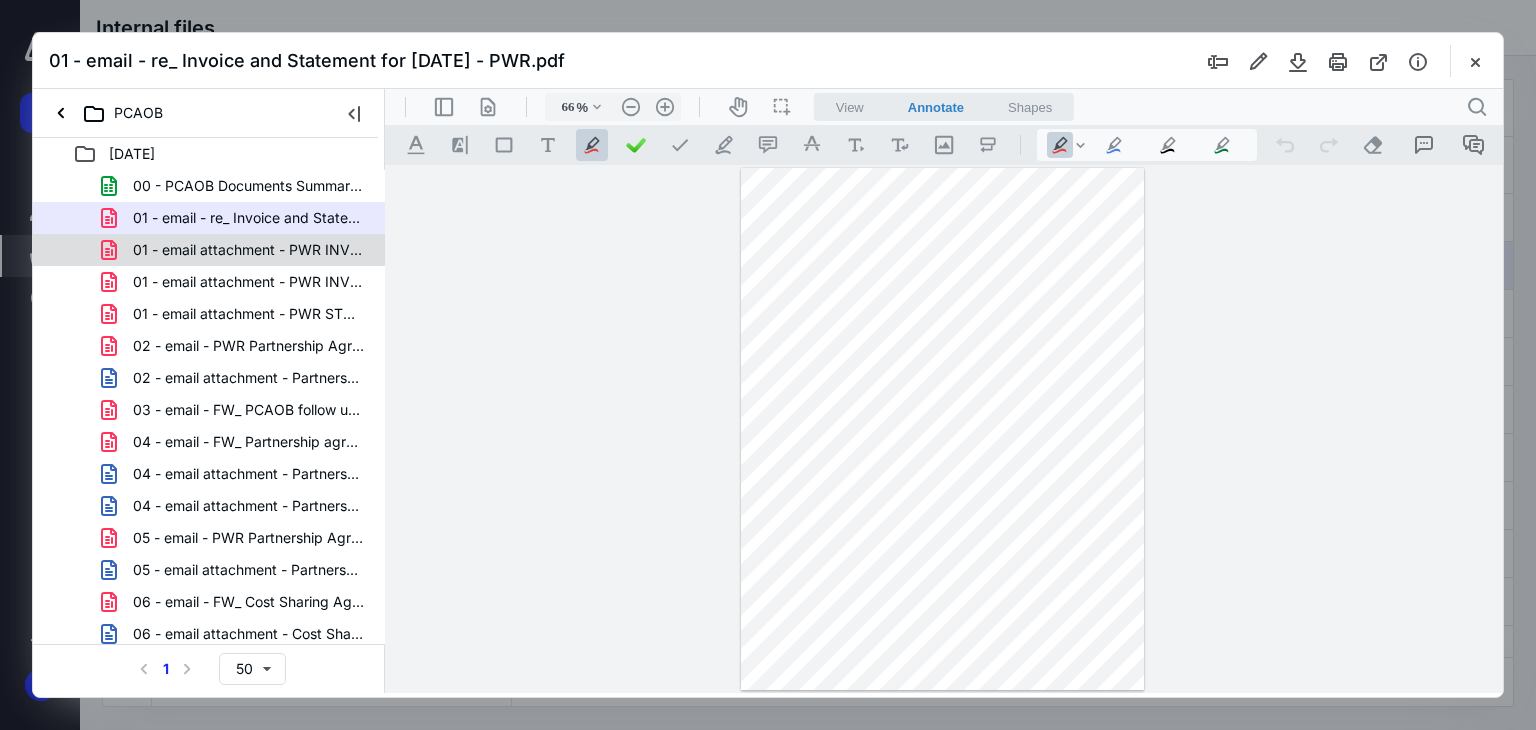 click on "01 - email attachment - PWR INV [DATE].pdf" at bounding box center [209, 250] 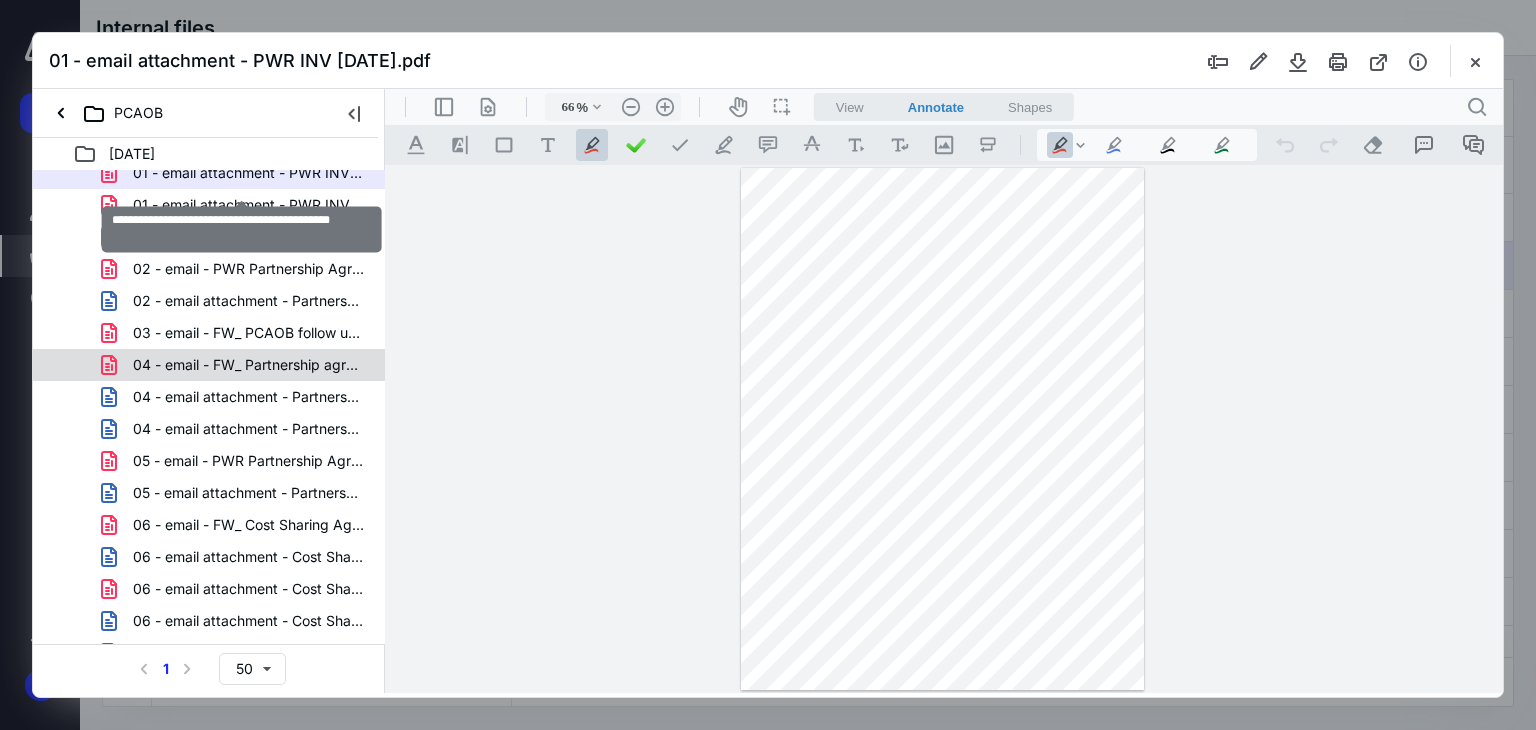 scroll, scrollTop: 100, scrollLeft: 0, axis: vertical 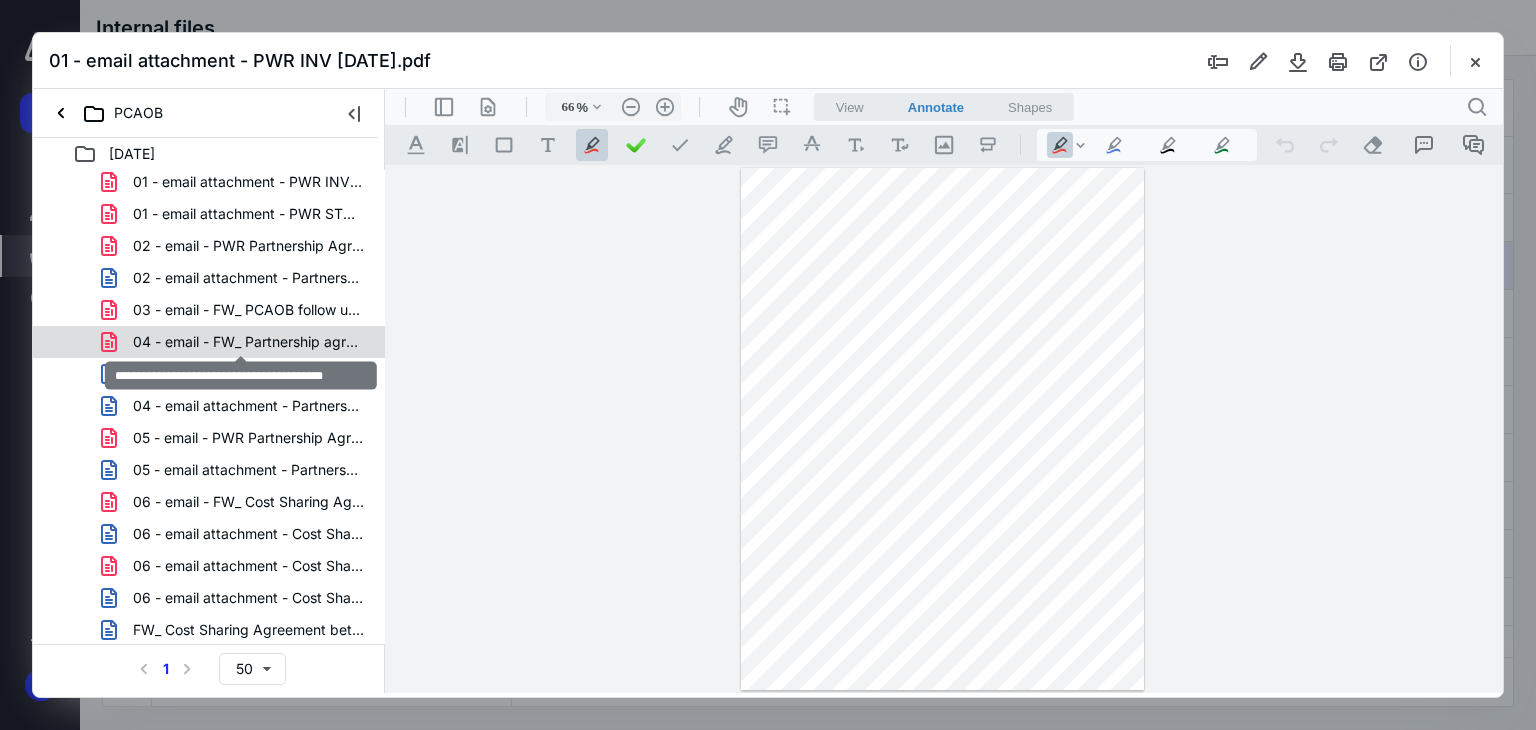 click on "04 - email - FW_ Partnership agreement.pdf" at bounding box center [249, 342] 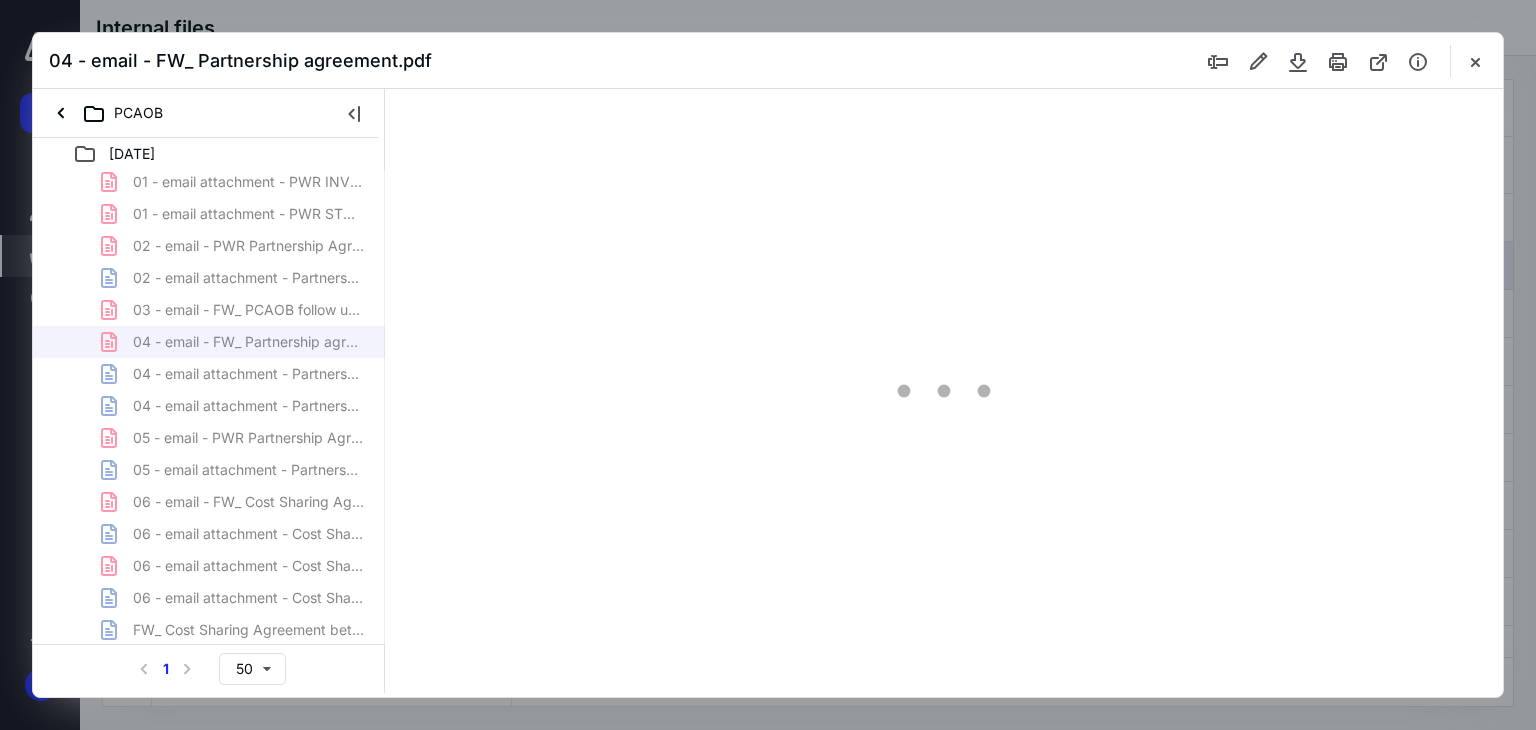 type on "66" 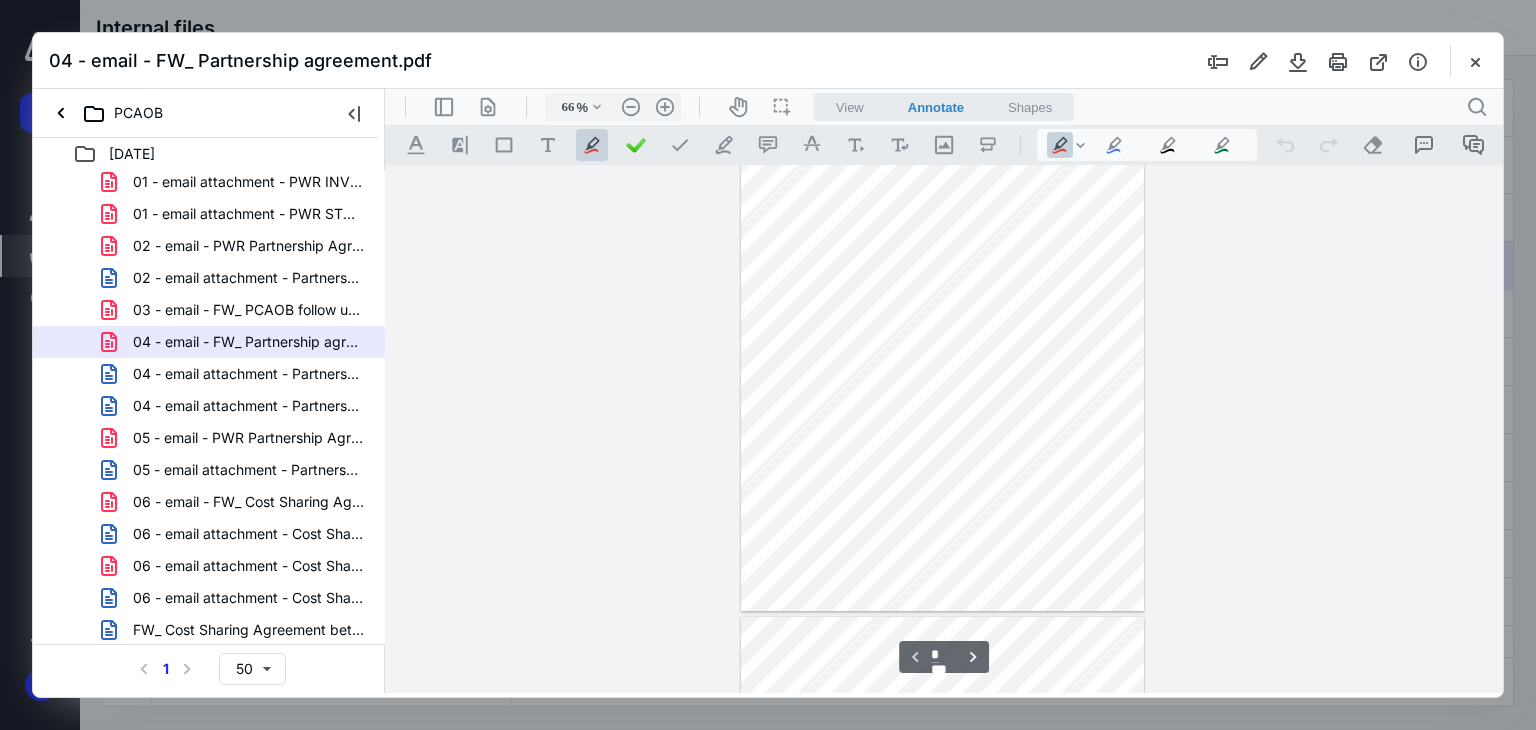 scroll, scrollTop: 0, scrollLeft: 0, axis: both 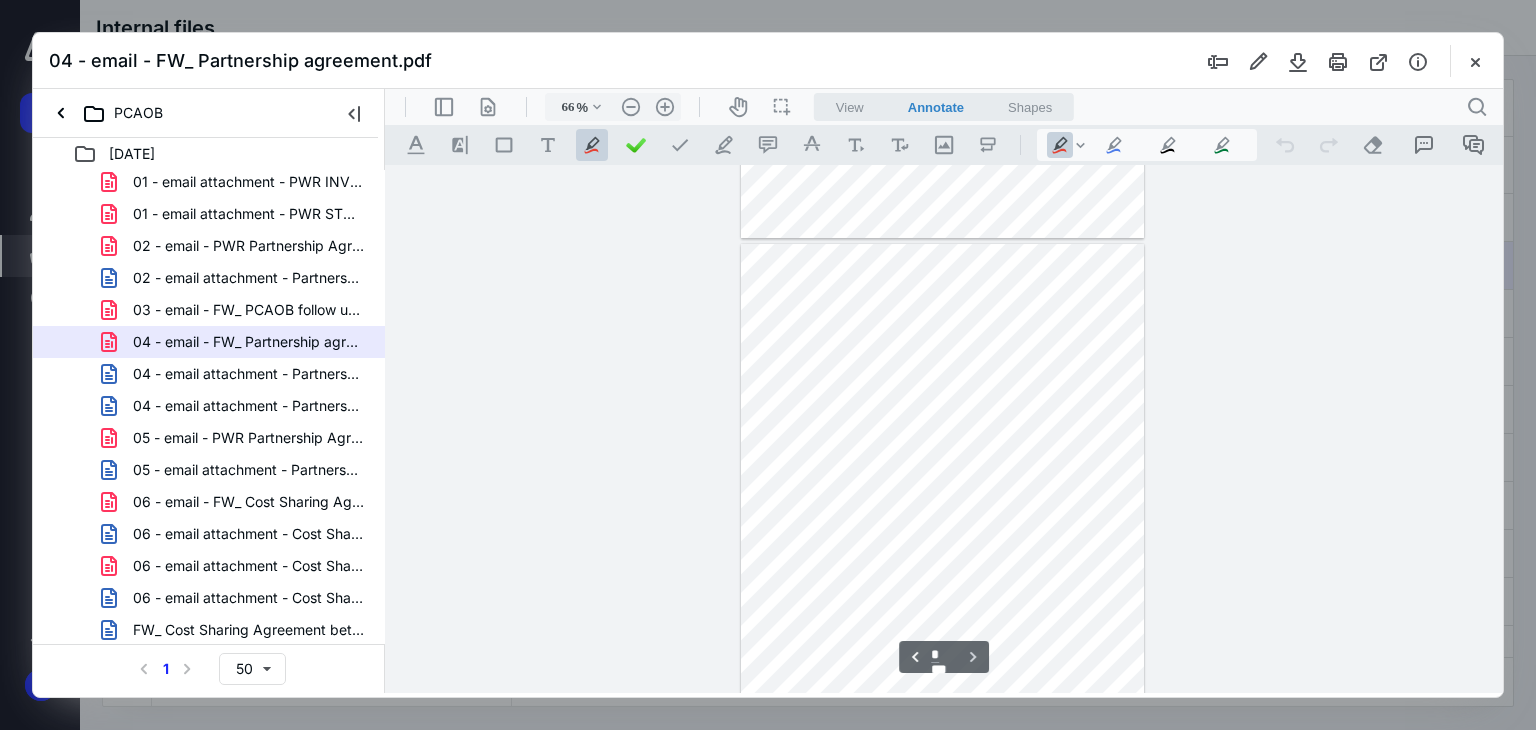 type on "*" 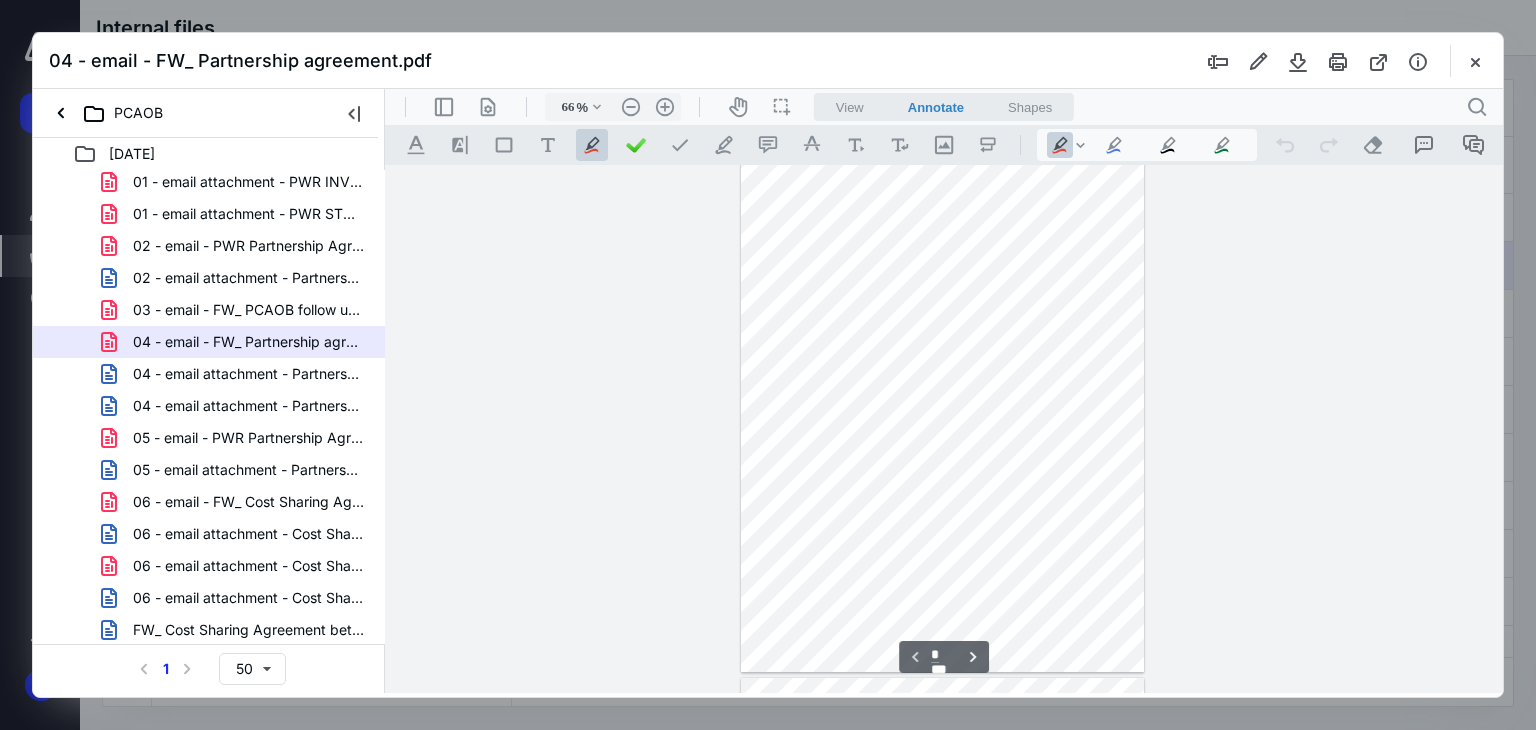 scroll, scrollTop: 0, scrollLeft: 0, axis: both 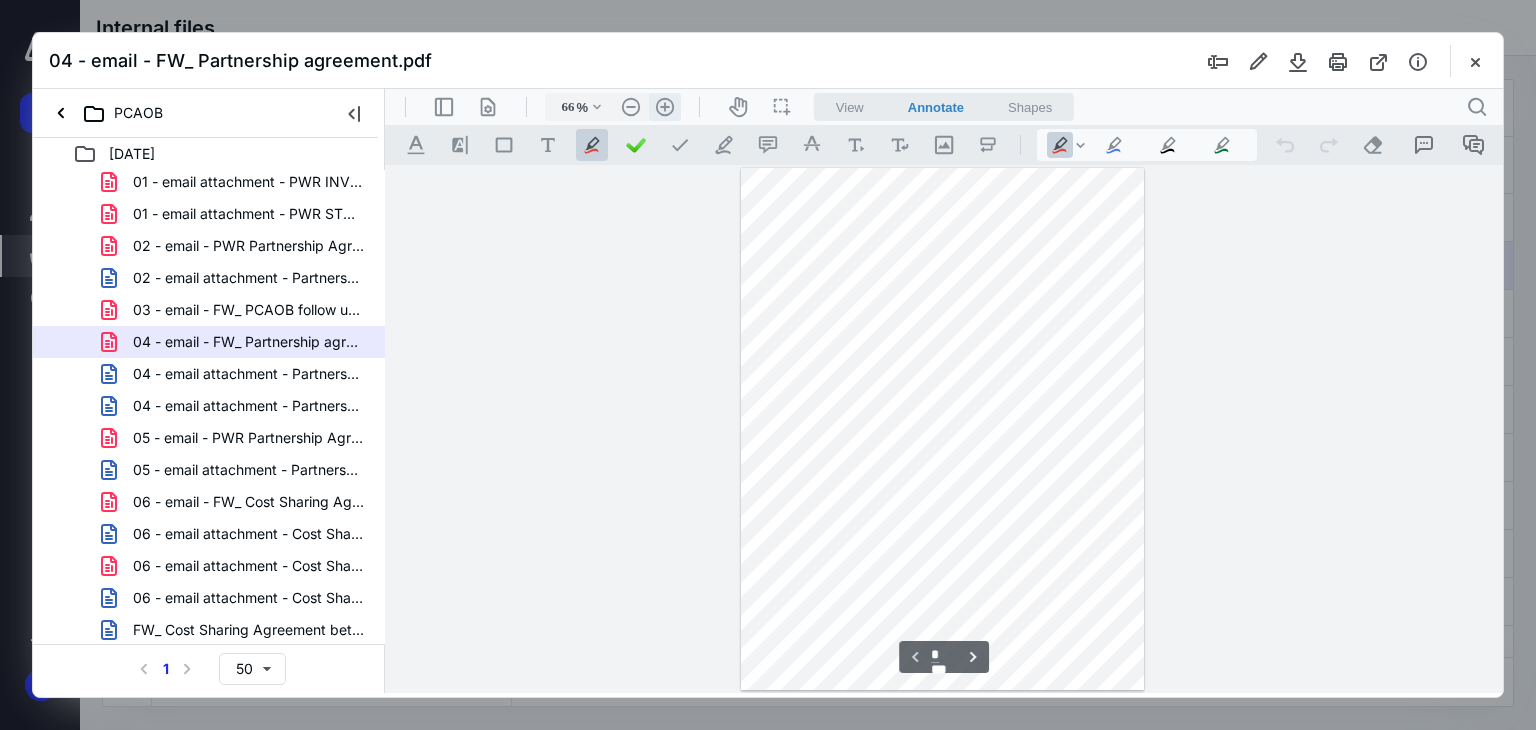 click on ".cls-1{fill:#abb0c4;} icon - header - zoom - in - line" at bounding box center [665, 107] 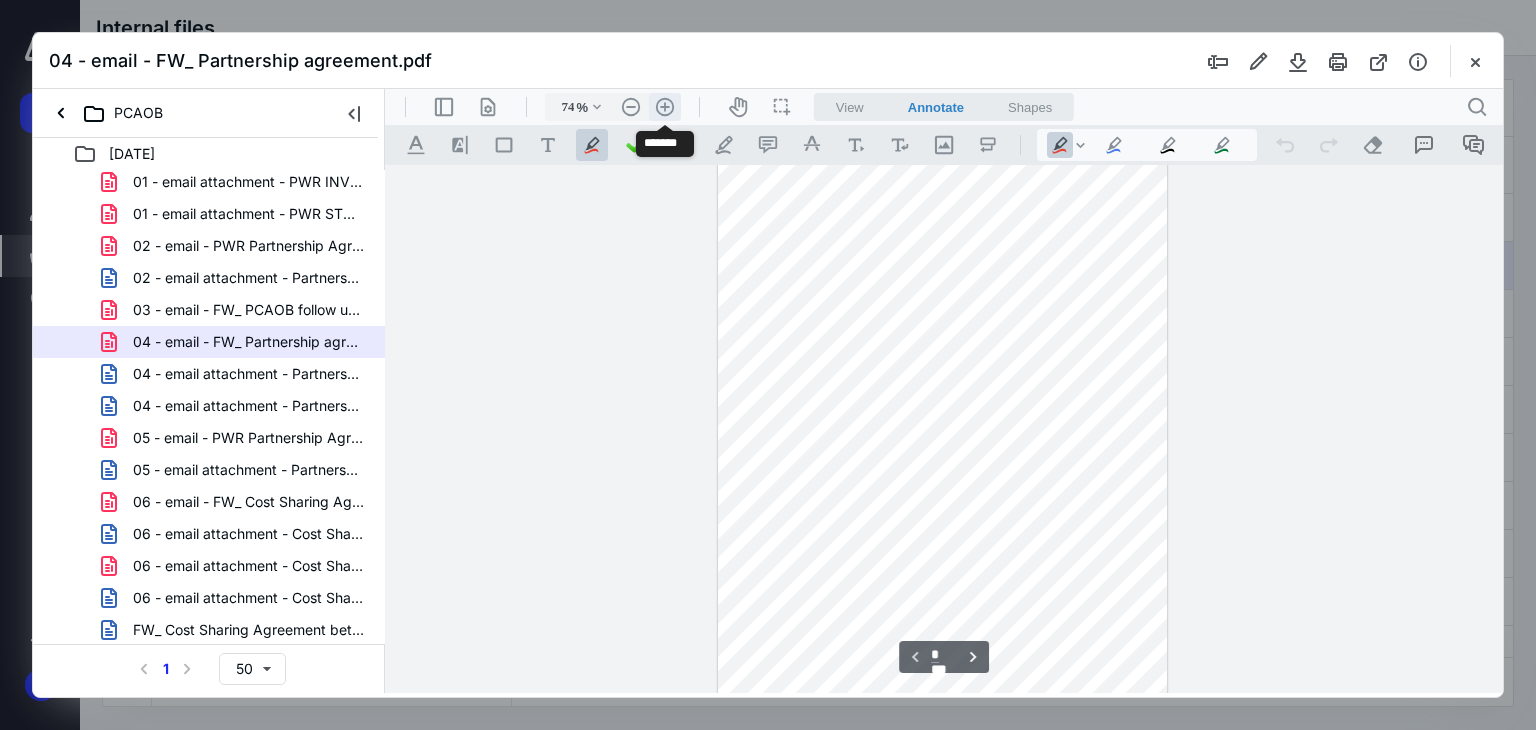 click on ".cls-1{fill:#abb0c4;} icon - header - zoom - in - line" at bounding box center (665, 107) 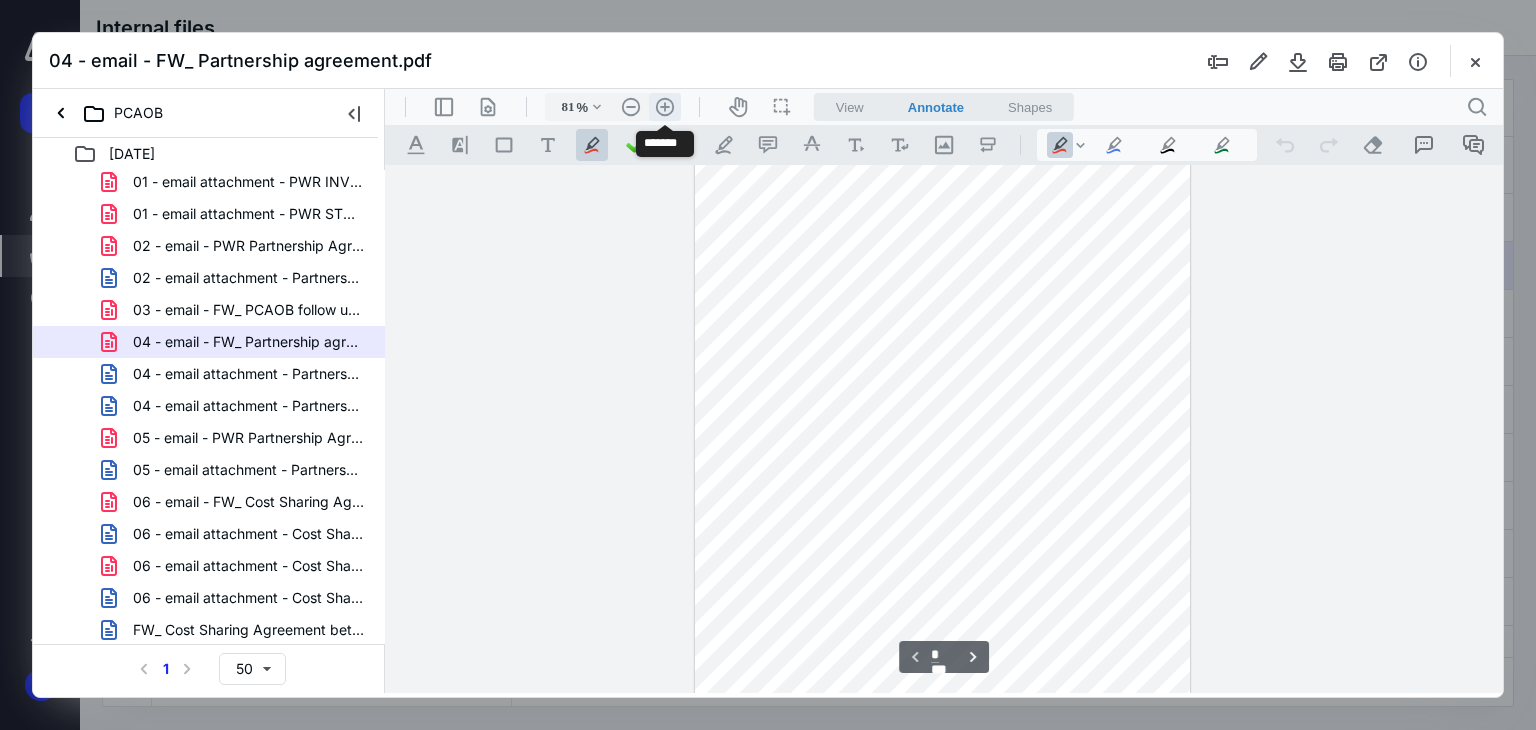 click on ".cls-1{fill:#abb0c4;} icon - header - zoom - in - line" at bounding box center [665, 107] 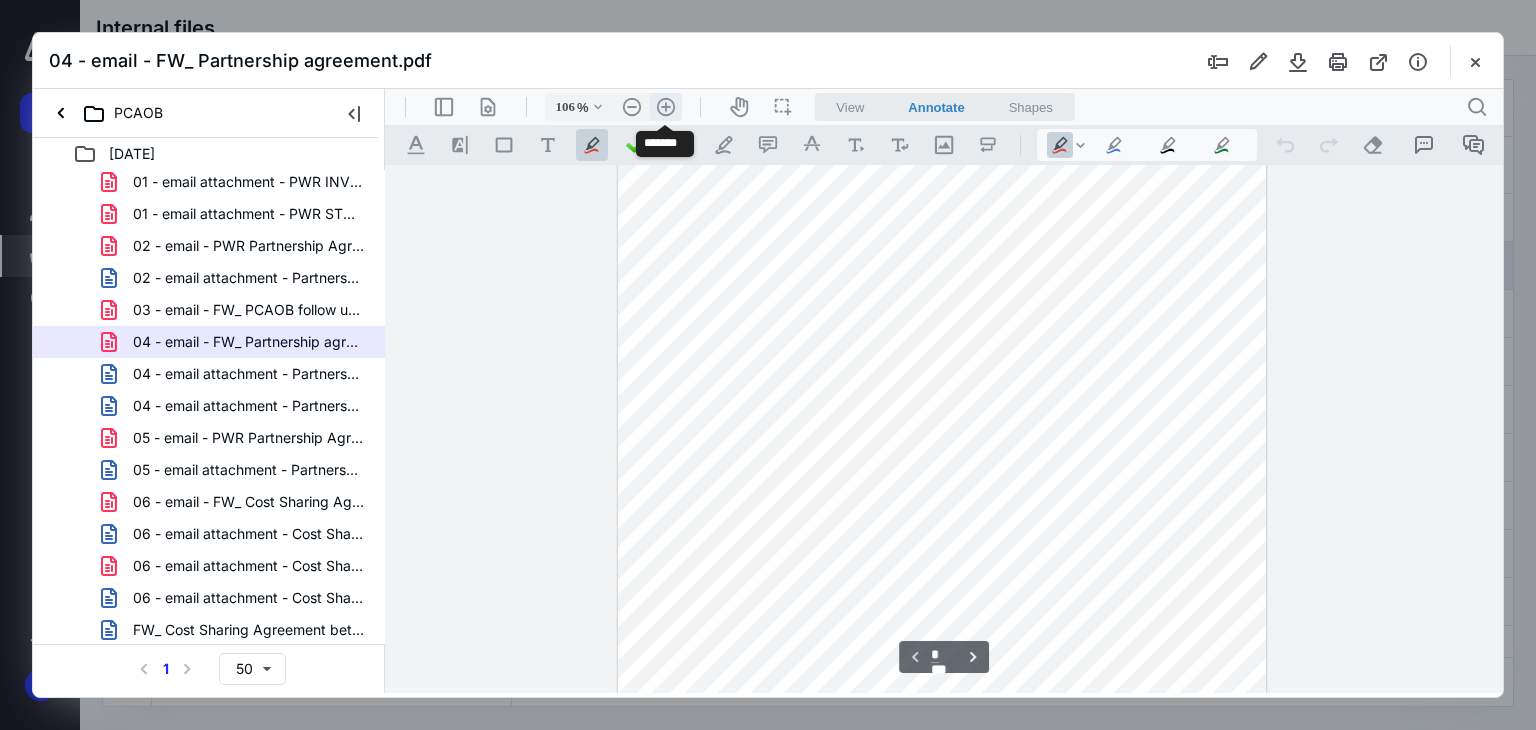 click on ".cls-1{fill:#abb0c4;} icon - header - zoom - in - line" at bounding box center [666, 107] 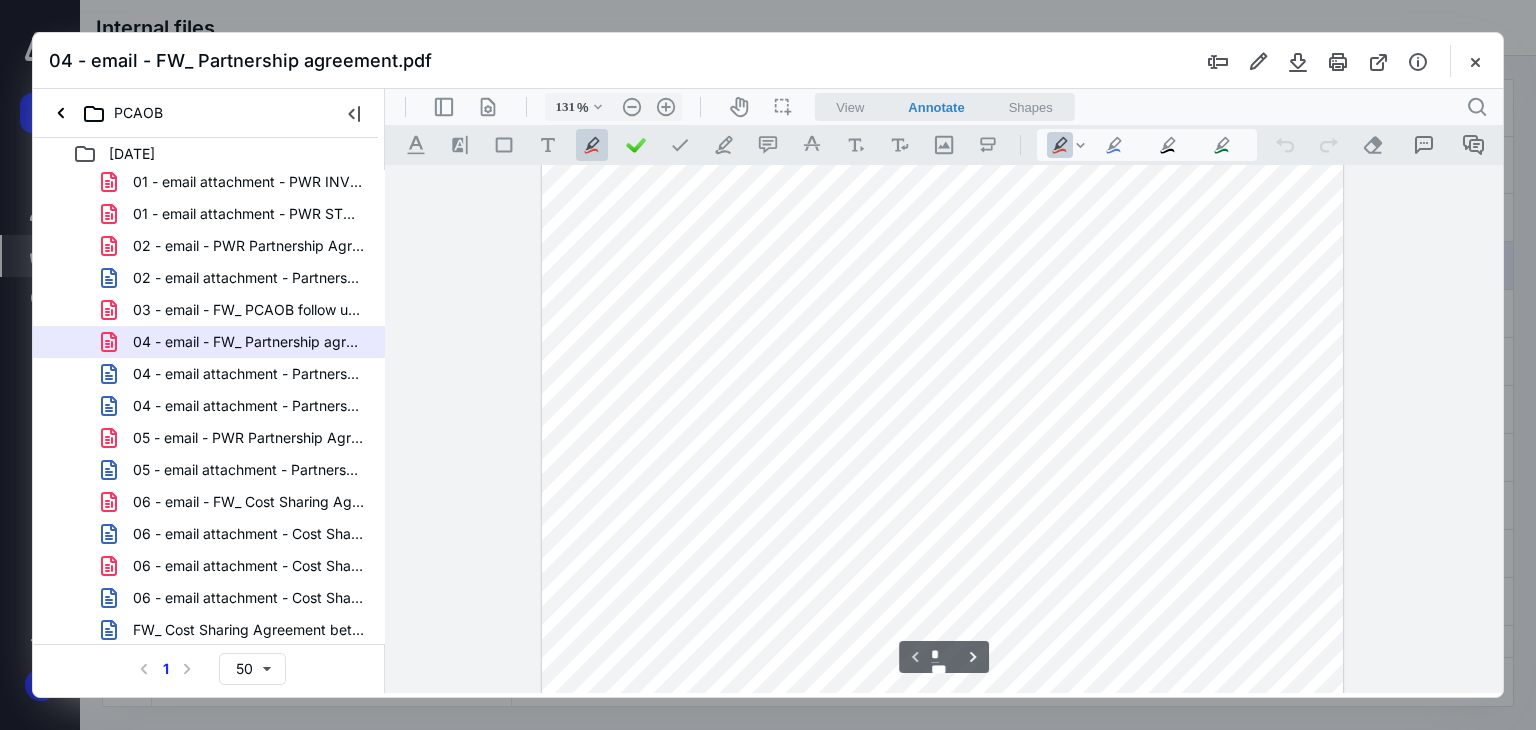 scroll, scrollTop: 0, scrollLeft: 0, axis: both 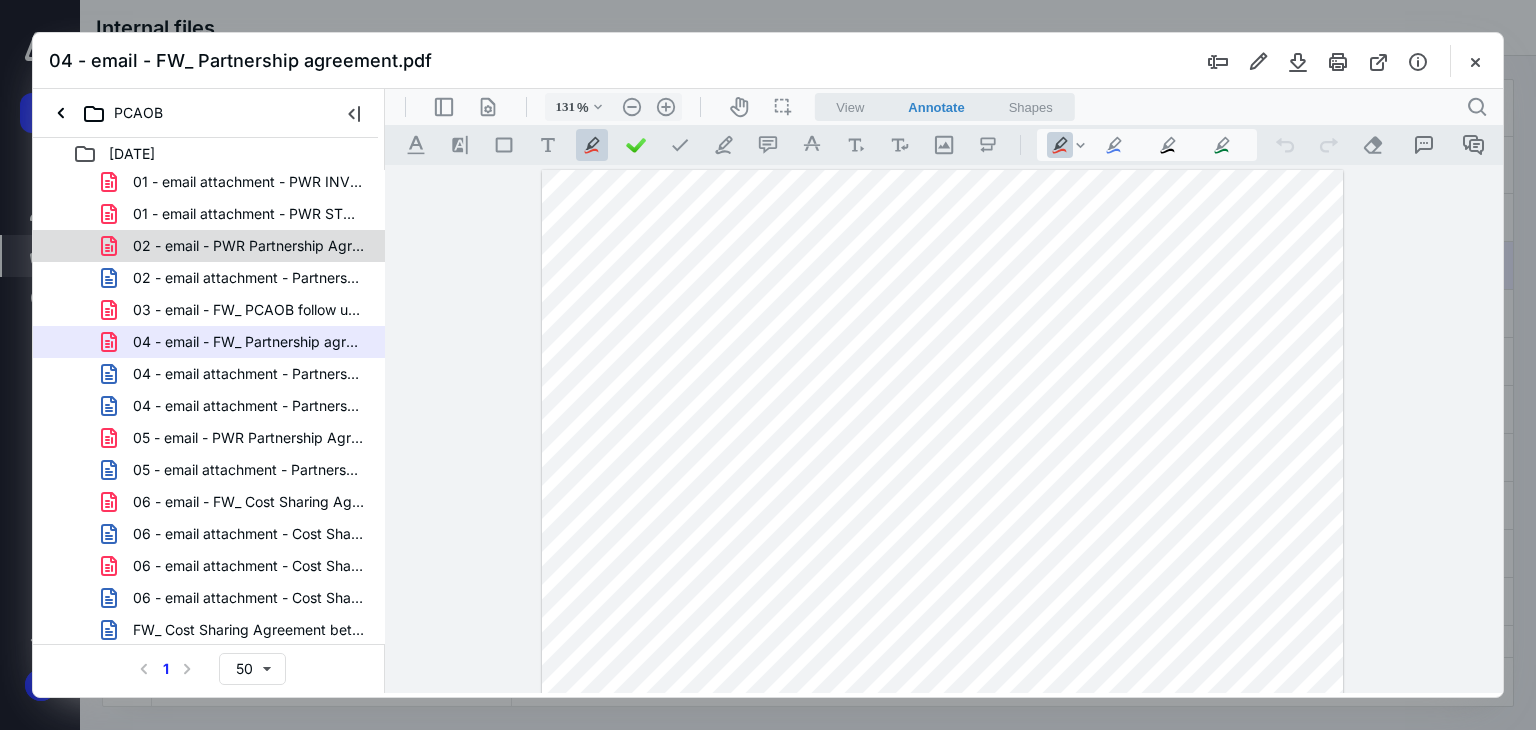 click on "02 - email - PWR Partnership Agreement.pdf" at bounding box center [249, 246] 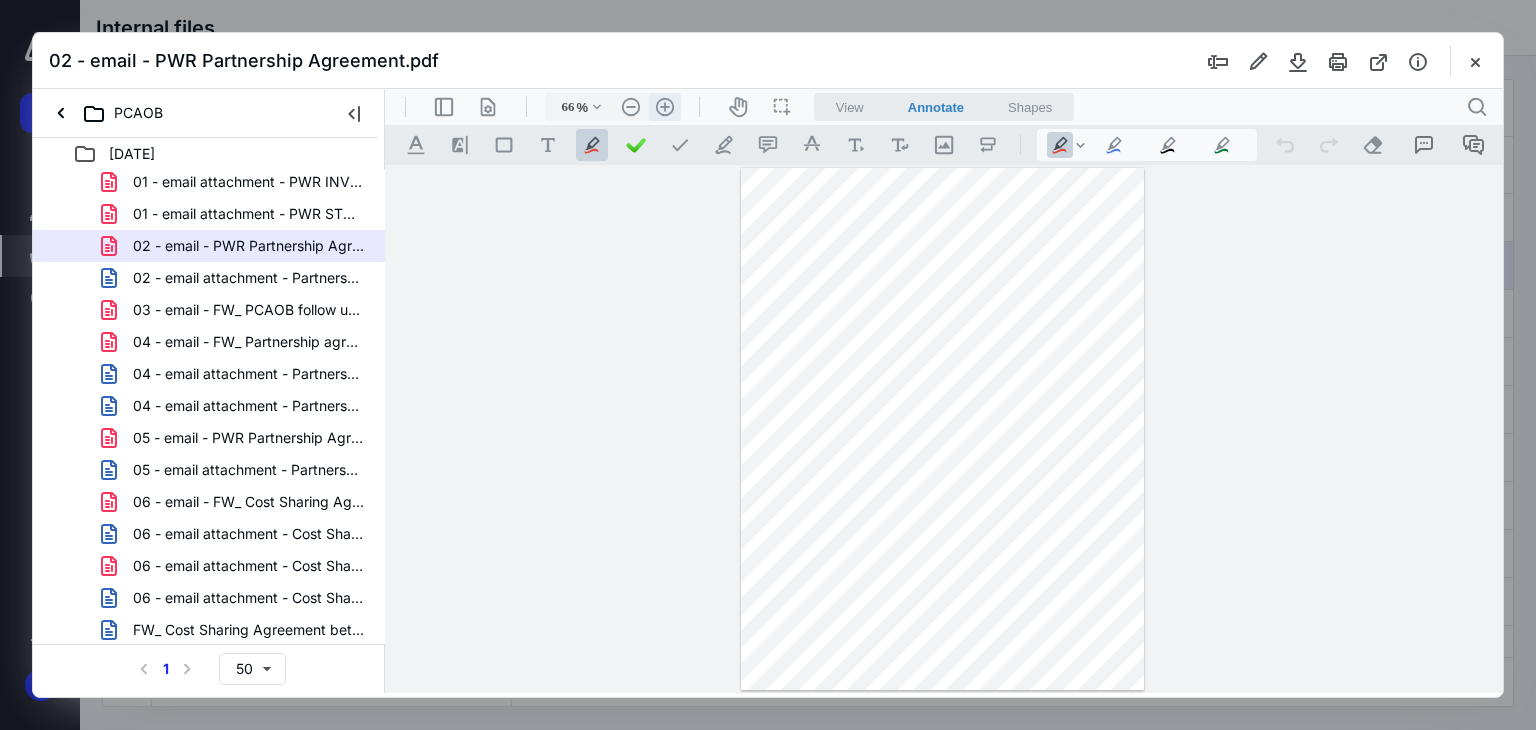 click on ".cls-1{fill:#abb0c4;} icon - header - zoom - in - line" at bounding box center [665, 107] 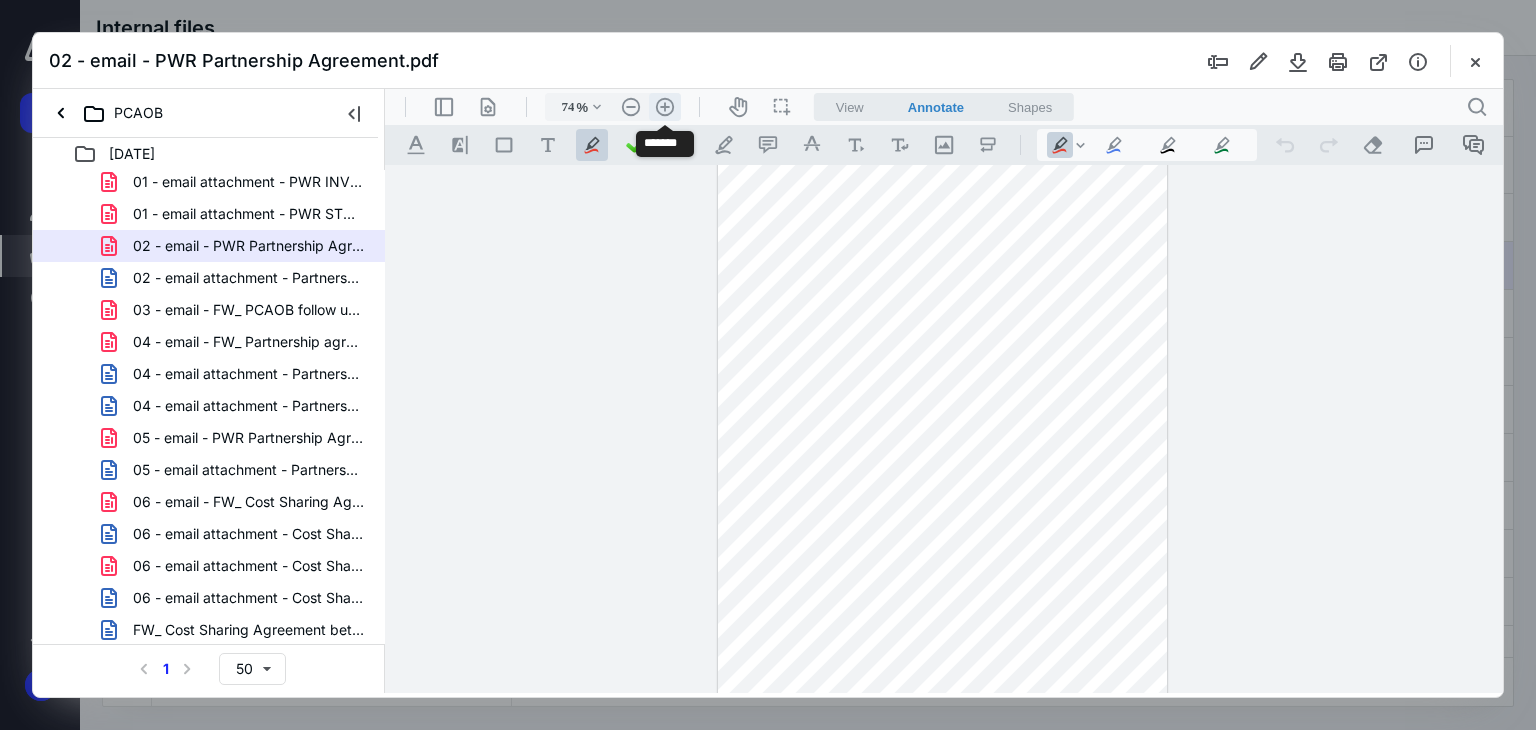 click on ".cls-1{fill:#abb0c4;} icon - header - zoom - in - line" at bounding box center (665, 107) 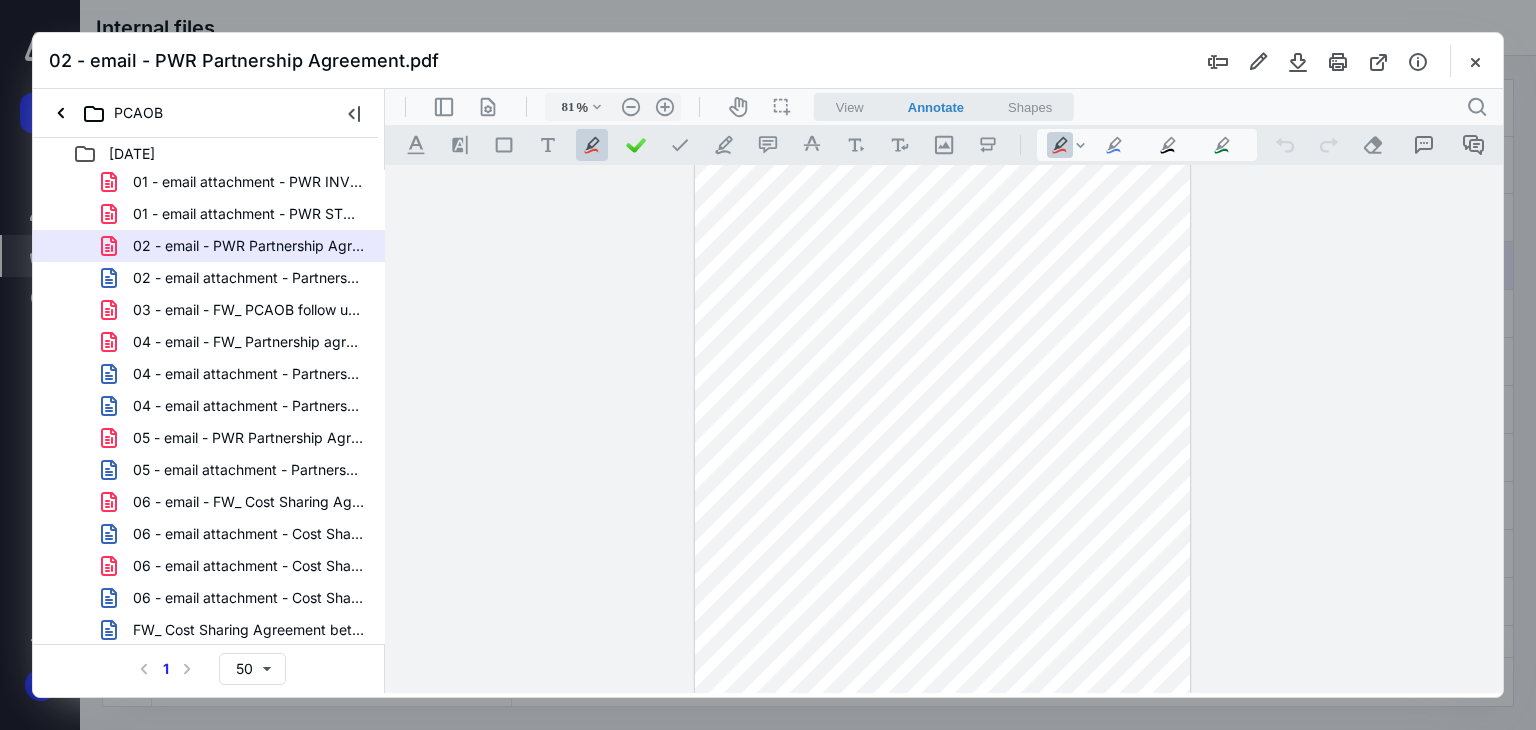 scroll, scrollTop: 0, scrollLeft: 0, axis: both 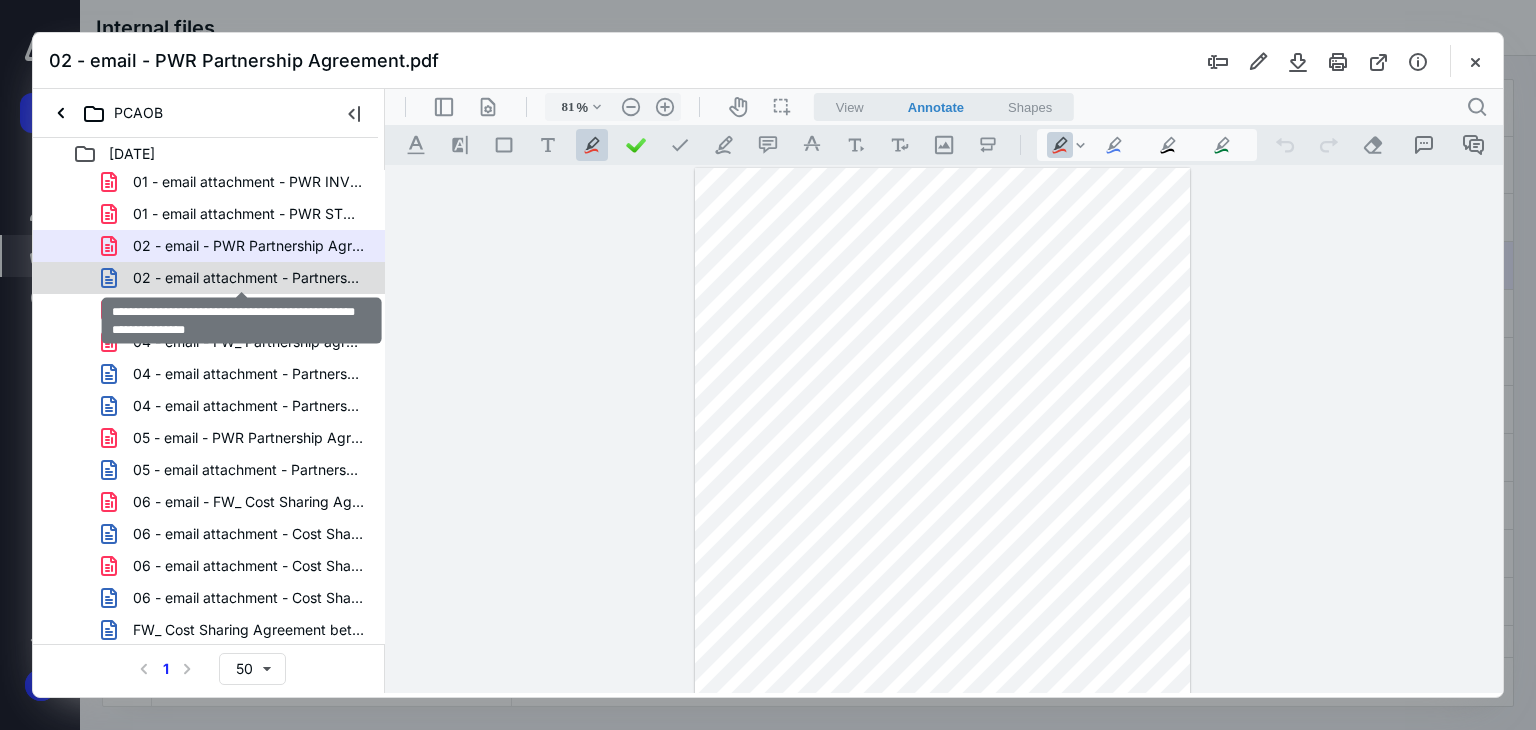 click on "02 - email attachment - Partnership Agreement Update-PWR CPA.docx" at bounding box center [249, 278] 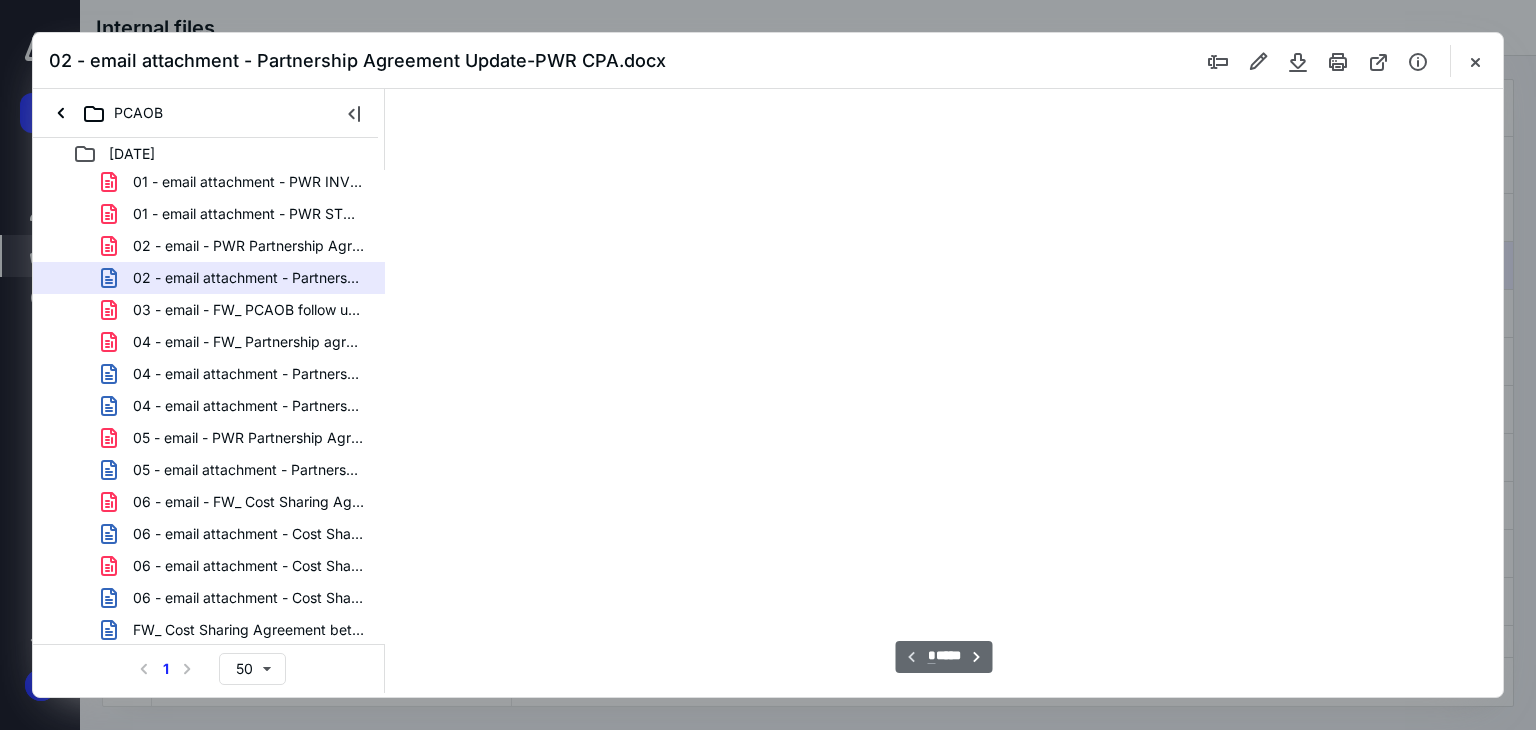 type on "66" 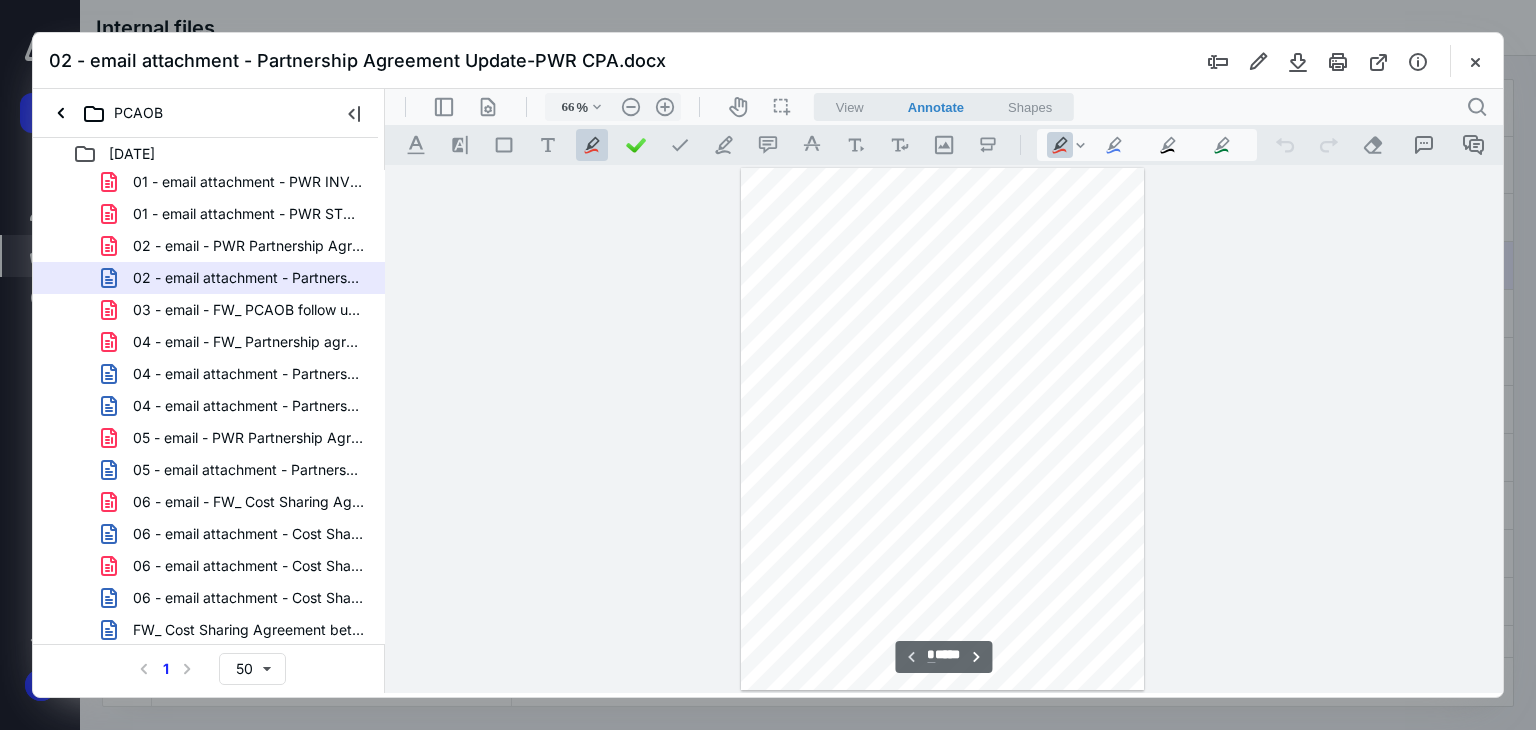 scroll, scrollTop: 79, scrollLeft: 0, axis: vertical 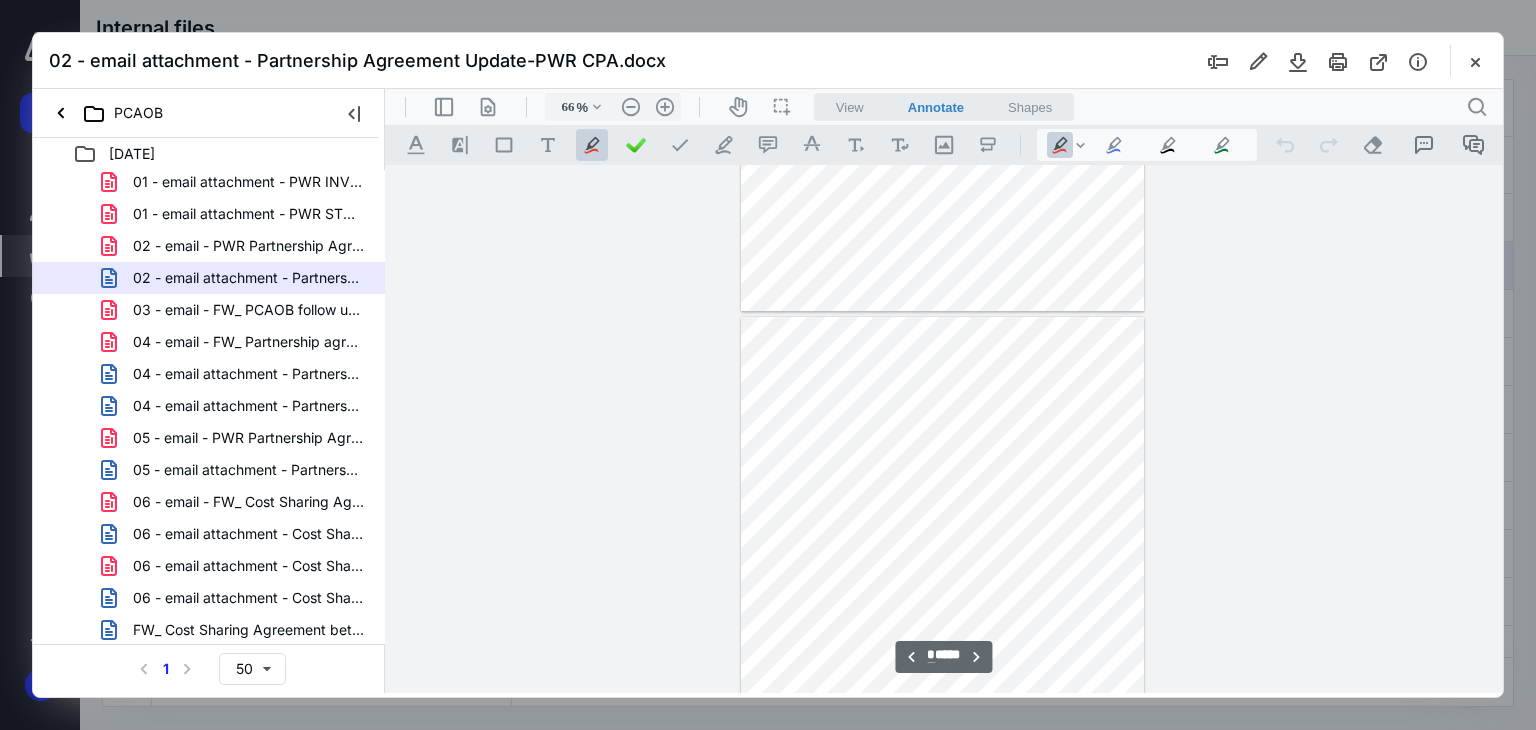 type on "*" 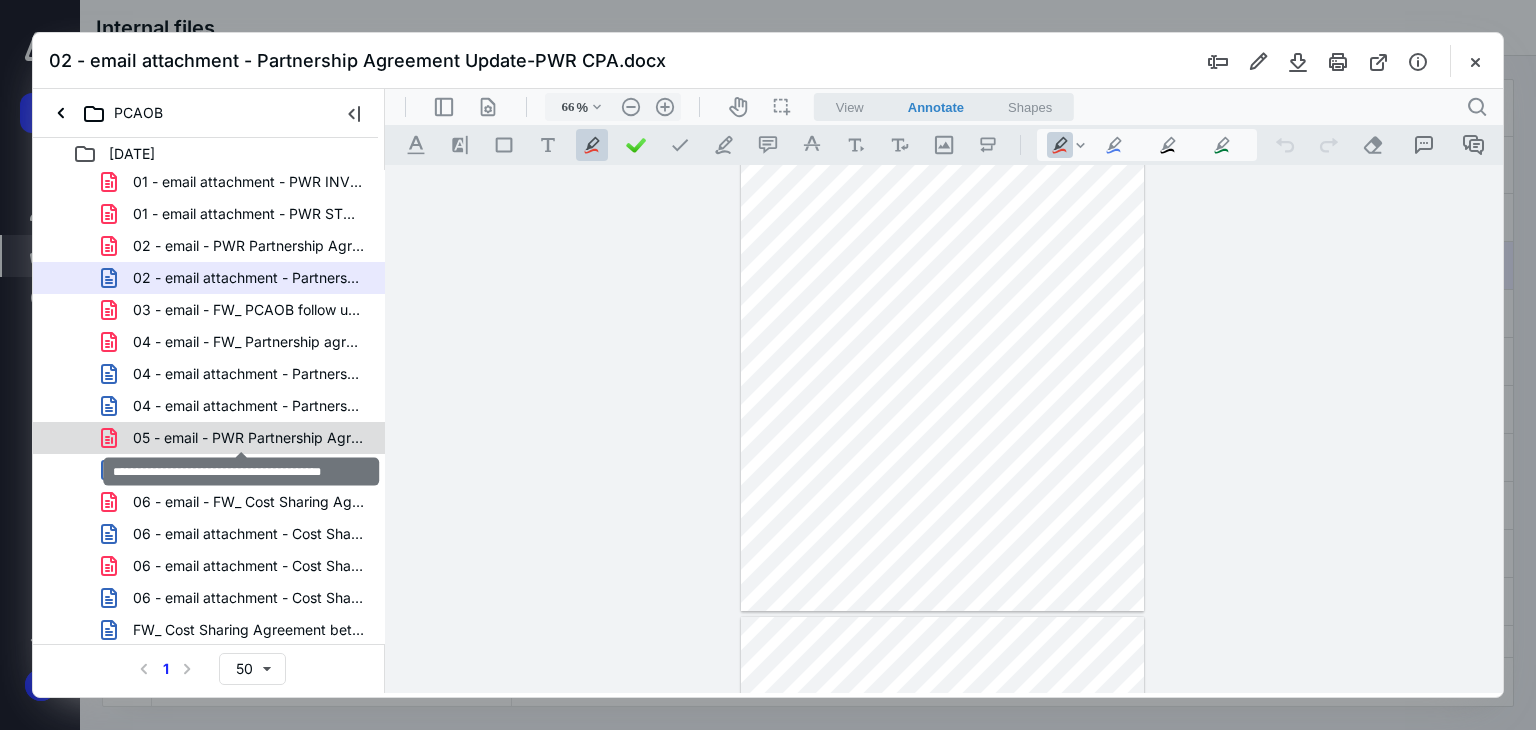 click on "05 - email - PWR Partnership Agreement.pdf" at bounding box center (249, 438) 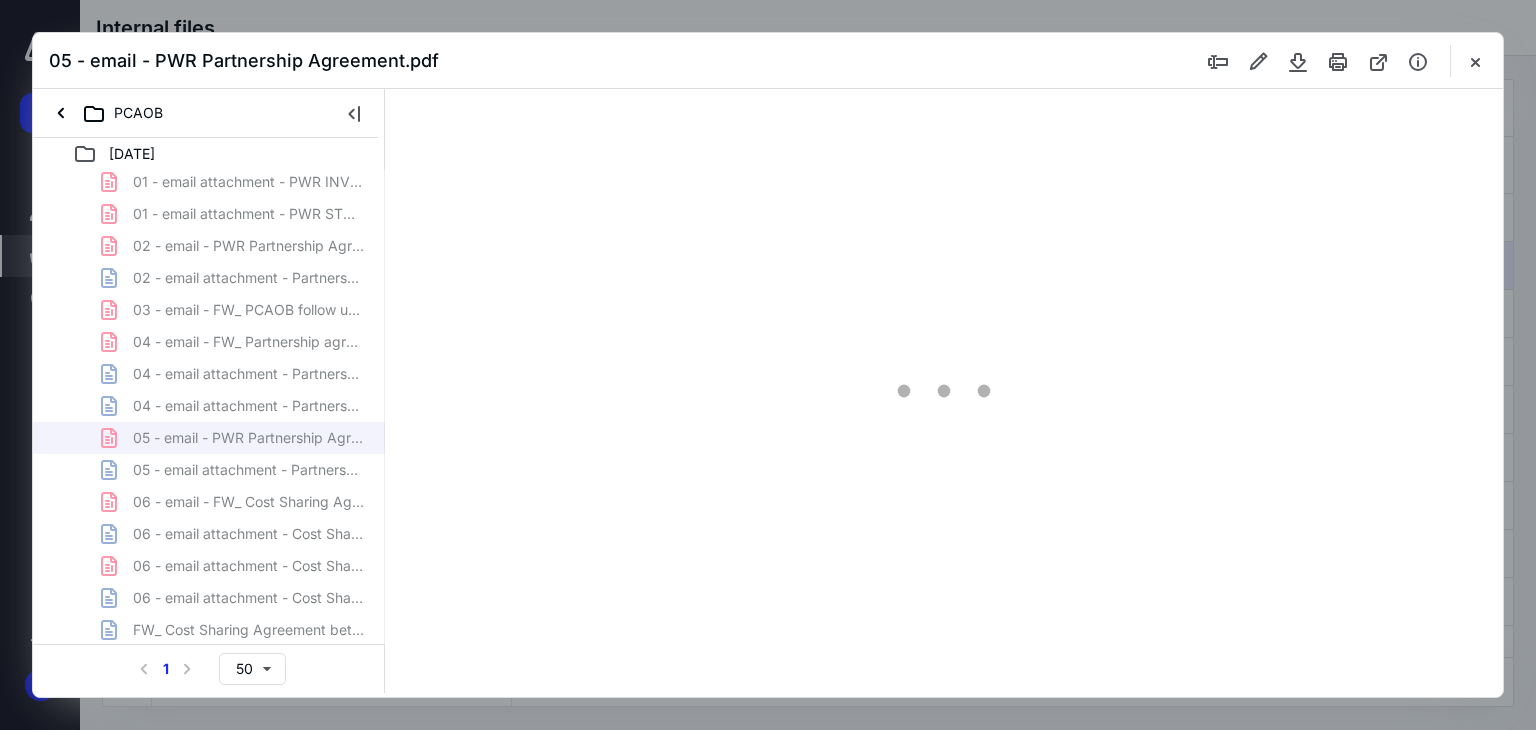 scroll, scrollTop: 0, scrollLeft: 0, axis: both 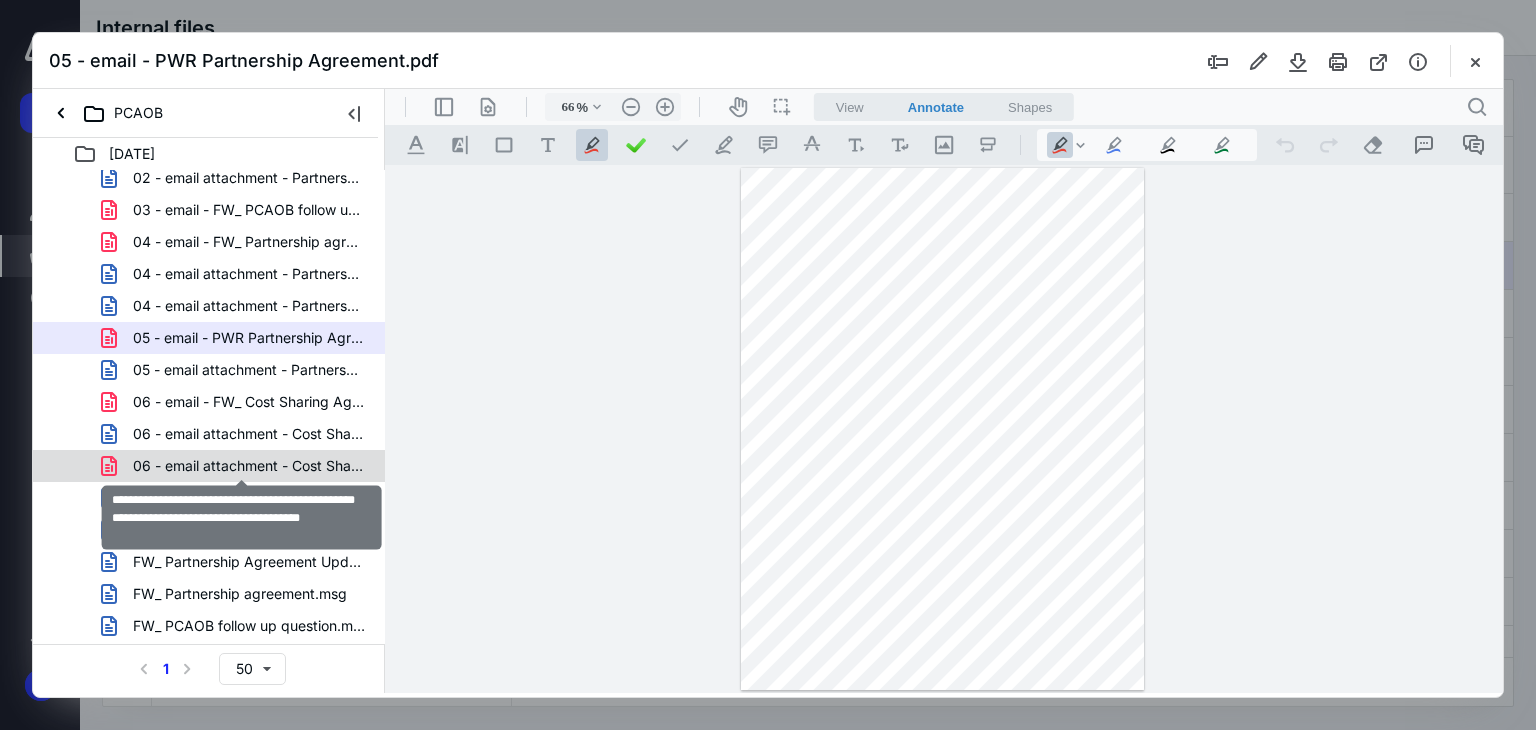 click on "06 - email attachment - Cost Sharing Agreement_ Vine_PWR11.1.2019 - Signed Agreement.pdf" at bounding box center (249, 466) 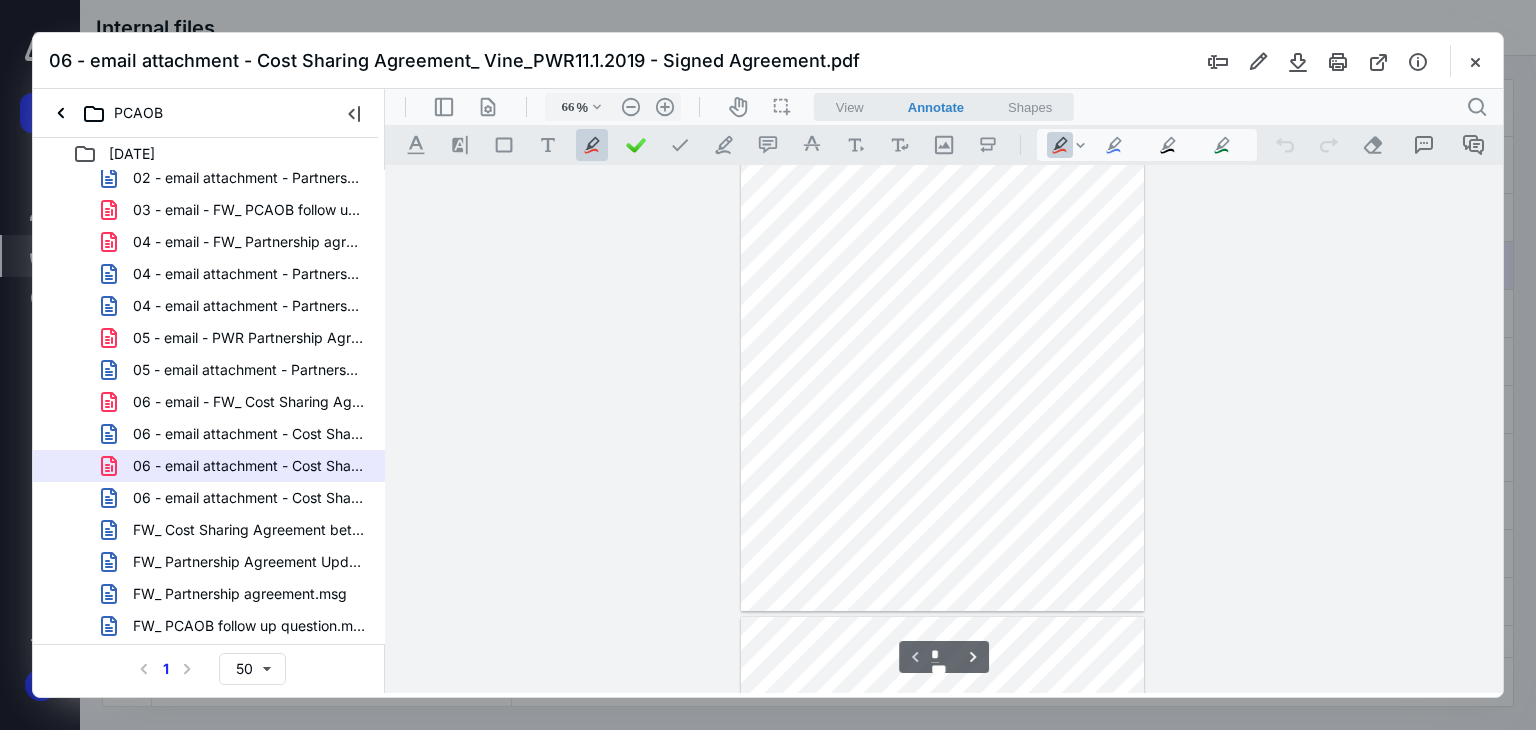 scroll, scrollTop: 0, scrollLeft: 0, axis: both 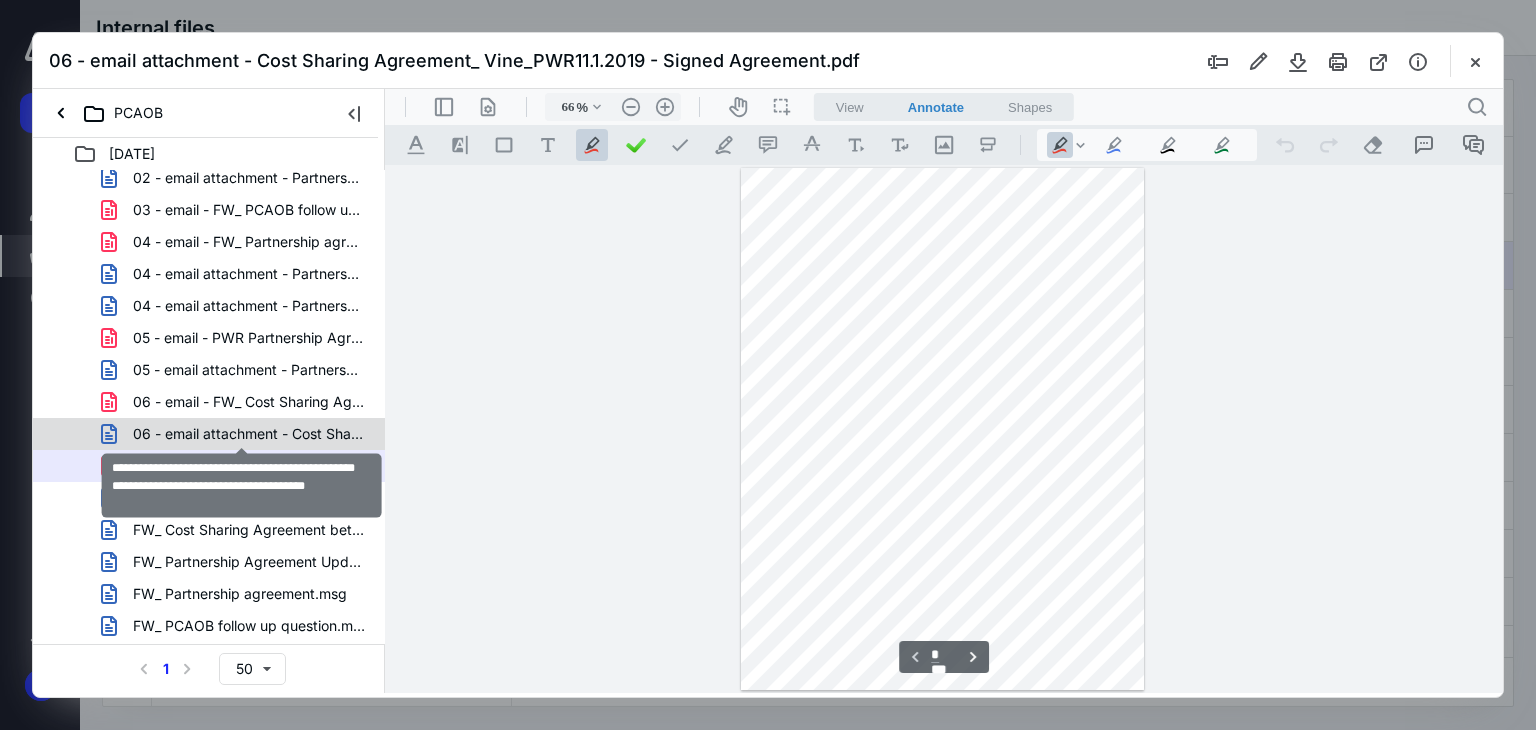 click on "06 - email attachment - Cost Sharing Agreement_ Vine_PWR11.1.2019 - Signed Agreement.docx" at bounding box center [249, 434] 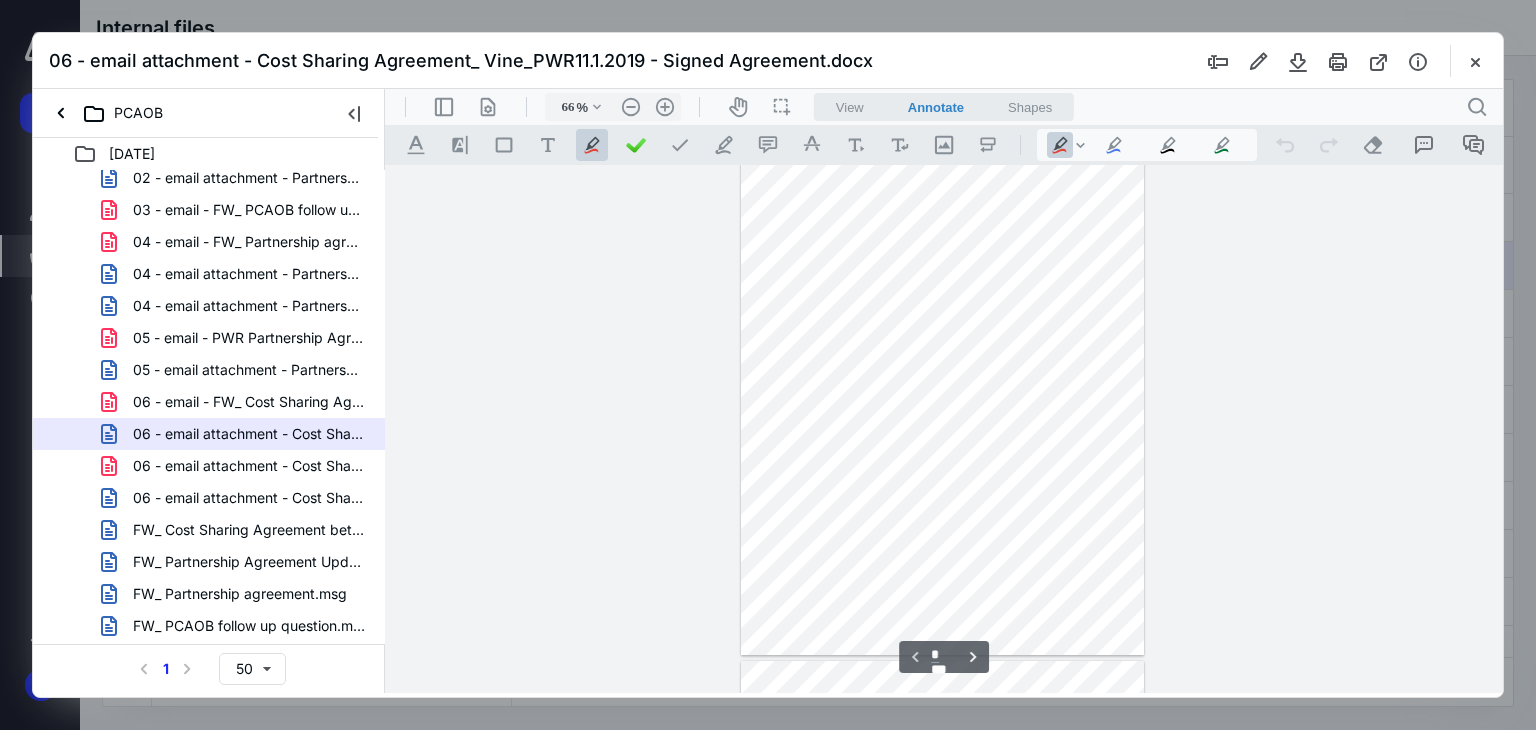 scroll, scrollTop: 0, scrollLeft: 0, axis: both 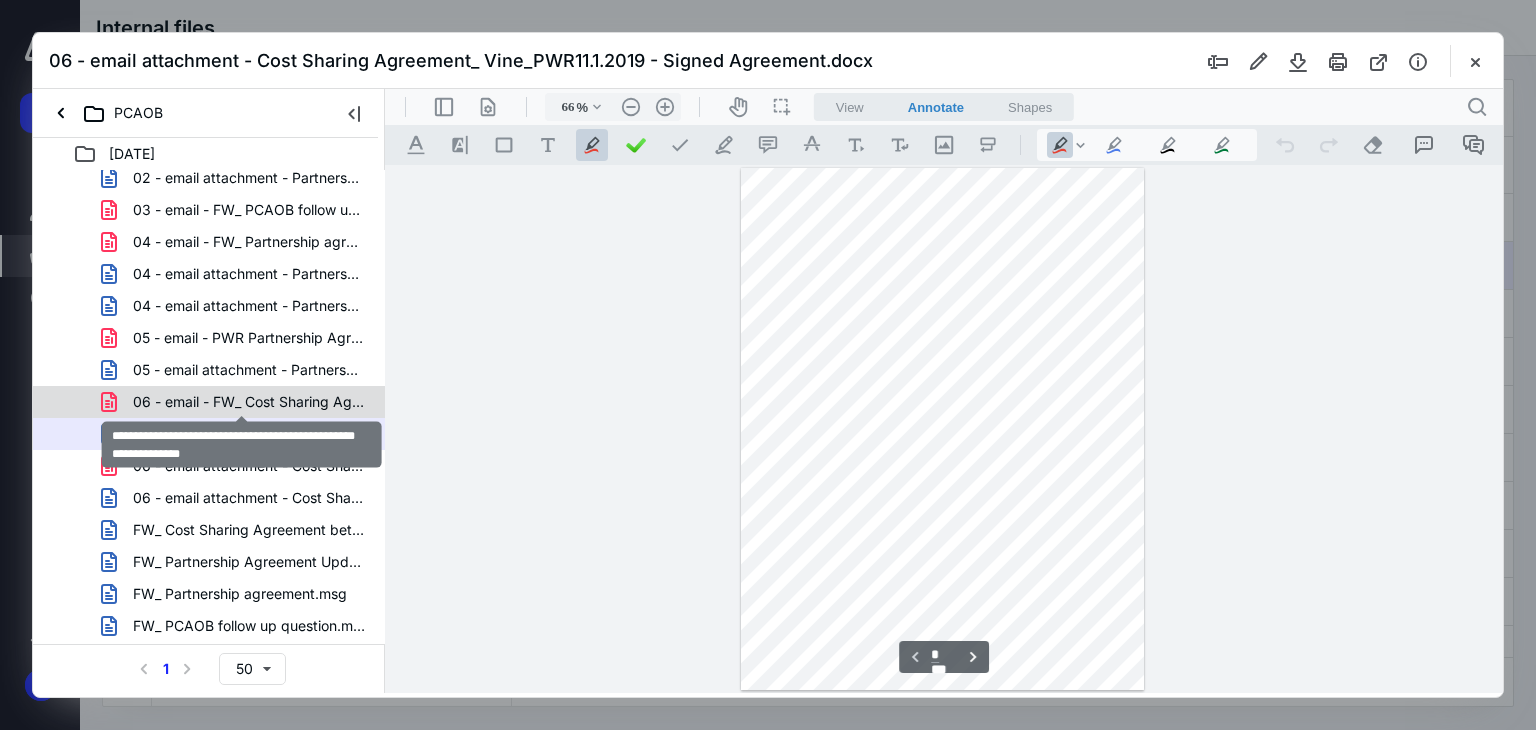 click on "06 - email - FW_ Cost Sharing Agreement between Vine and PWR.pdf" at bounding box center (249, 402) 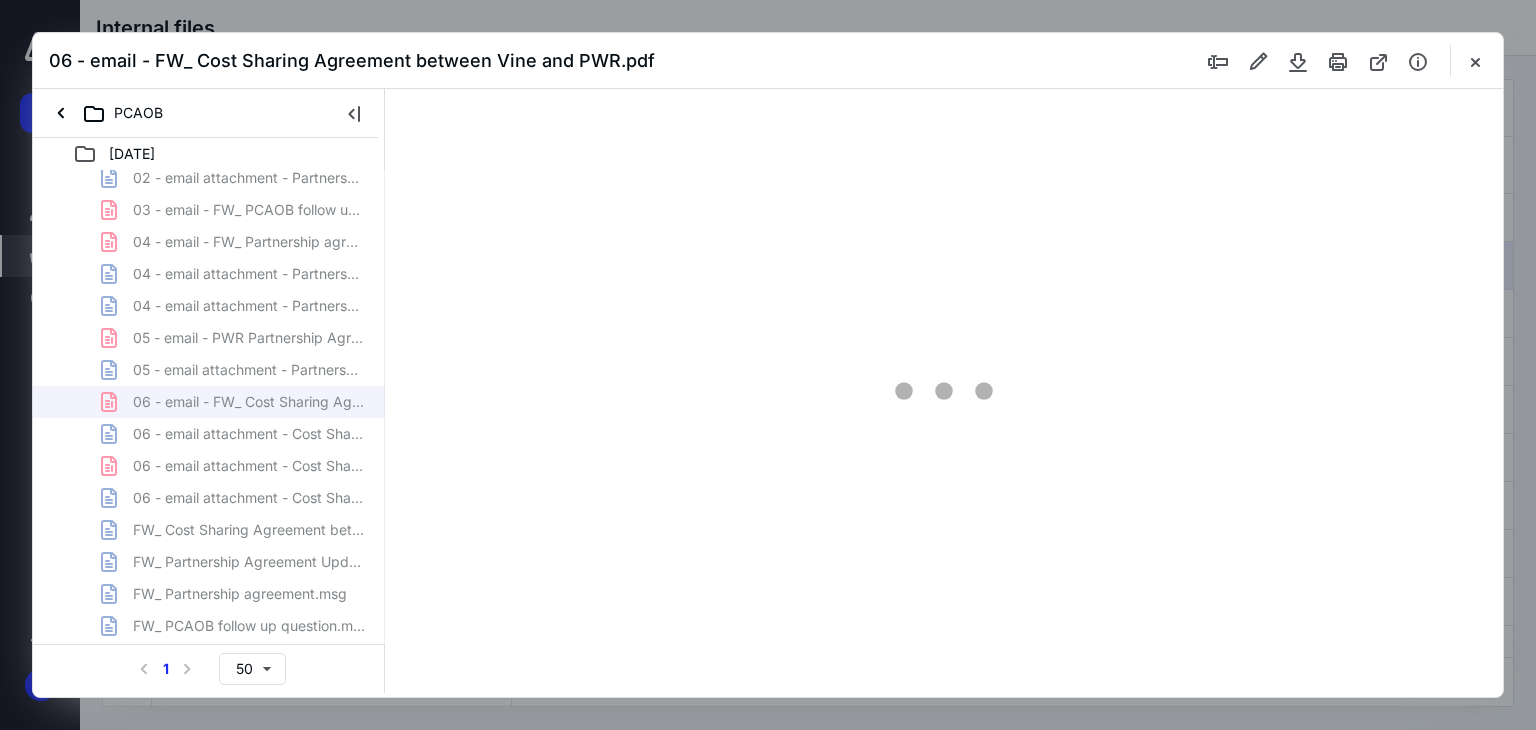 type on "66" 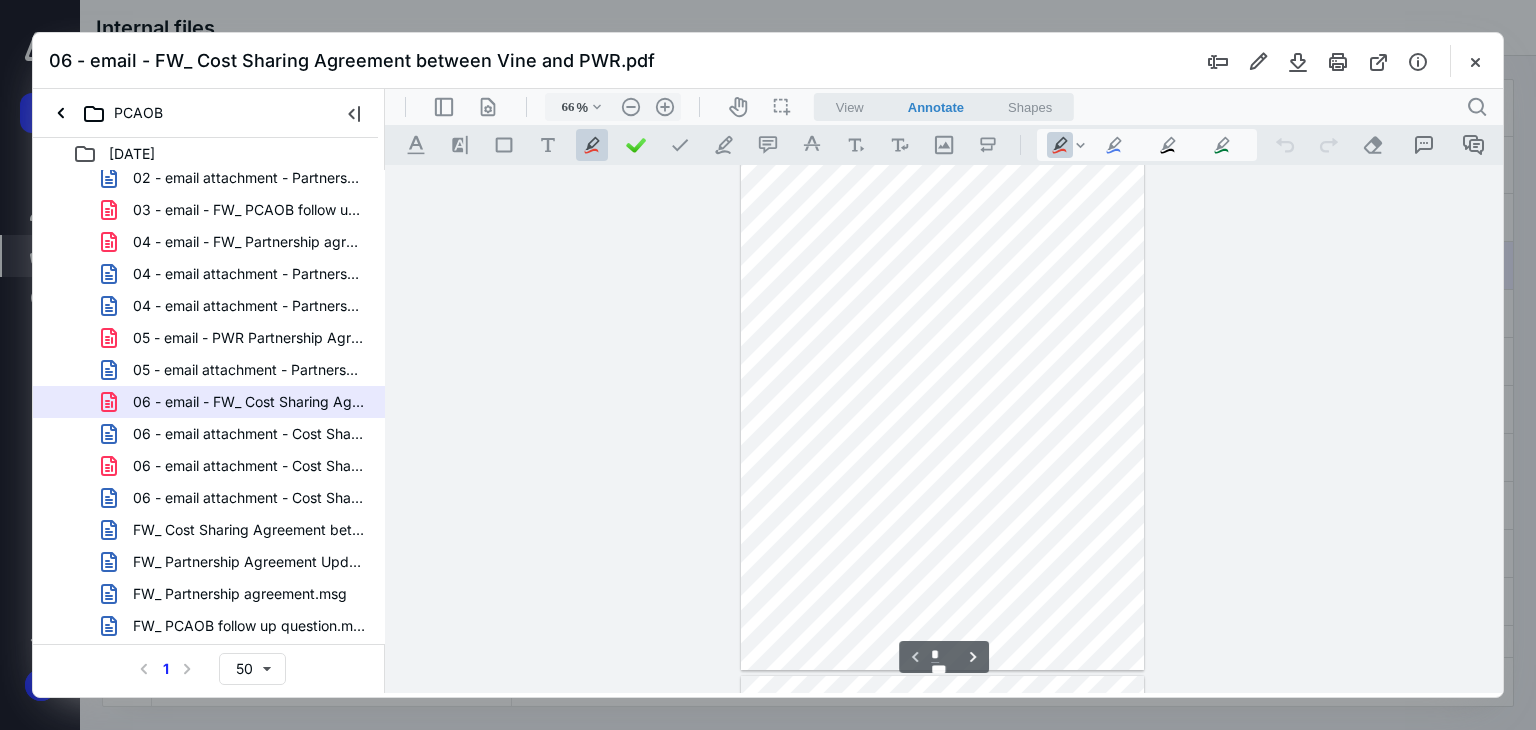 scroll, scrollTop: 0, scrollLeft: 0, axis: both 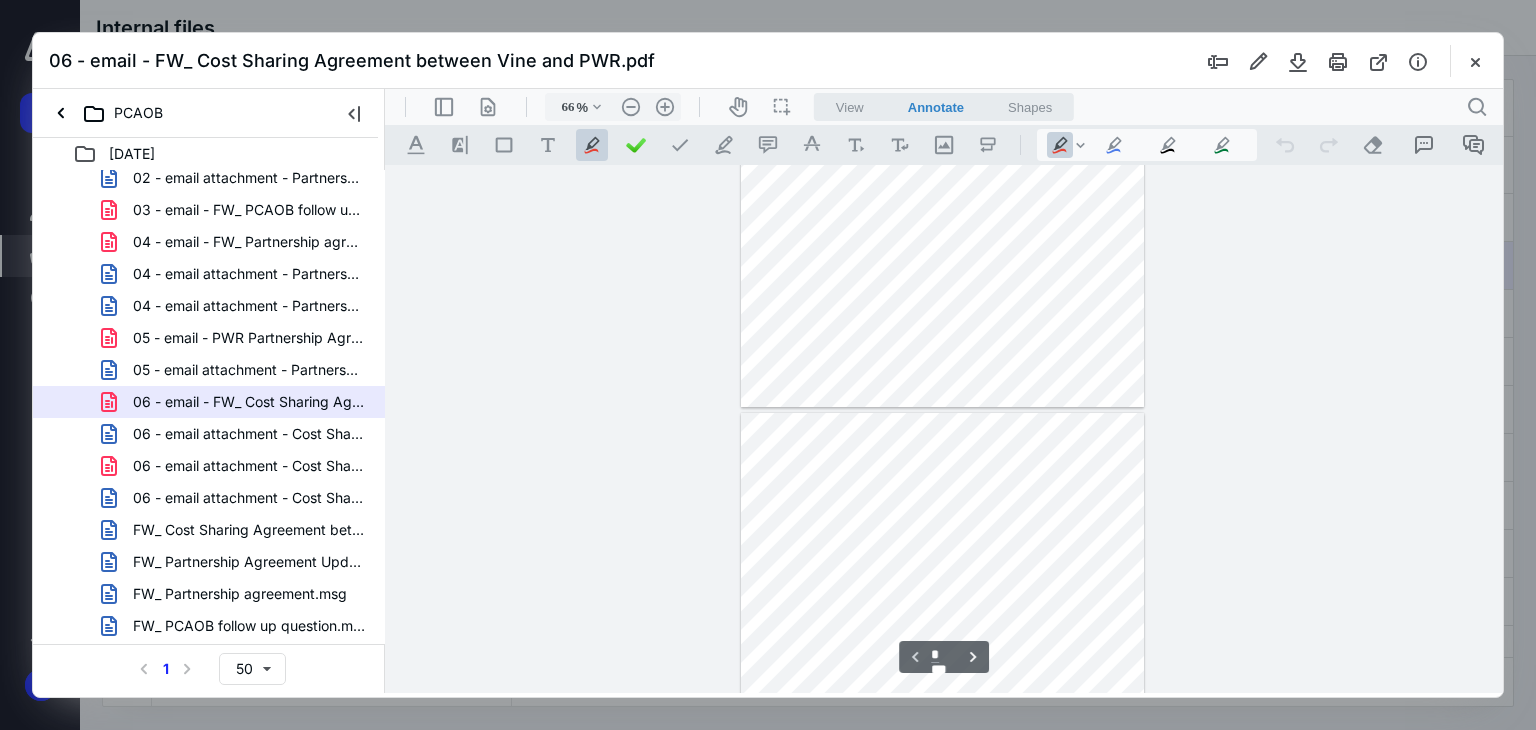 type on "*" 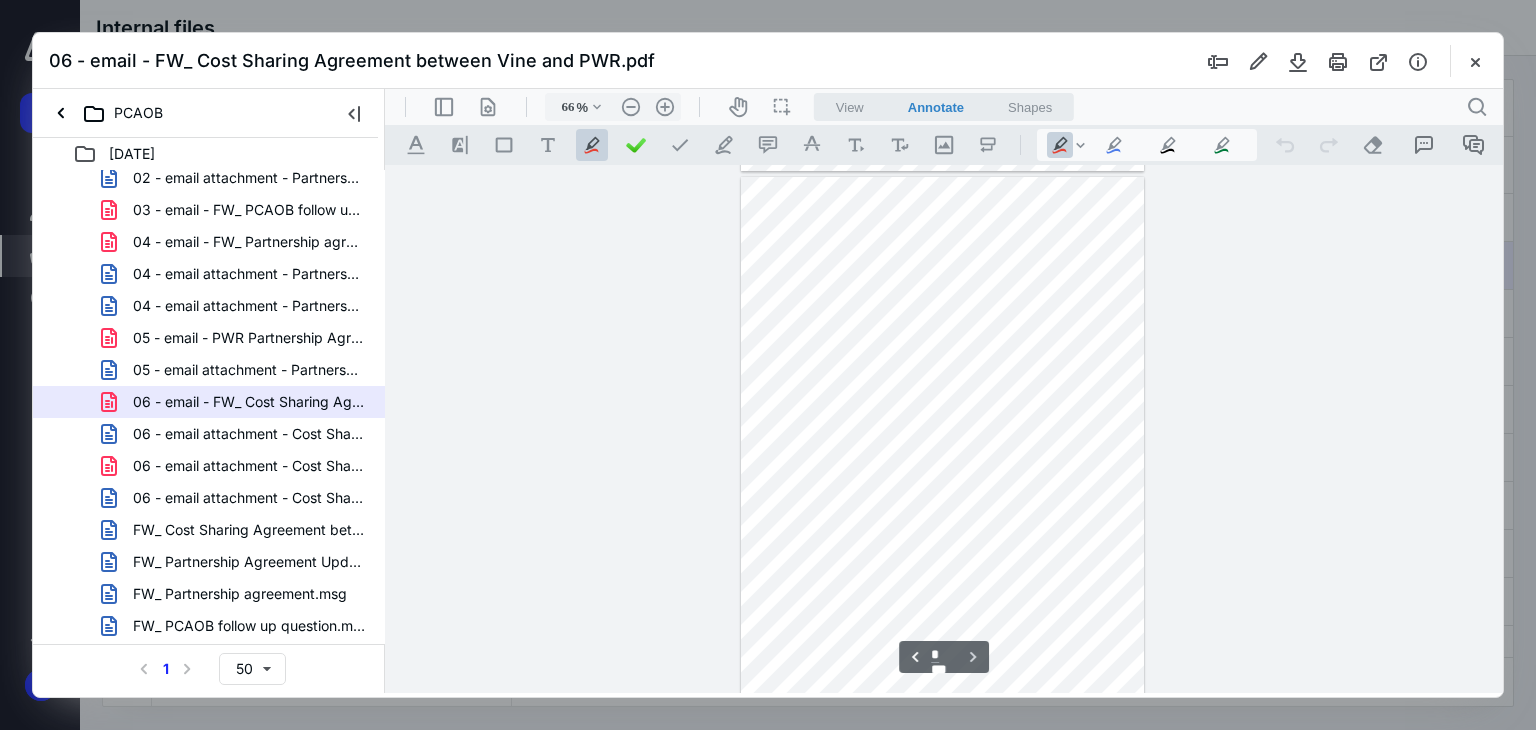 scroll, scrollTop: 528, scrollLeft: 0, axis: vertical 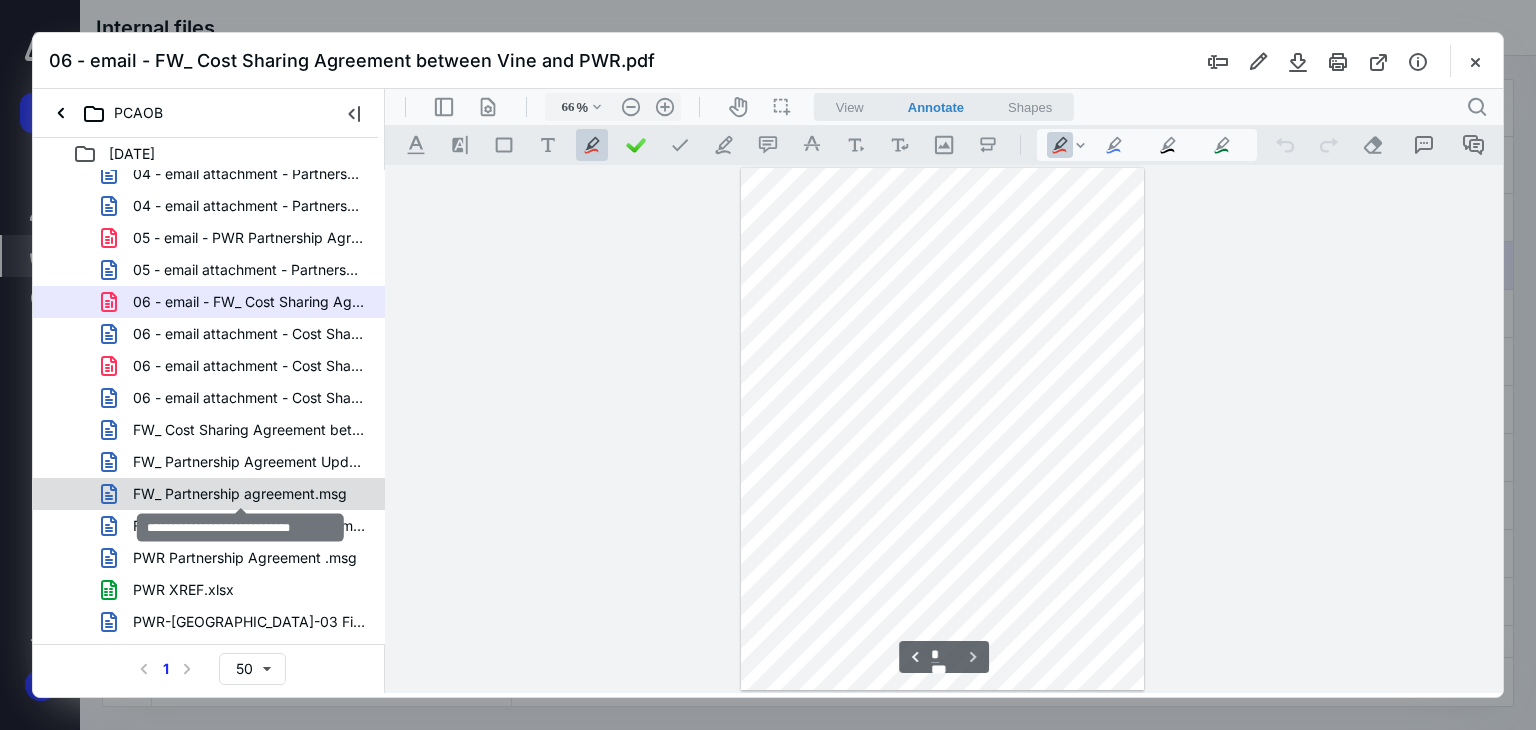 click on "FW_ Partnership agreement.msg" at bounding box center (240, 494) 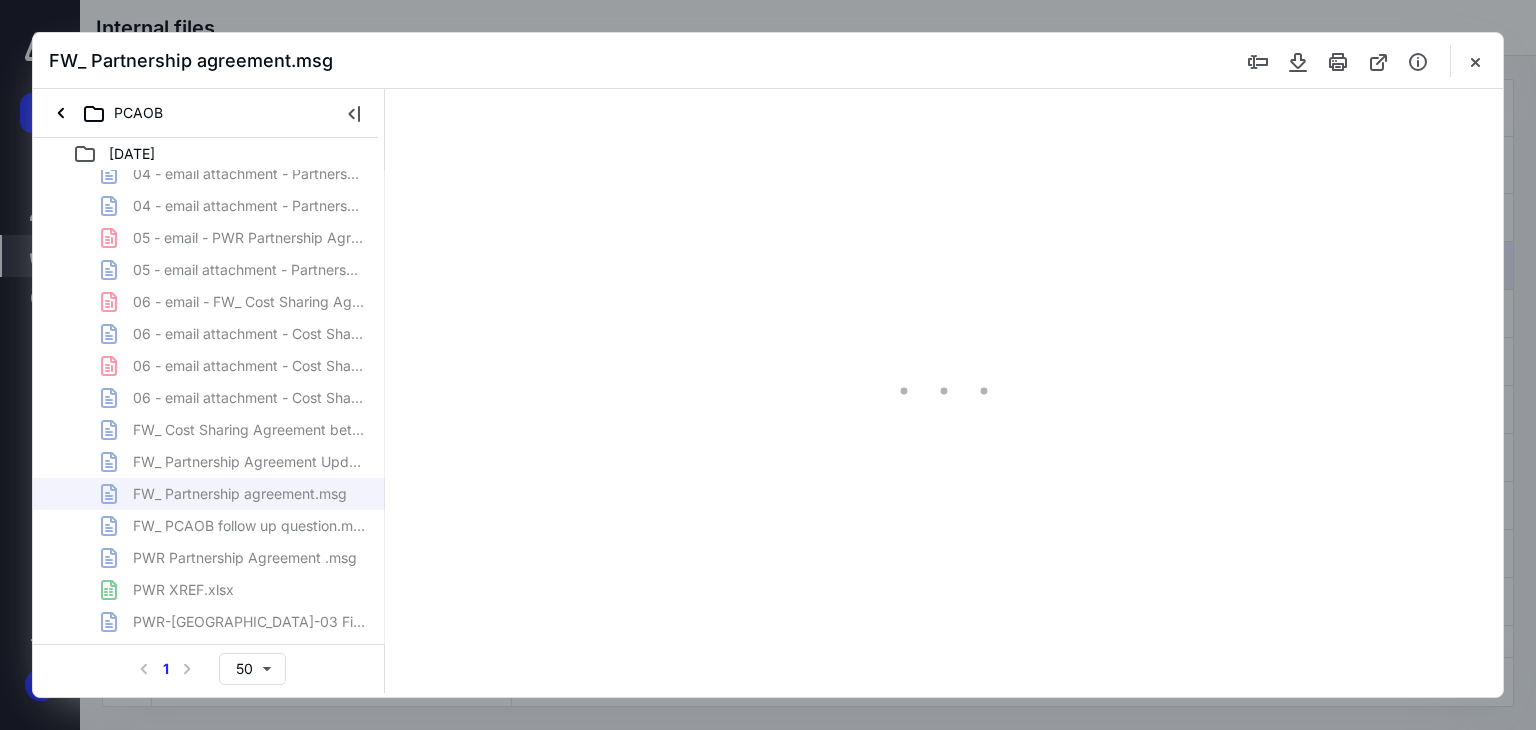 type on "66" 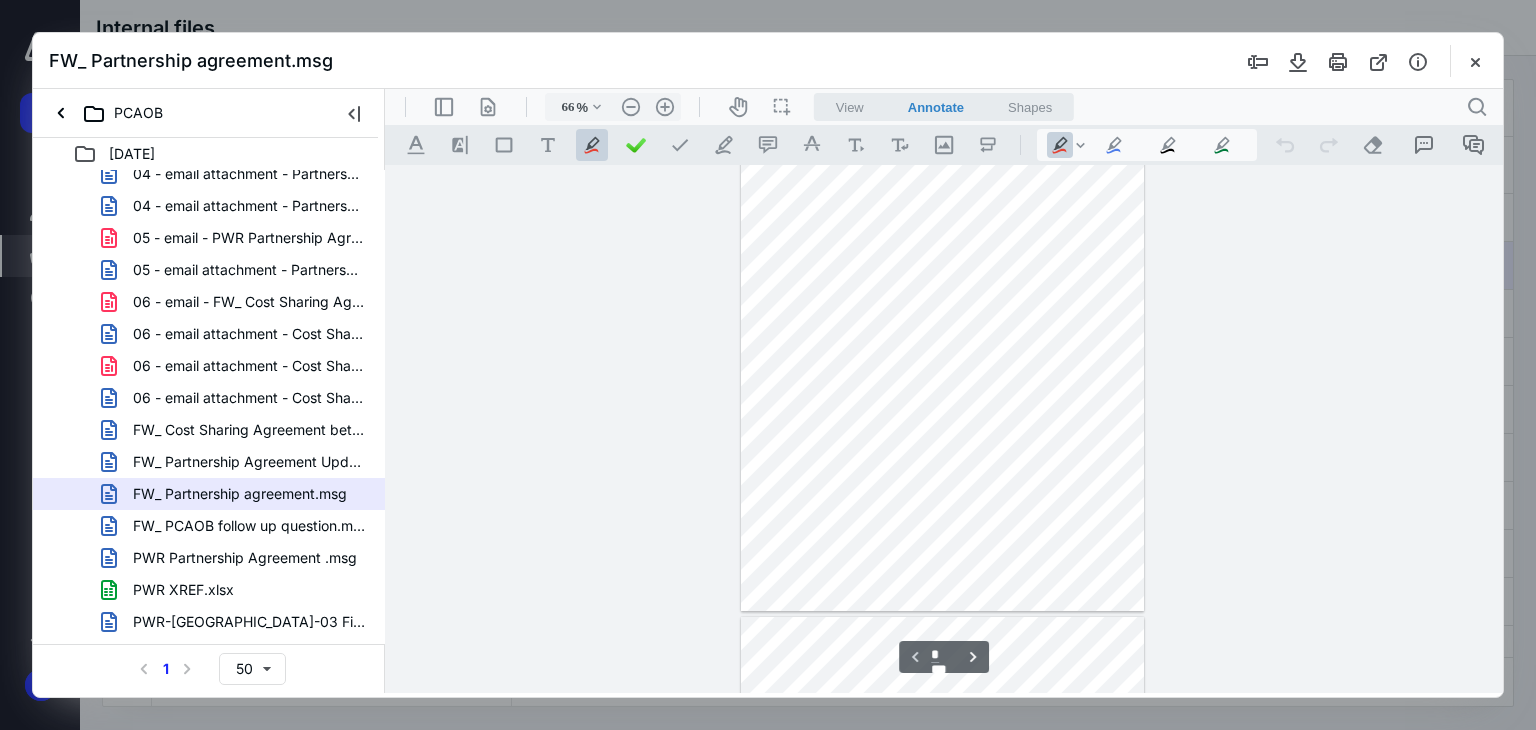 scroll, scrollTop: 0, scrollLeft: 0, axis: both 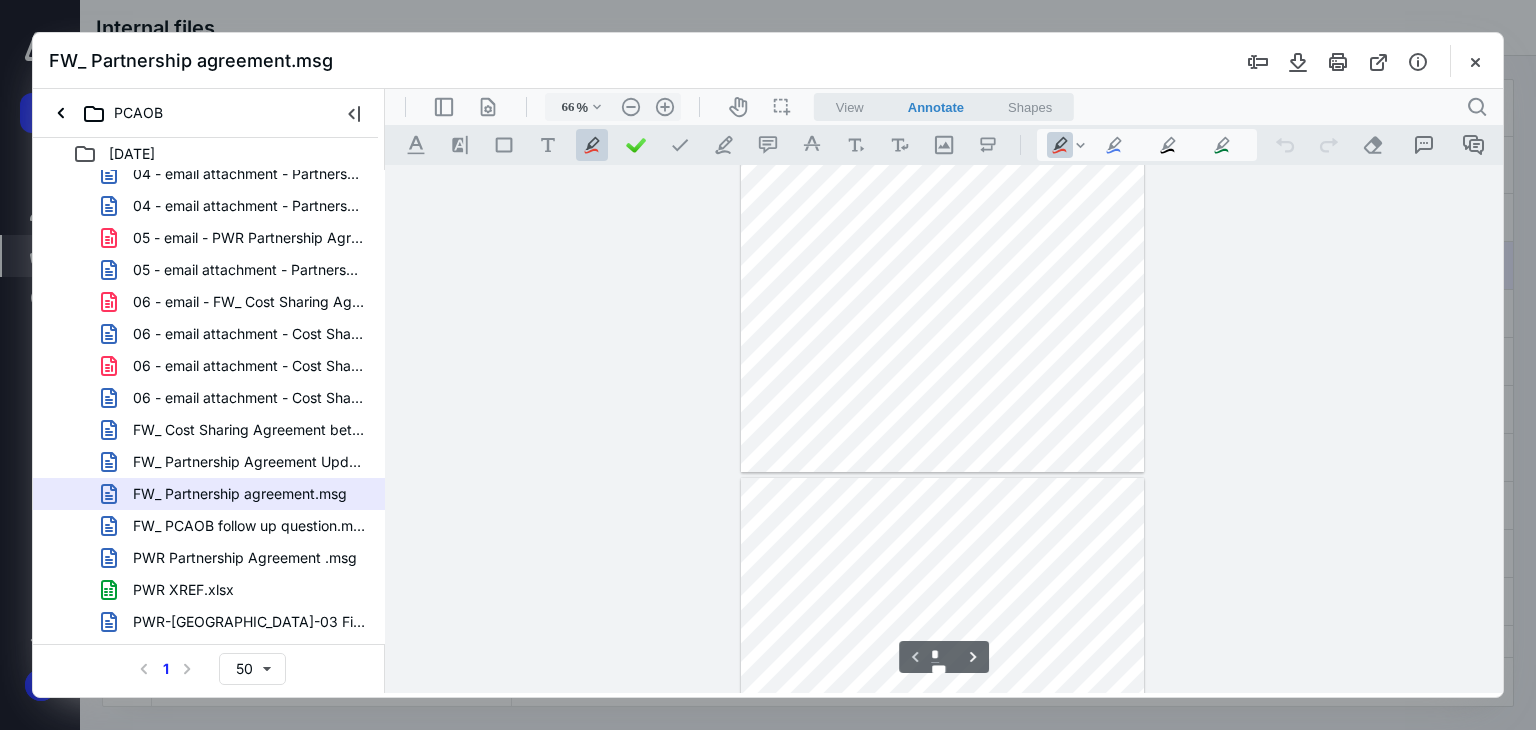 type on "*" 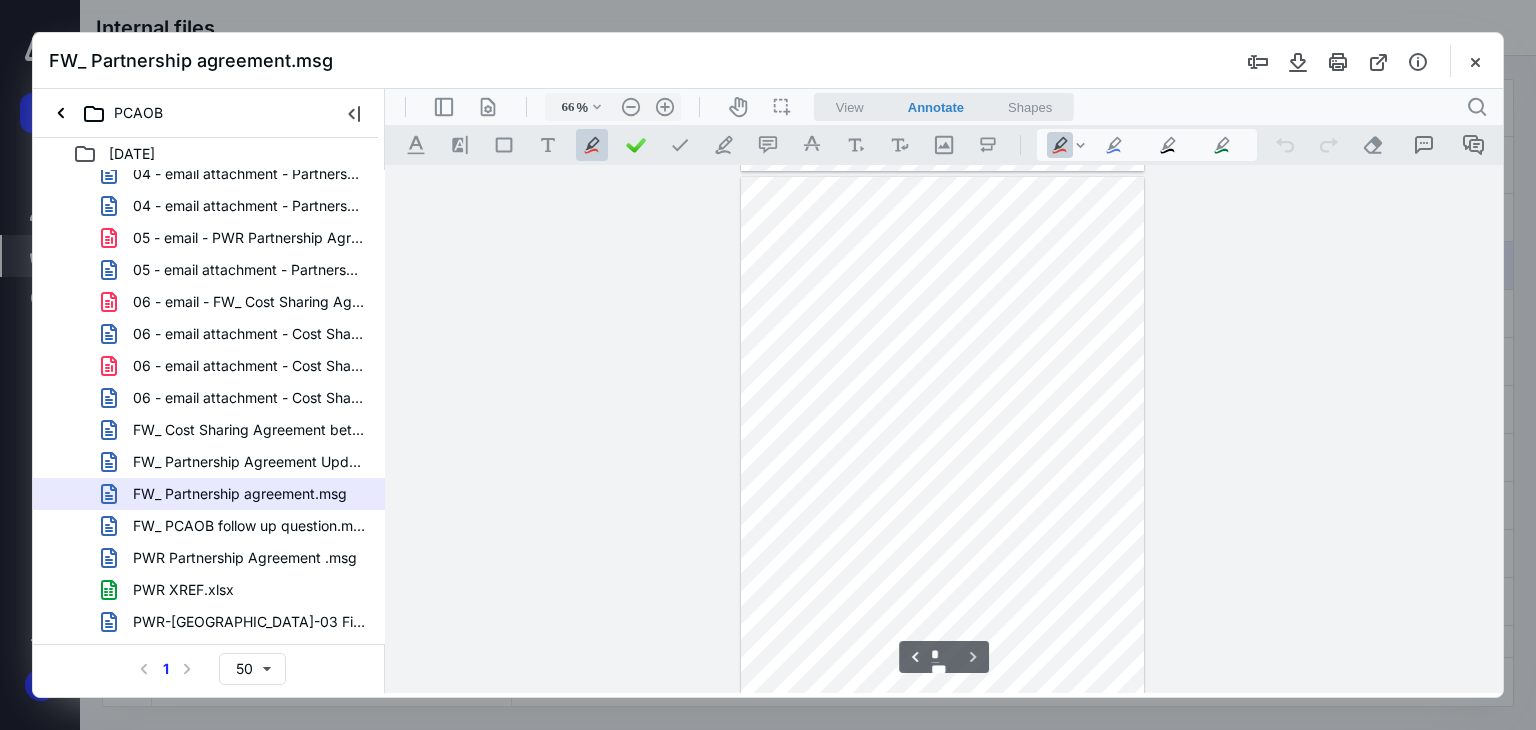 scroll, scrollTop: 528, scrollLeft: 0, axis: vertical 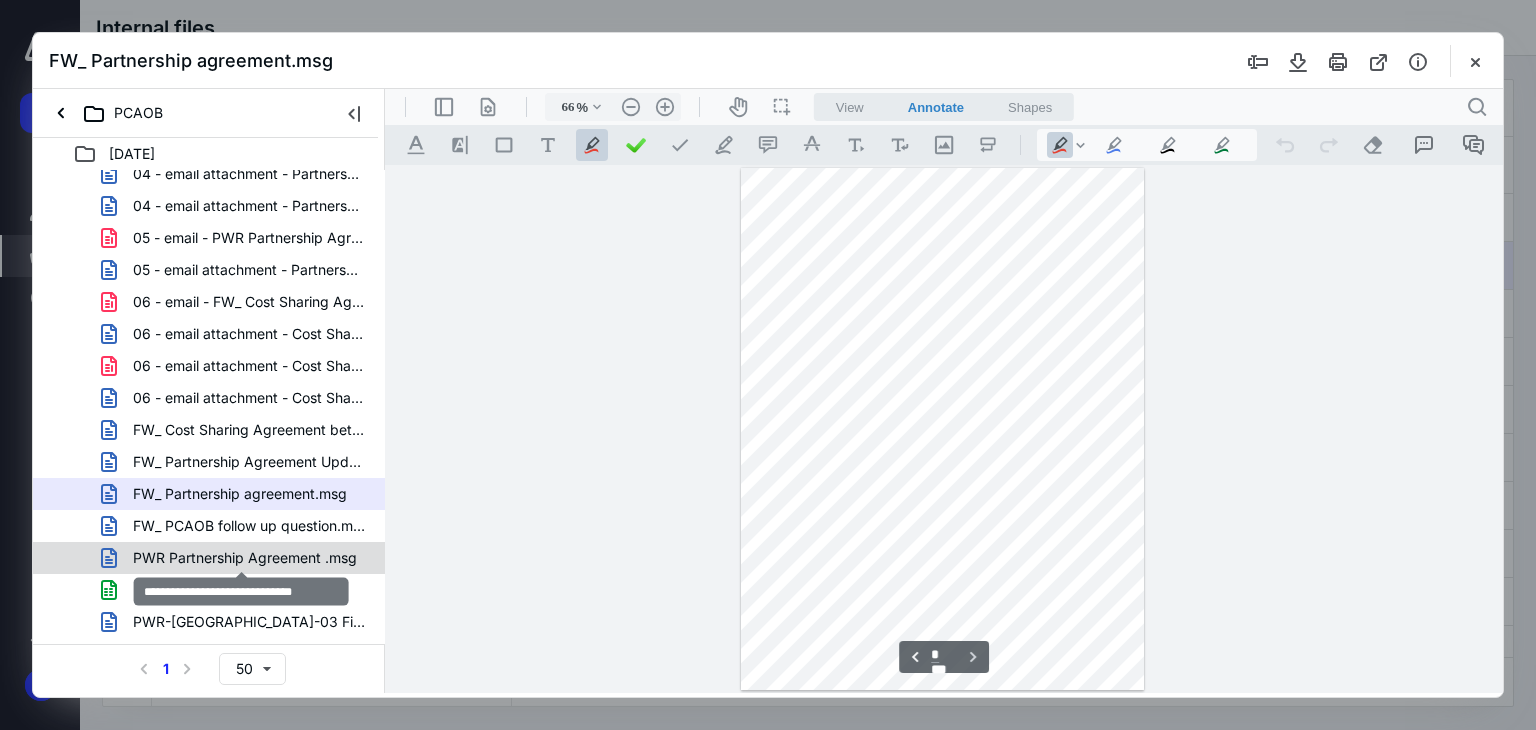 click on "PWR Partnership Agreement .msg" at bounding box center (245, 558) 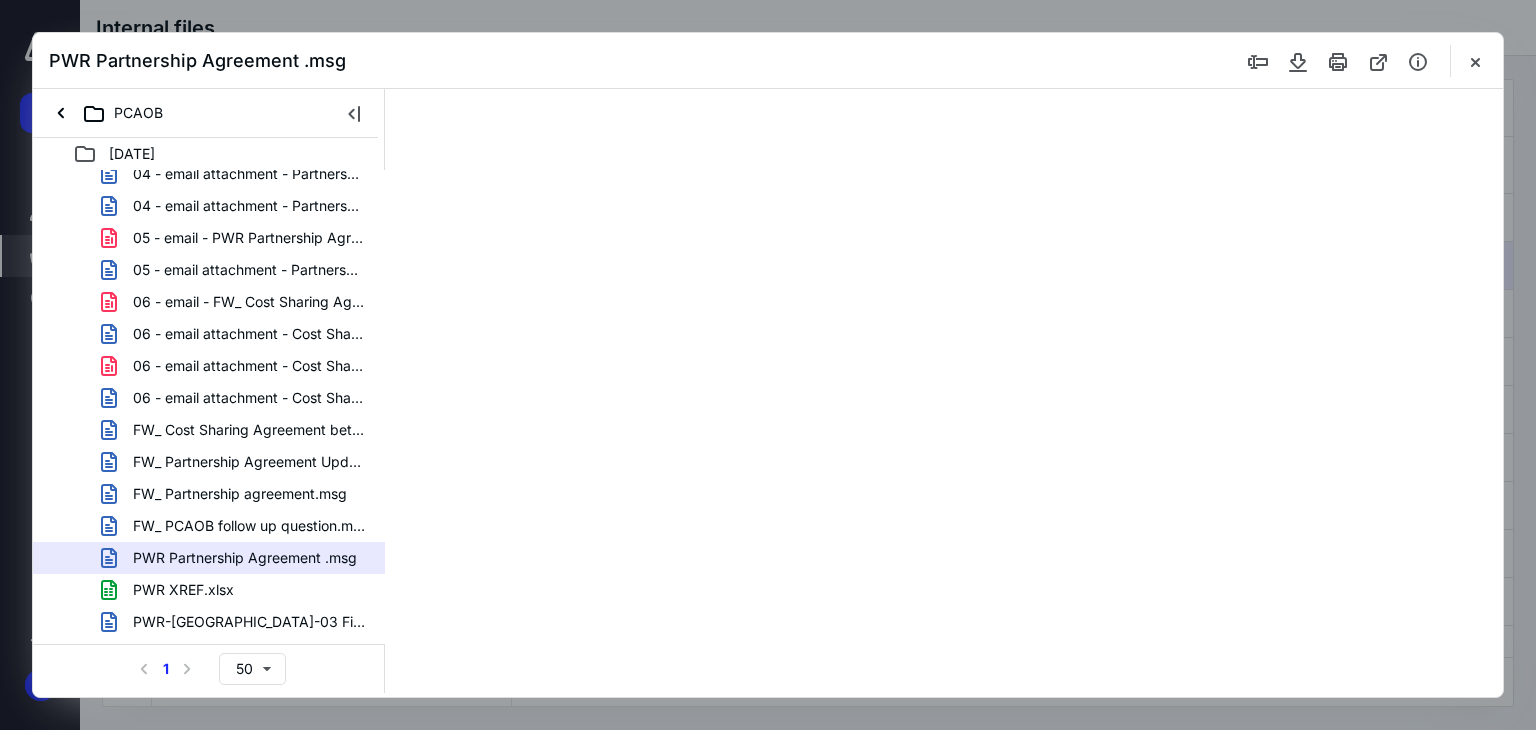 scroll, scrollTop: 0, scrollLeft: 0, axis: both 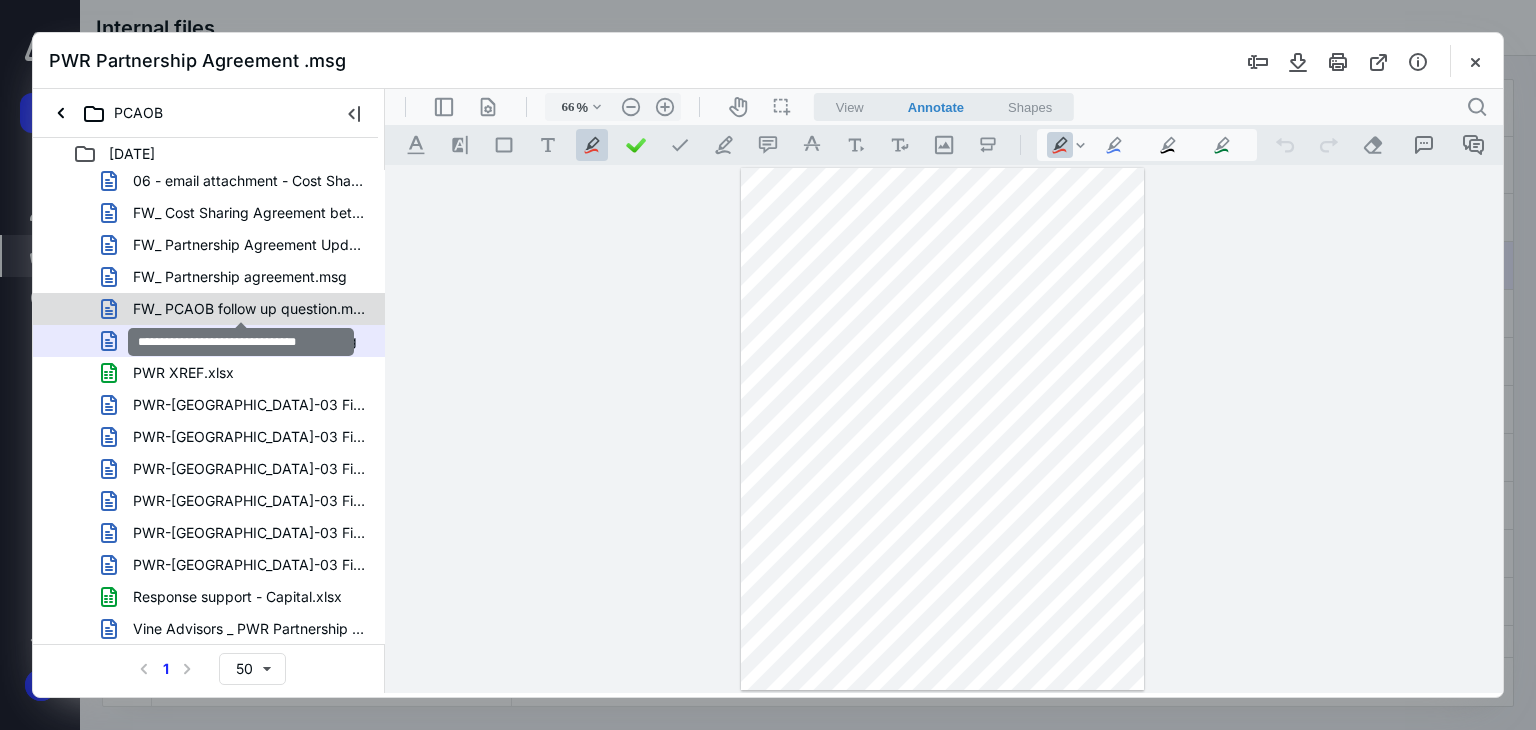 click on "FW_ PCAOB follow up question.msg" at bounding box center (249, 309) 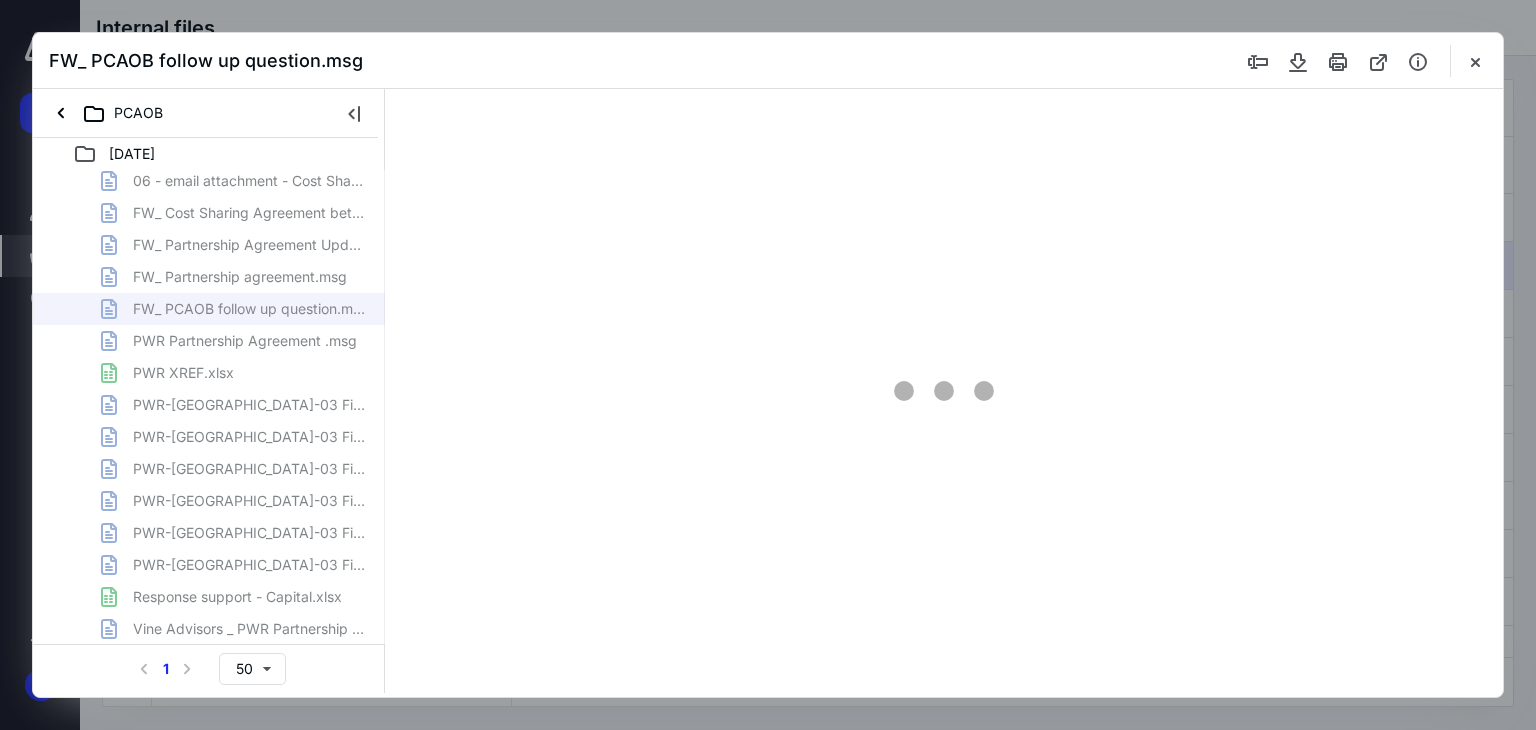 type on "66" 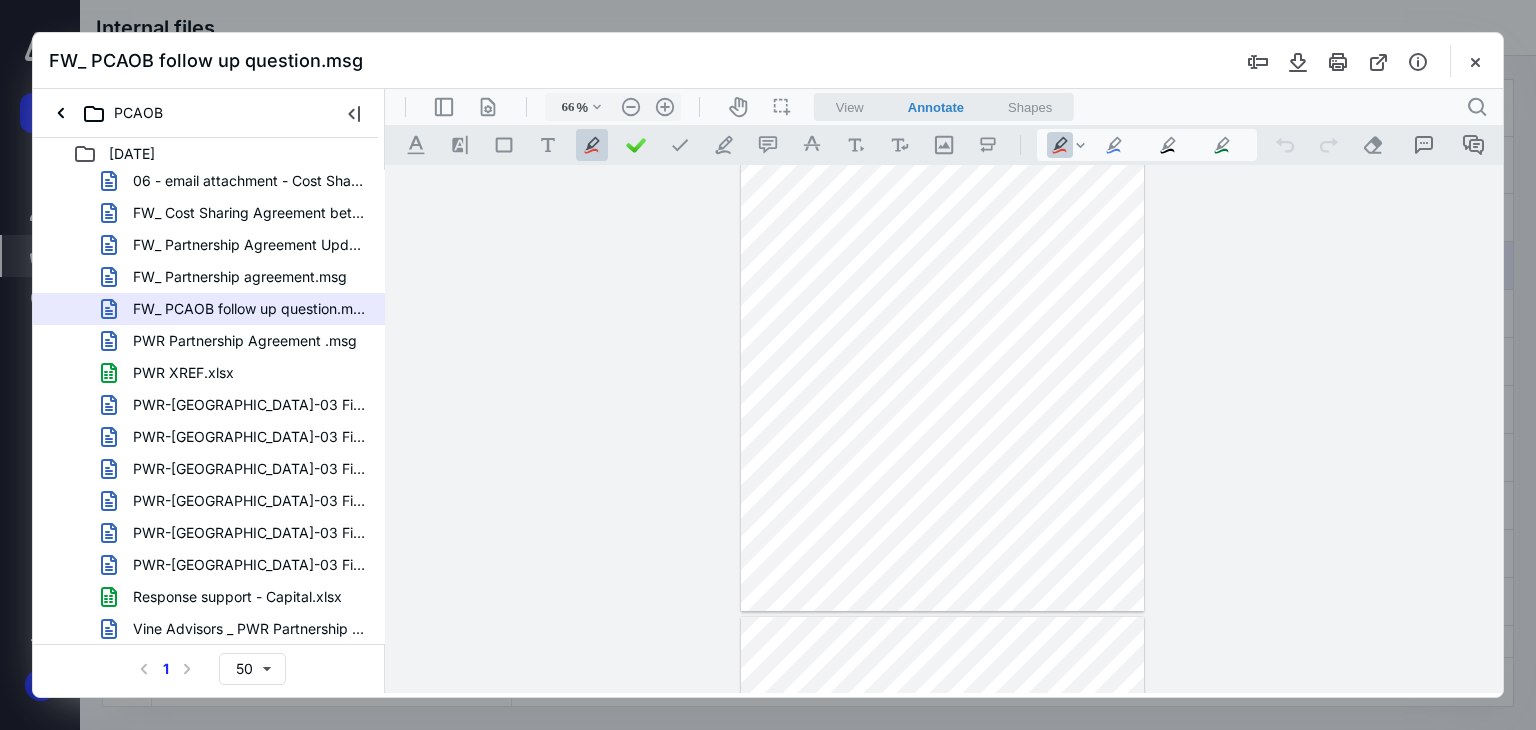 scroll, scrollTop: 279, scrollLeft: 0, axis: vertical 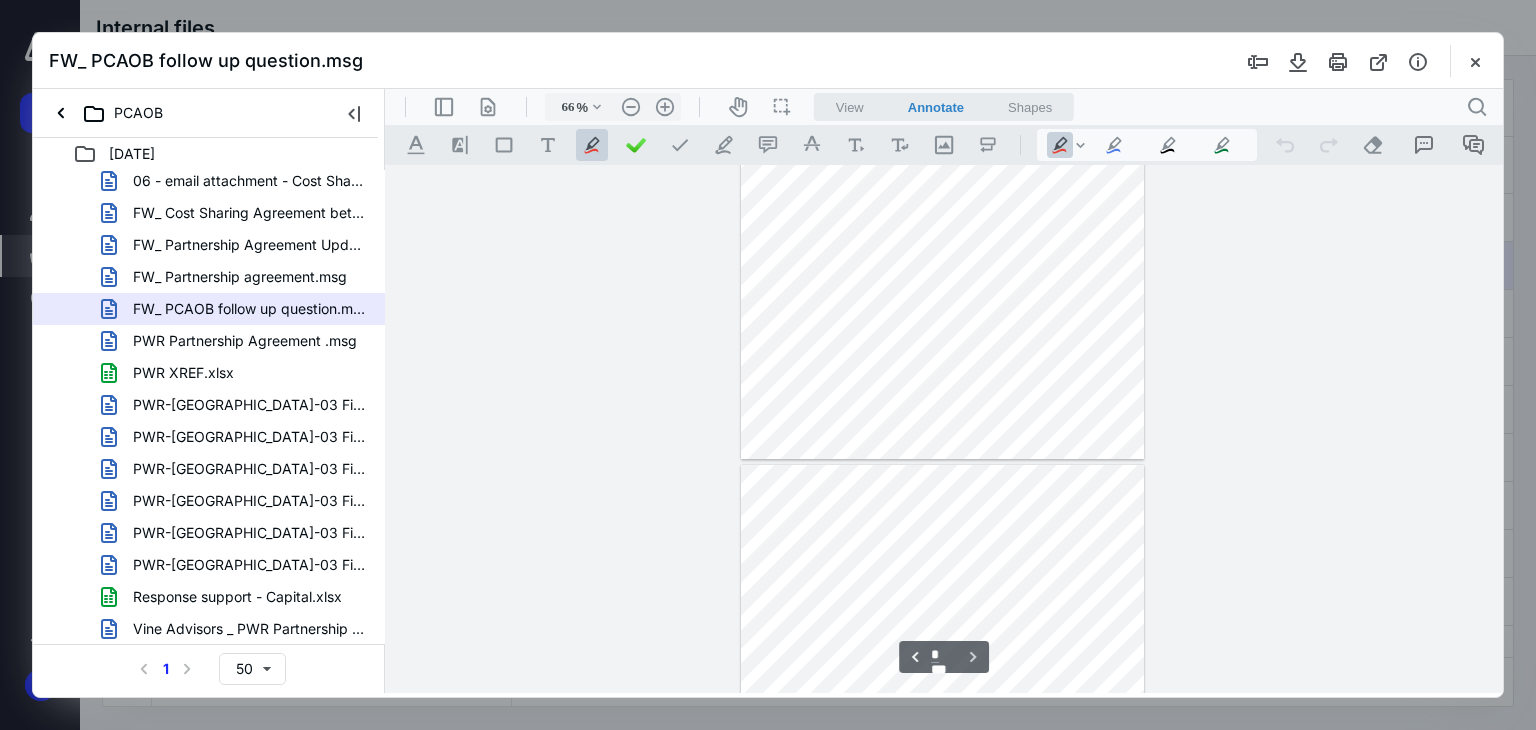 type on "*" 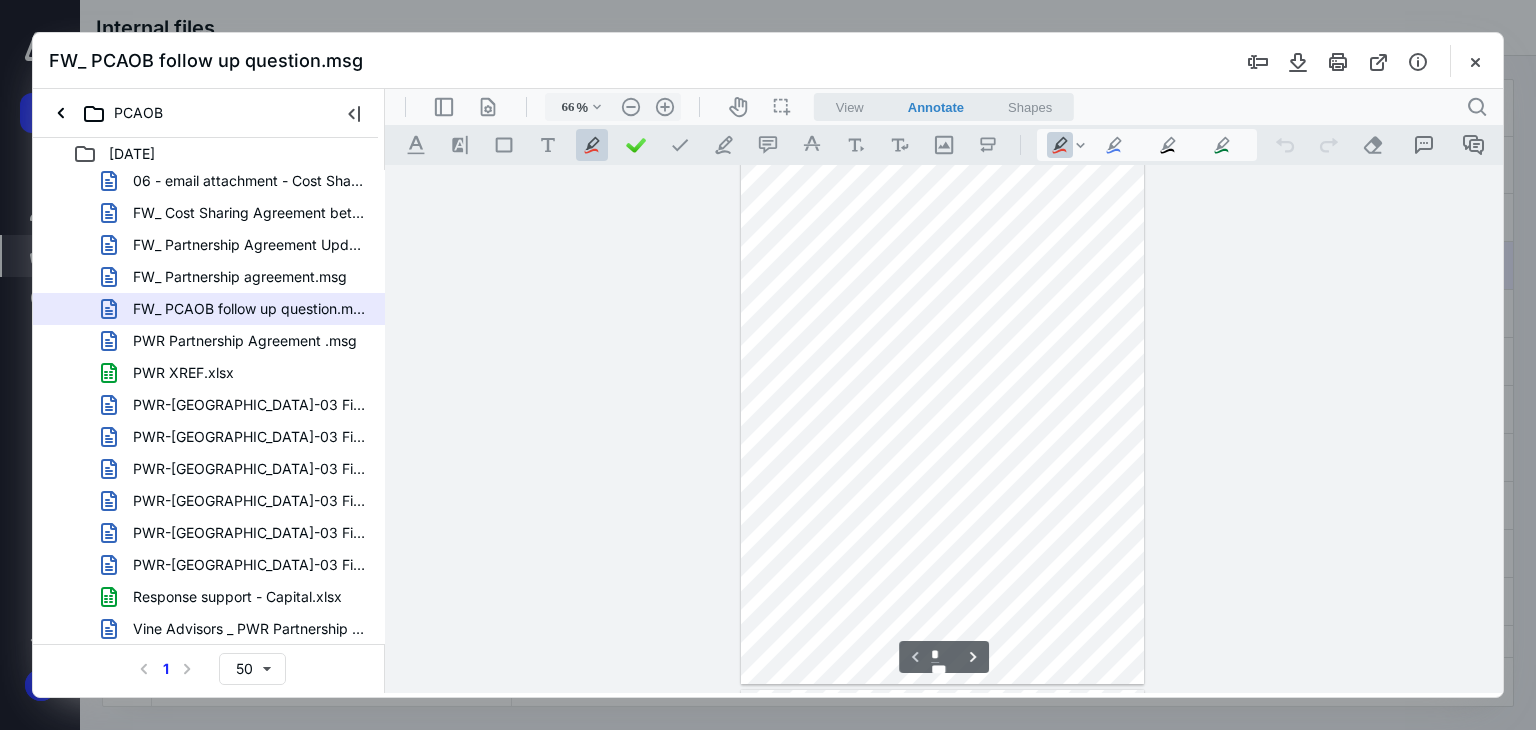 scroll, scrollTop: 0, scrollLeft: 0, axis: both 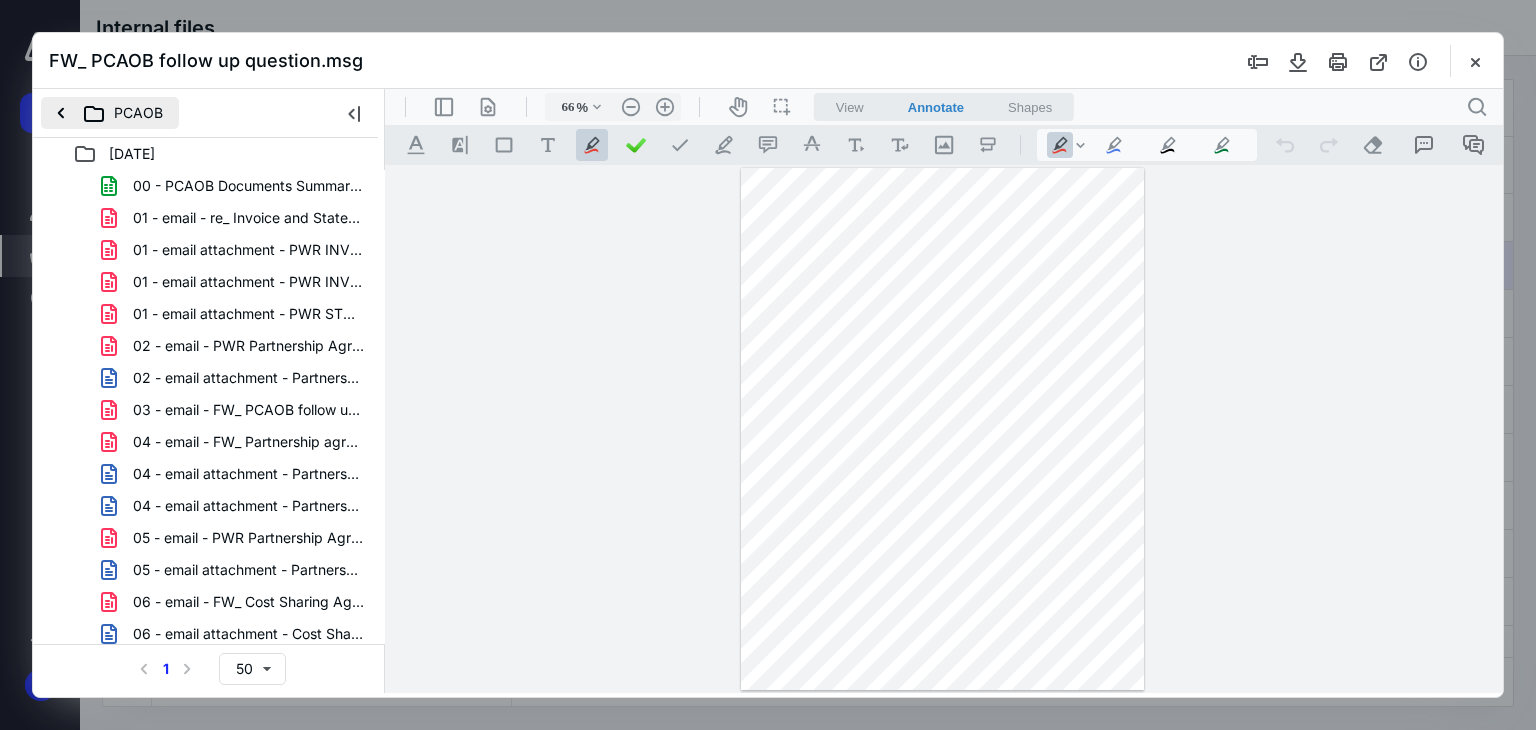 click on "PCAOB" at bounding box center (110, 113) 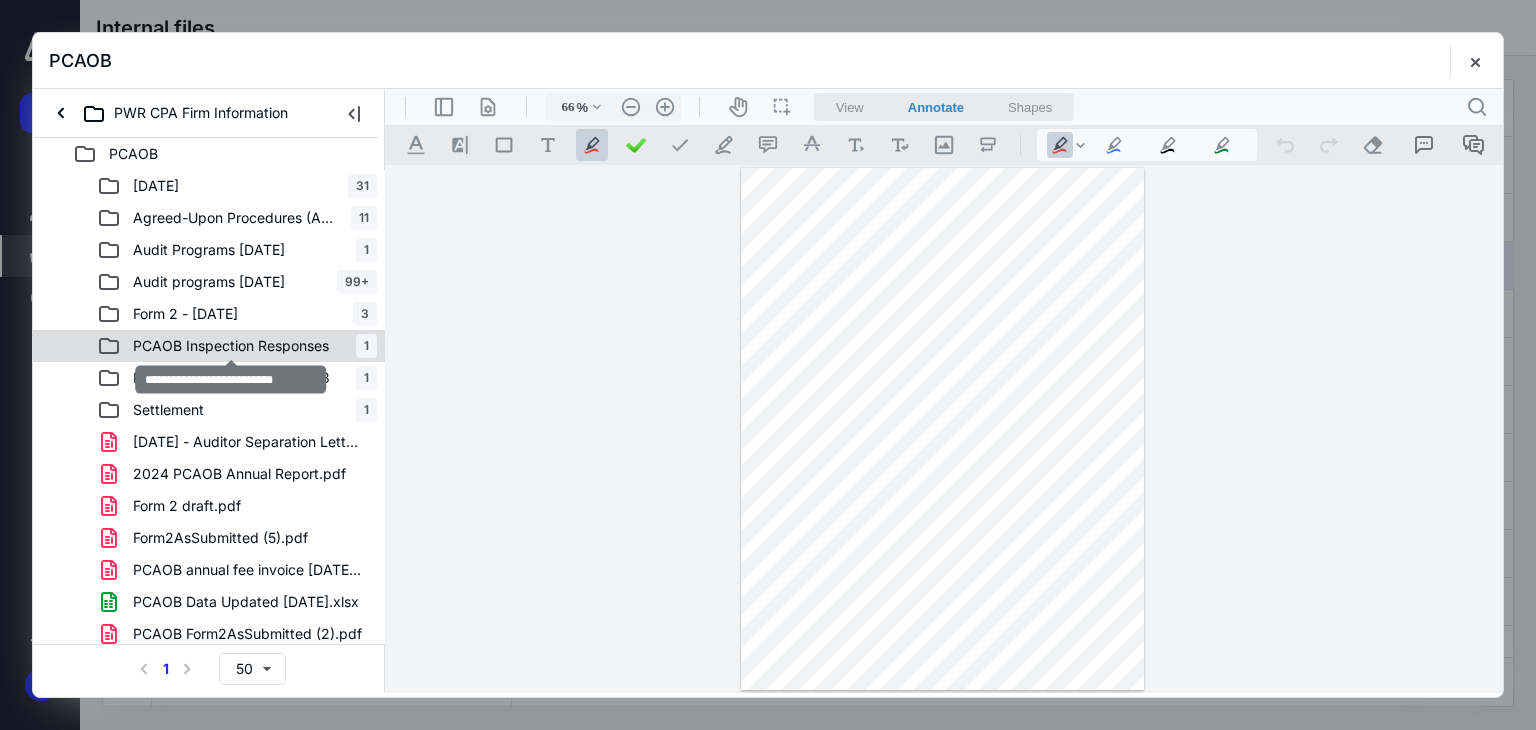 click on "PCAOB Inspection Responses" at bounding box center [231, 346] 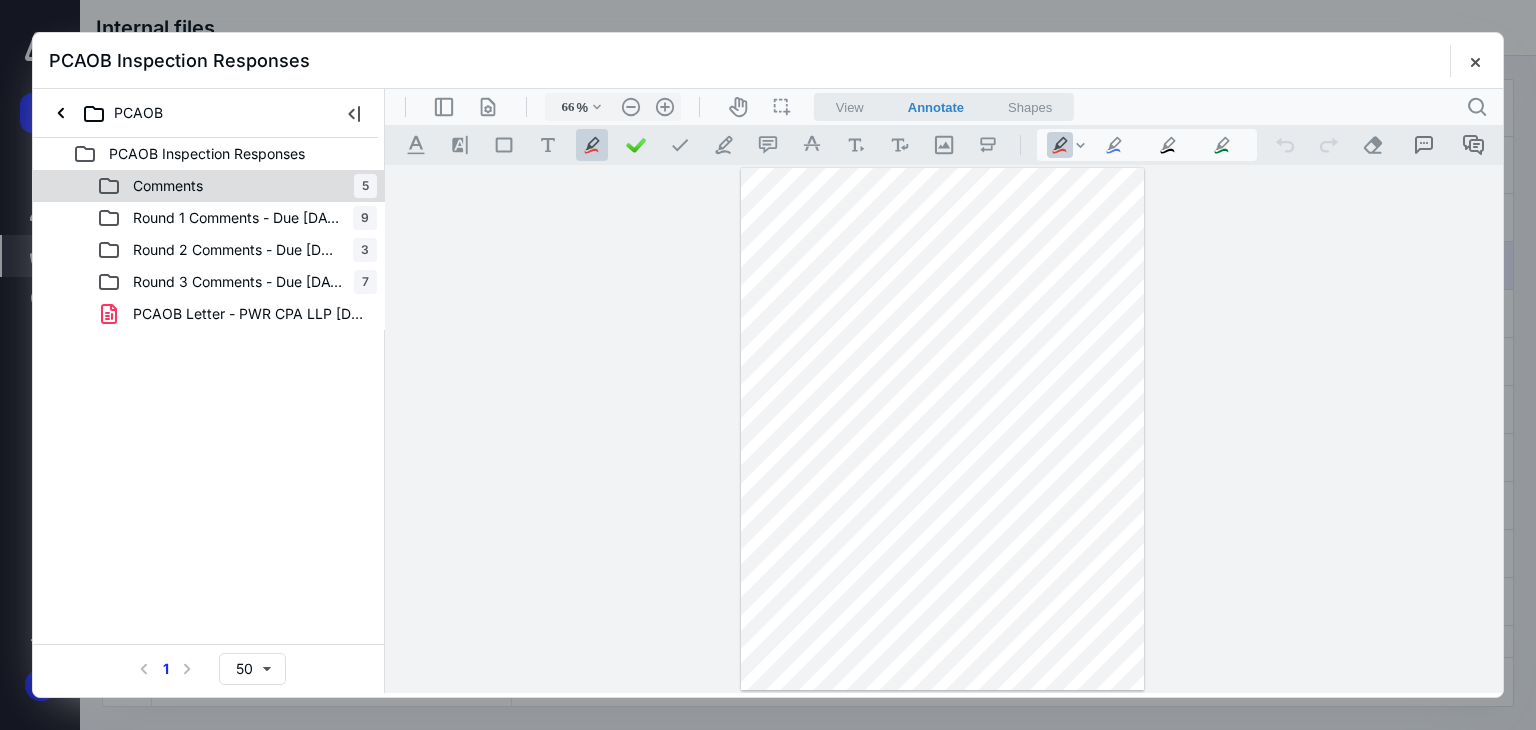 click on "Comments 5" at bounding box center [237, 186] 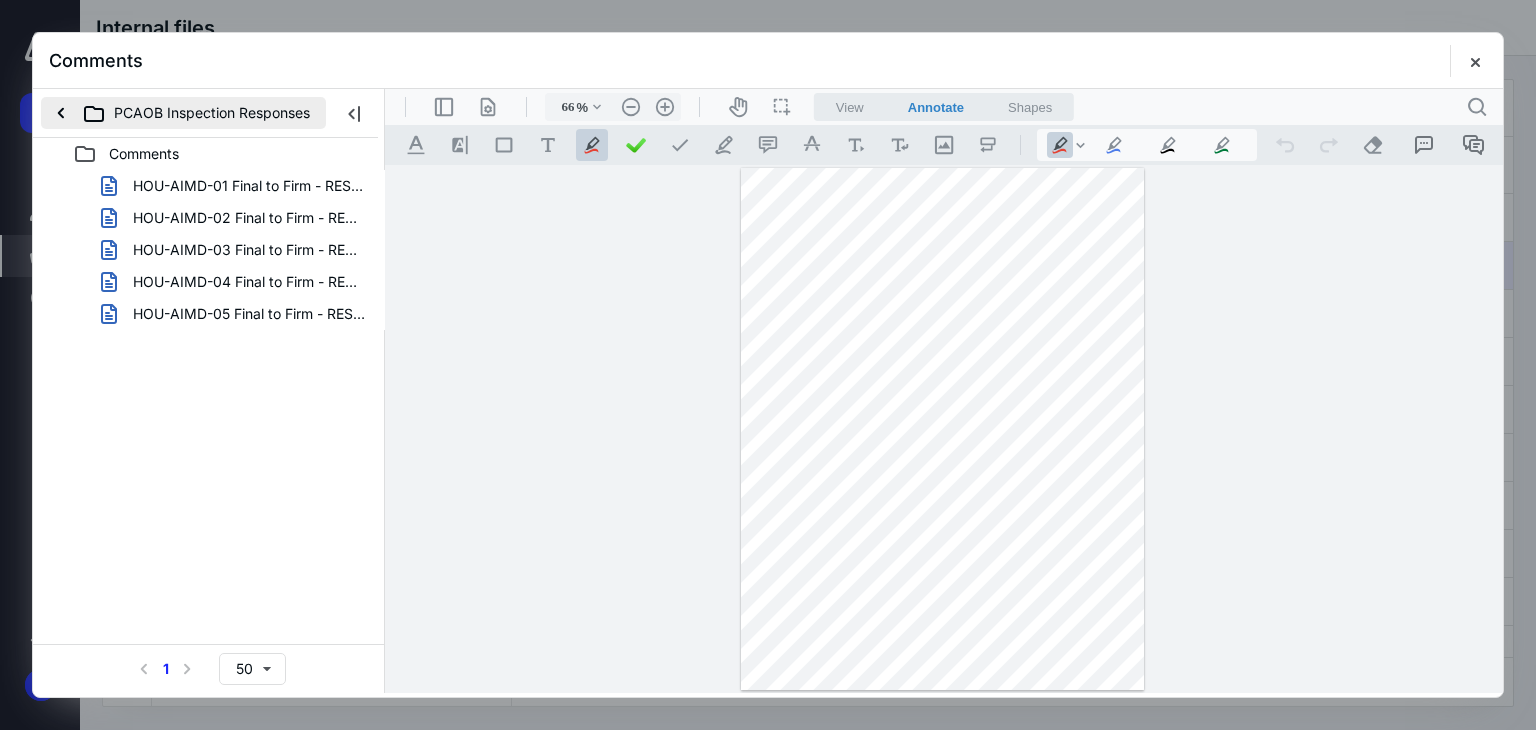click on "PCAOB Inspection Responses" at bounding box center [183, 113] 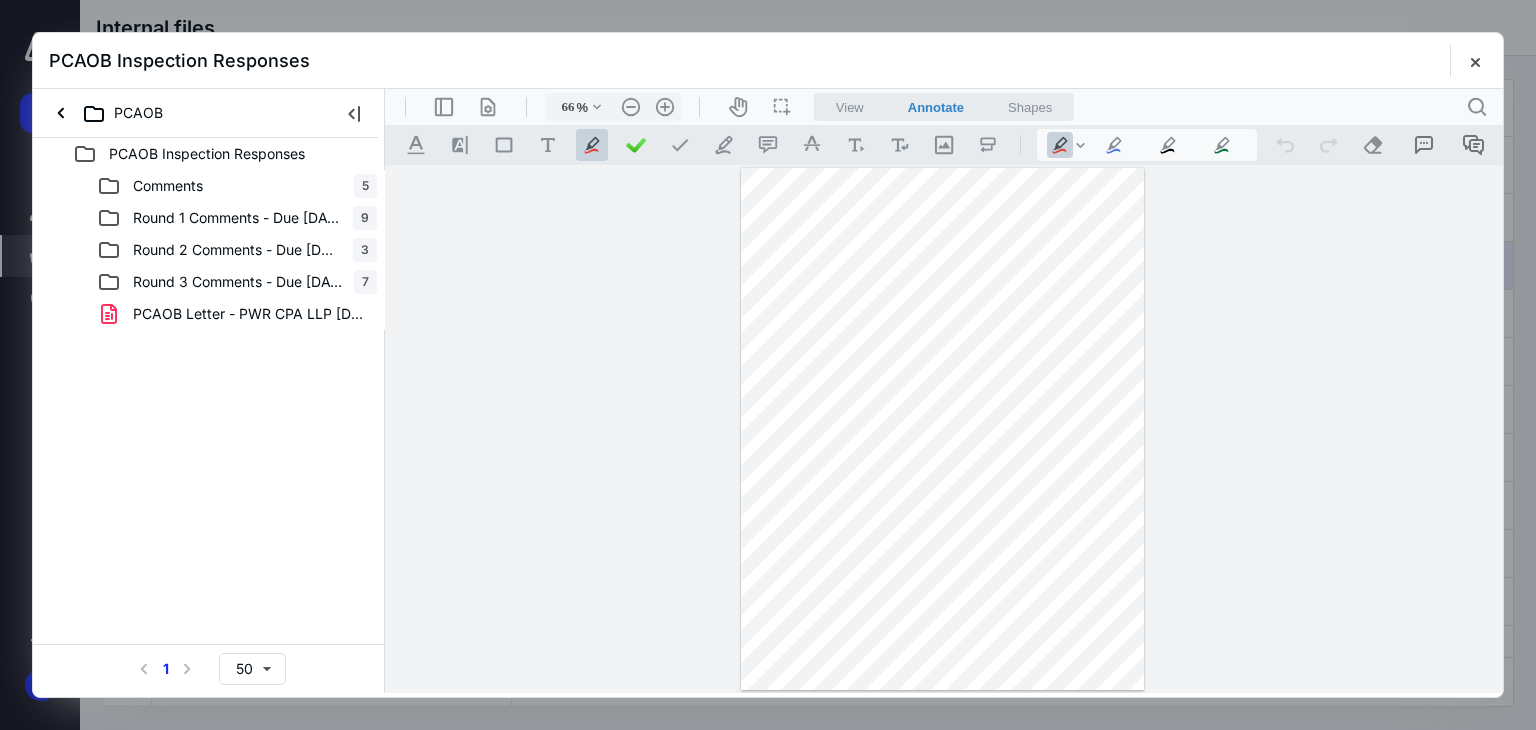 click on "Round 1 Comments - Due [DATE]" at bounding box center [237, 218] 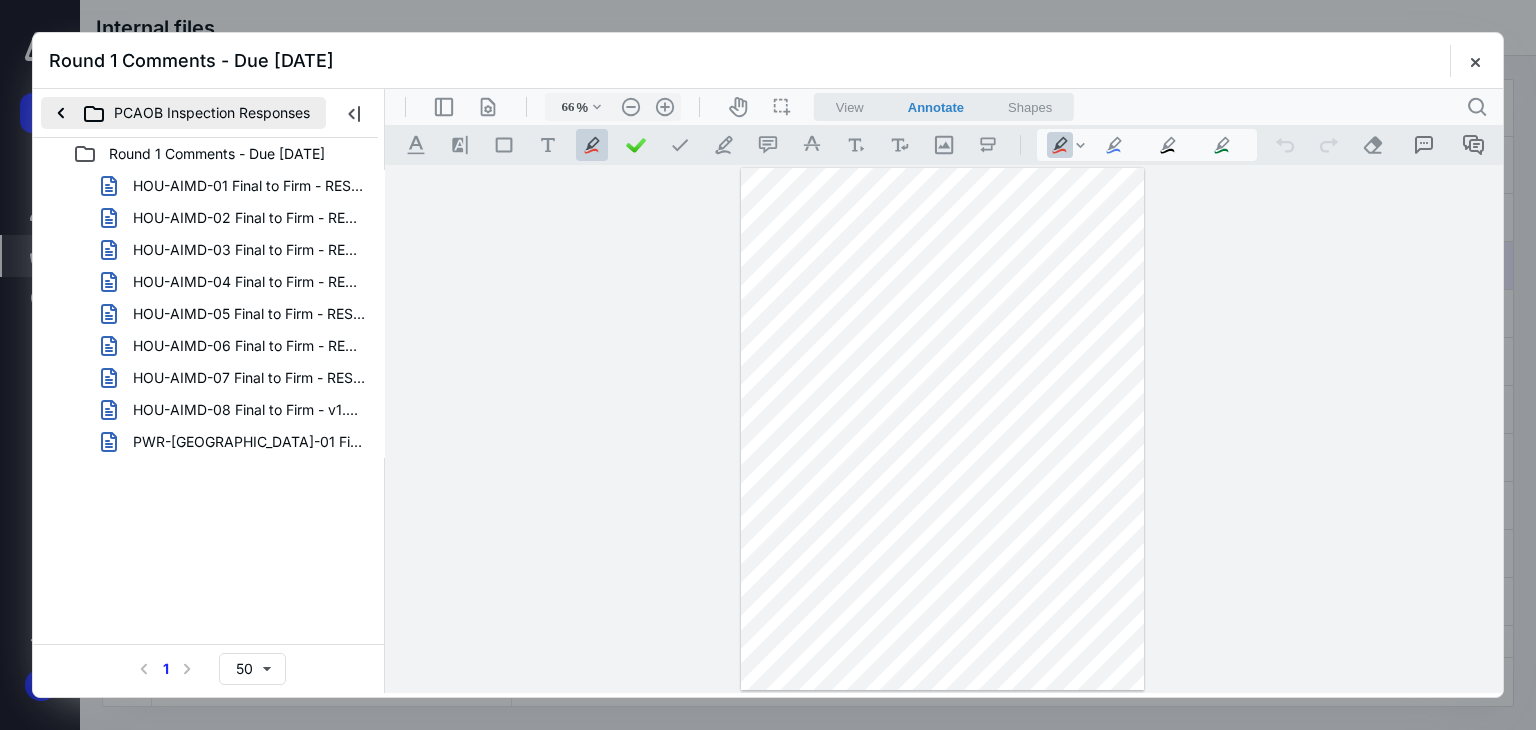 click on "PCAOB Inspection Responses" at bounding box center [183, 113] 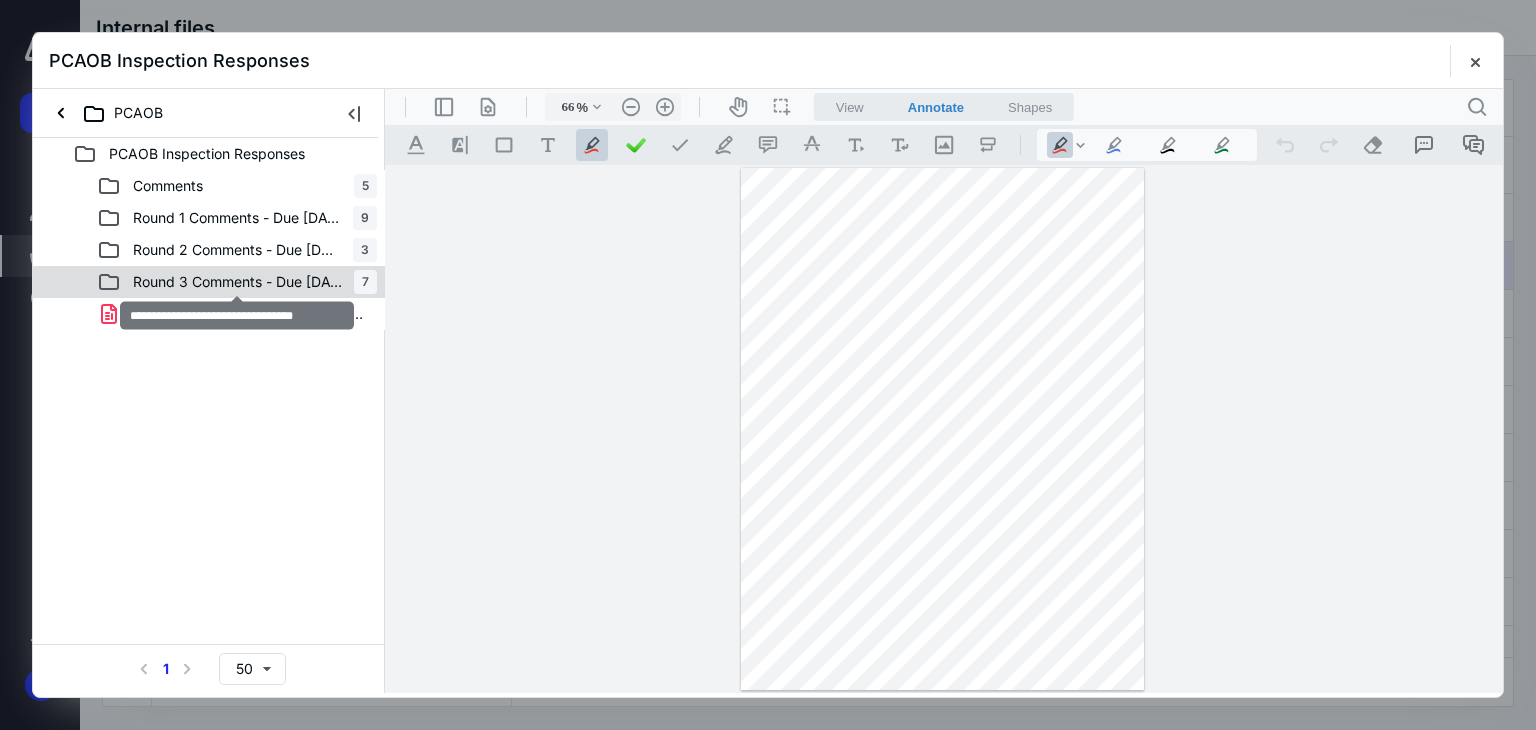 click on "Round 3 Comments - Due [DATE]" at bounding box center (237, 282) 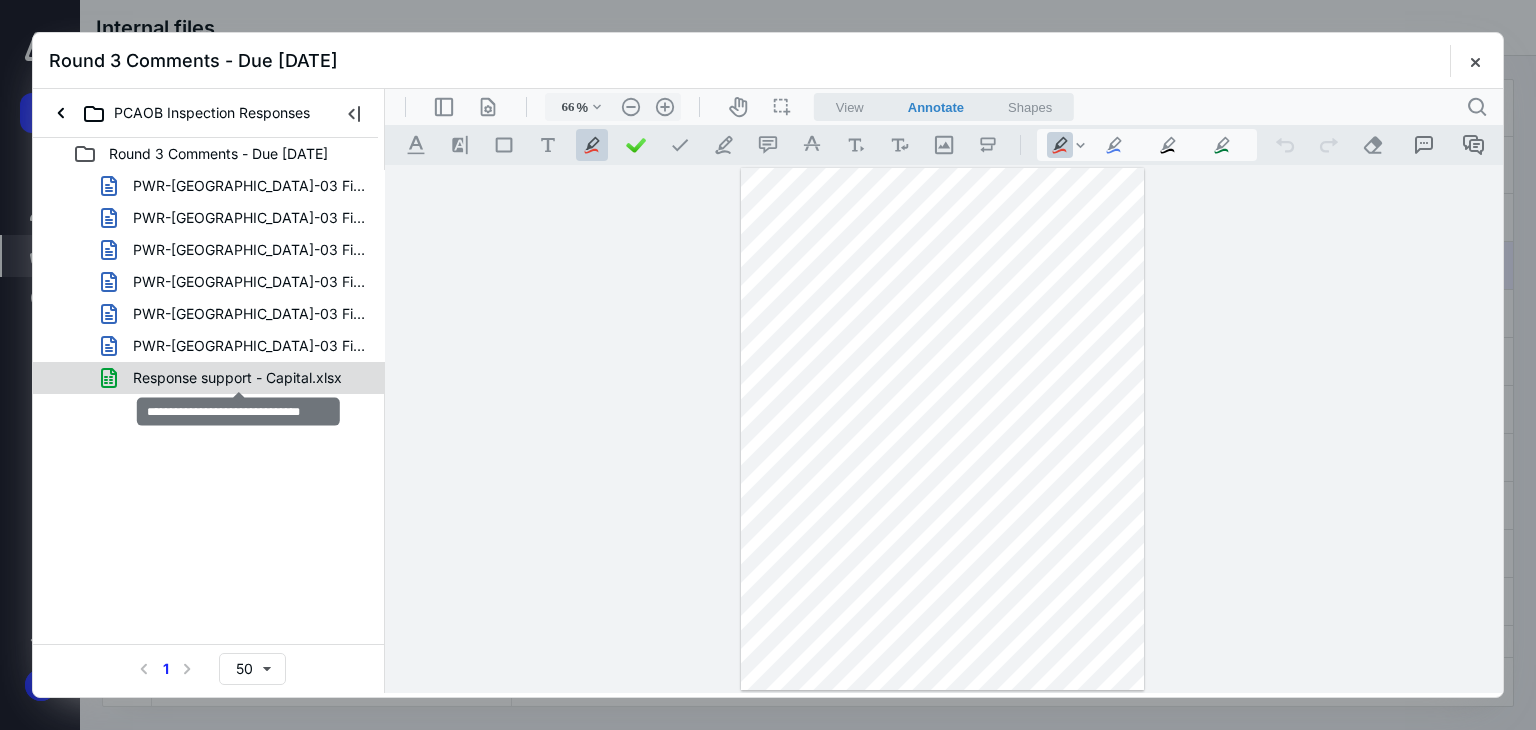 click on "Response support - Capital.xlsx" at bounding box center [237, 378] 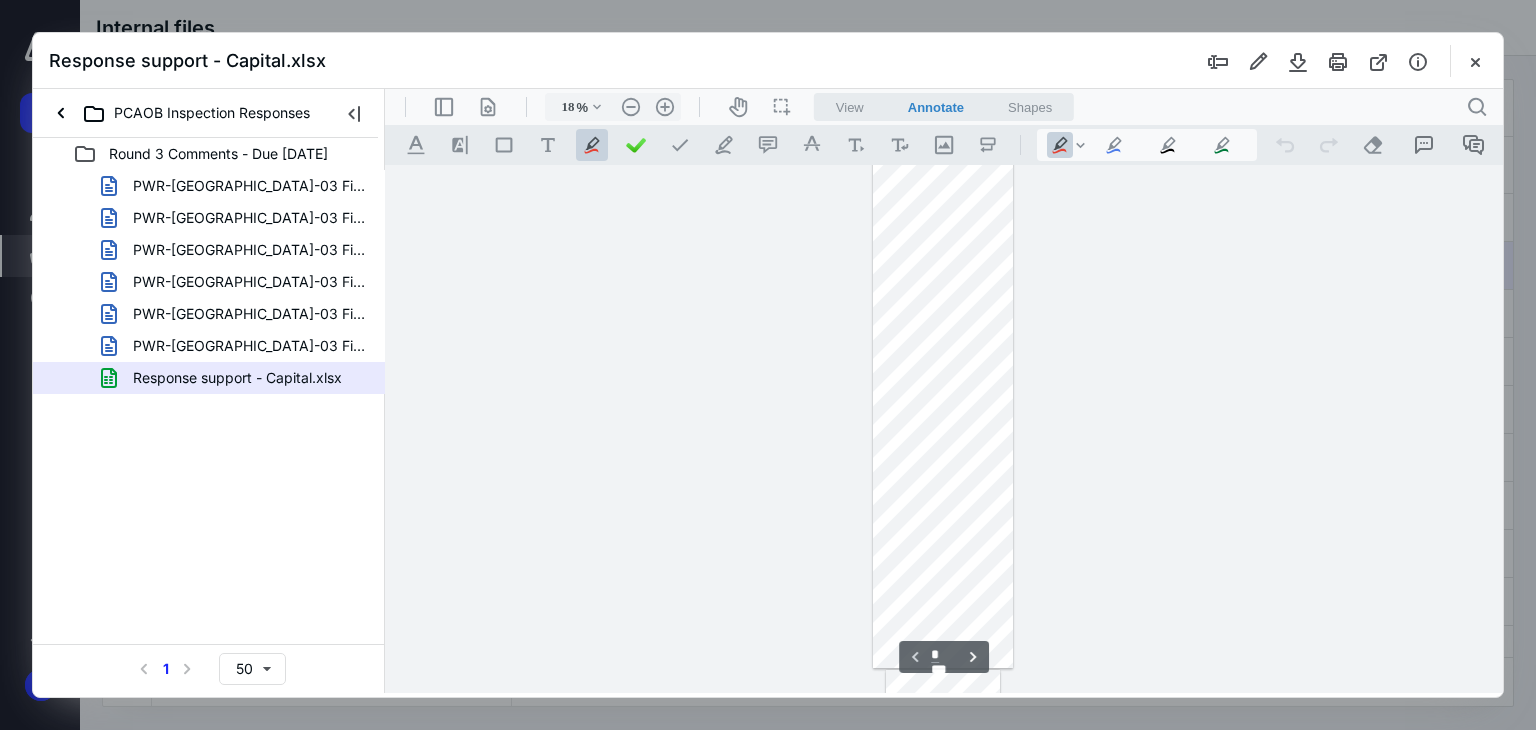 scroll, scrollTop: 0, scrollLeft: 0, axis: both 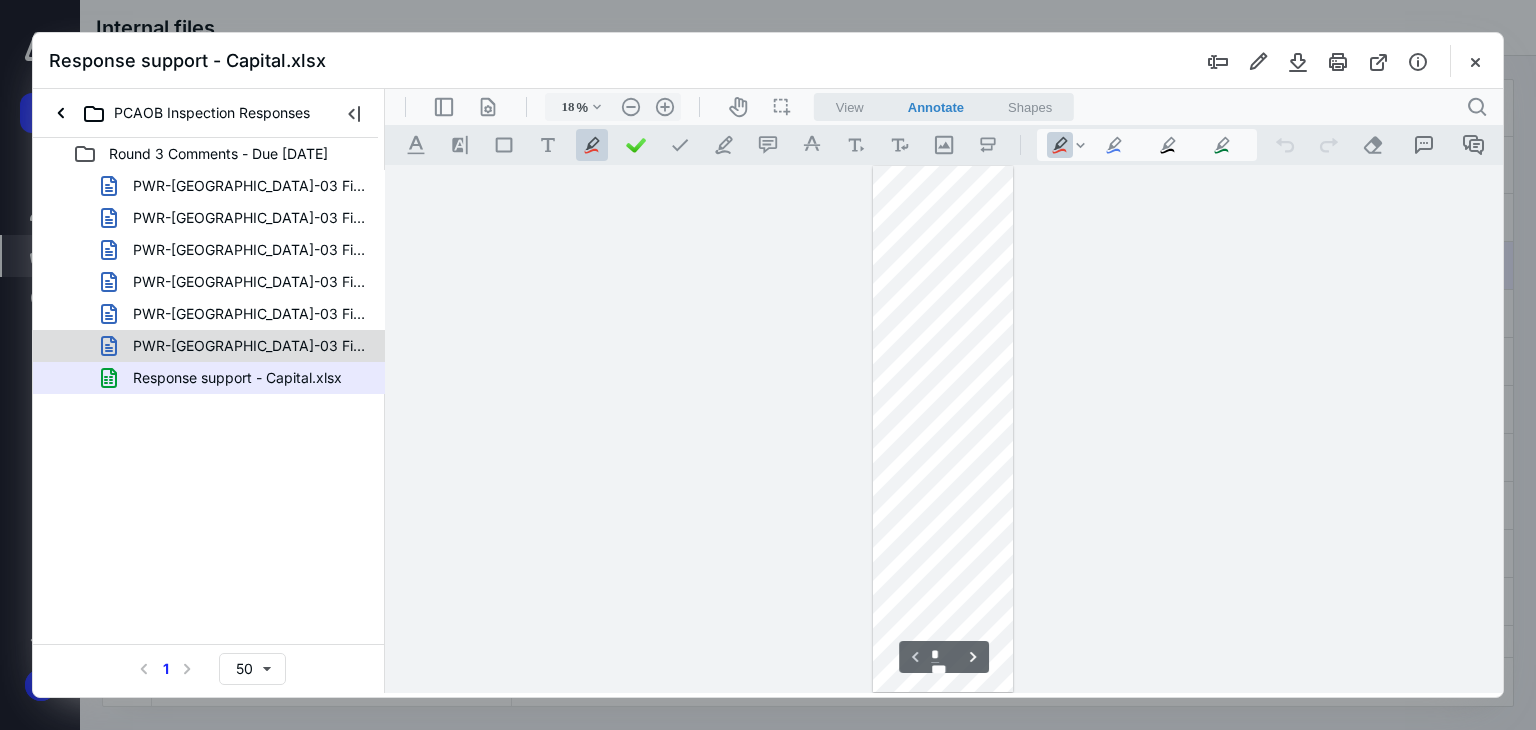 click on "PWR-[GEOGRAPHIC_DATA]-03 Final to Firm.docx" at bounding box center (249, 346) 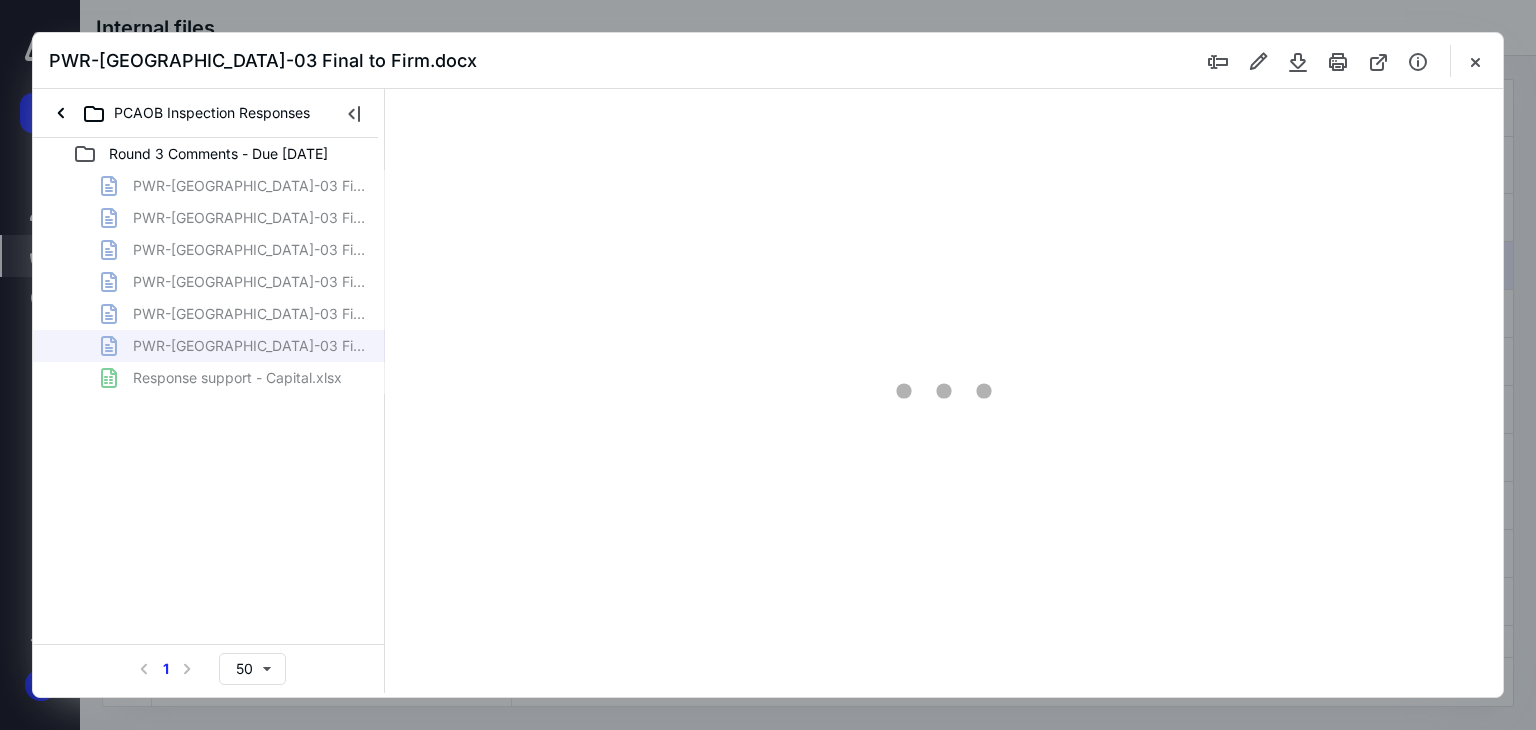 type on "66" 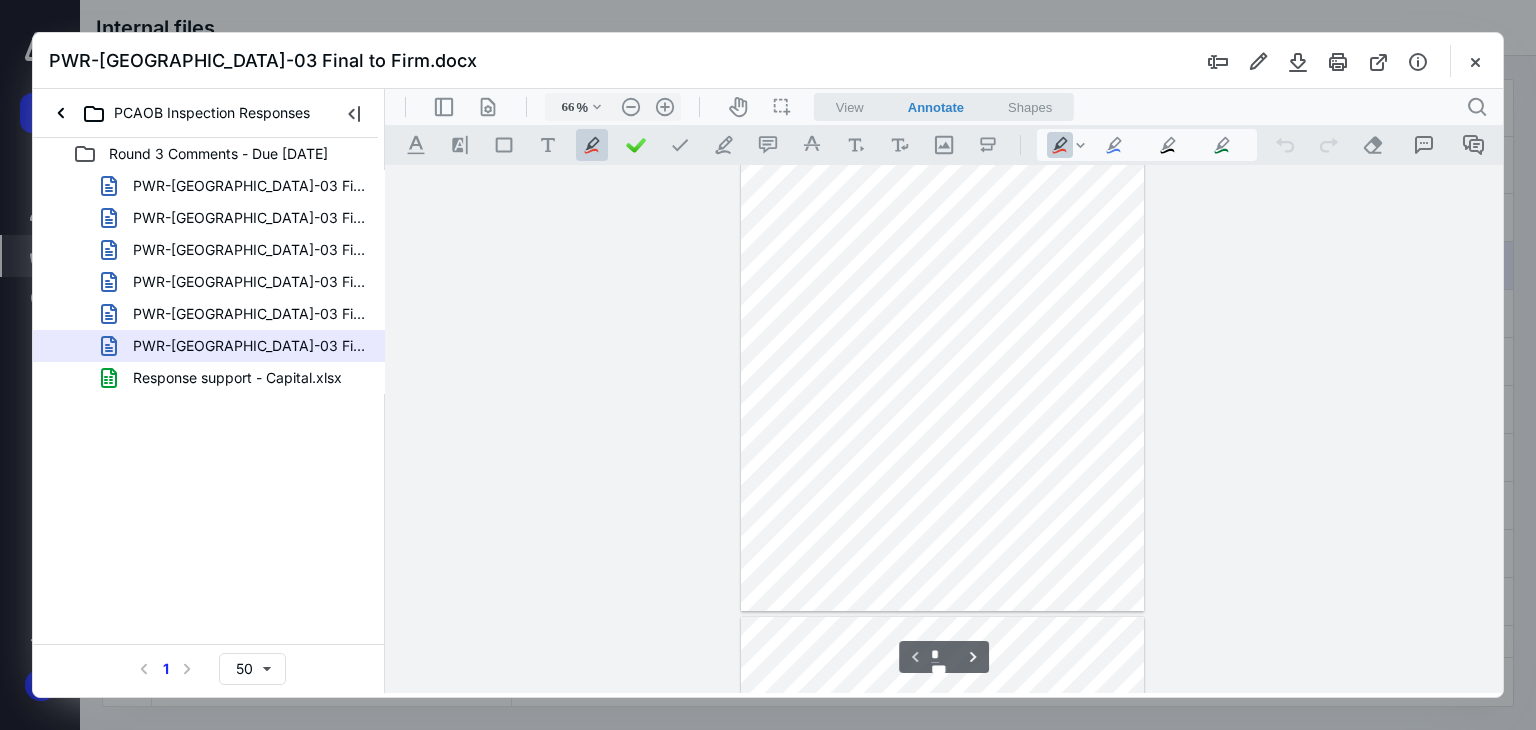 scroll, scrollTop: 0, scrollLeft: 0, axis: both 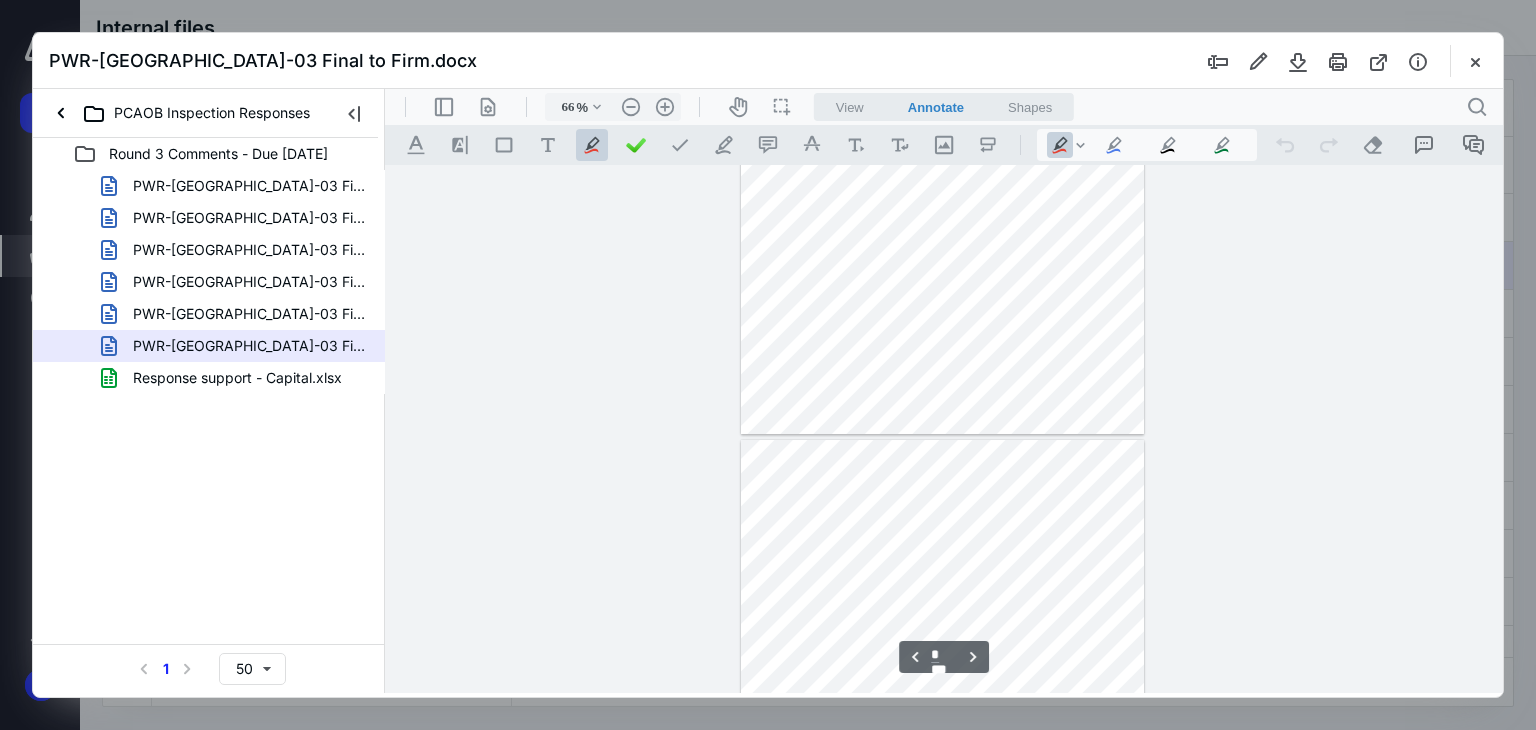 type on "*" 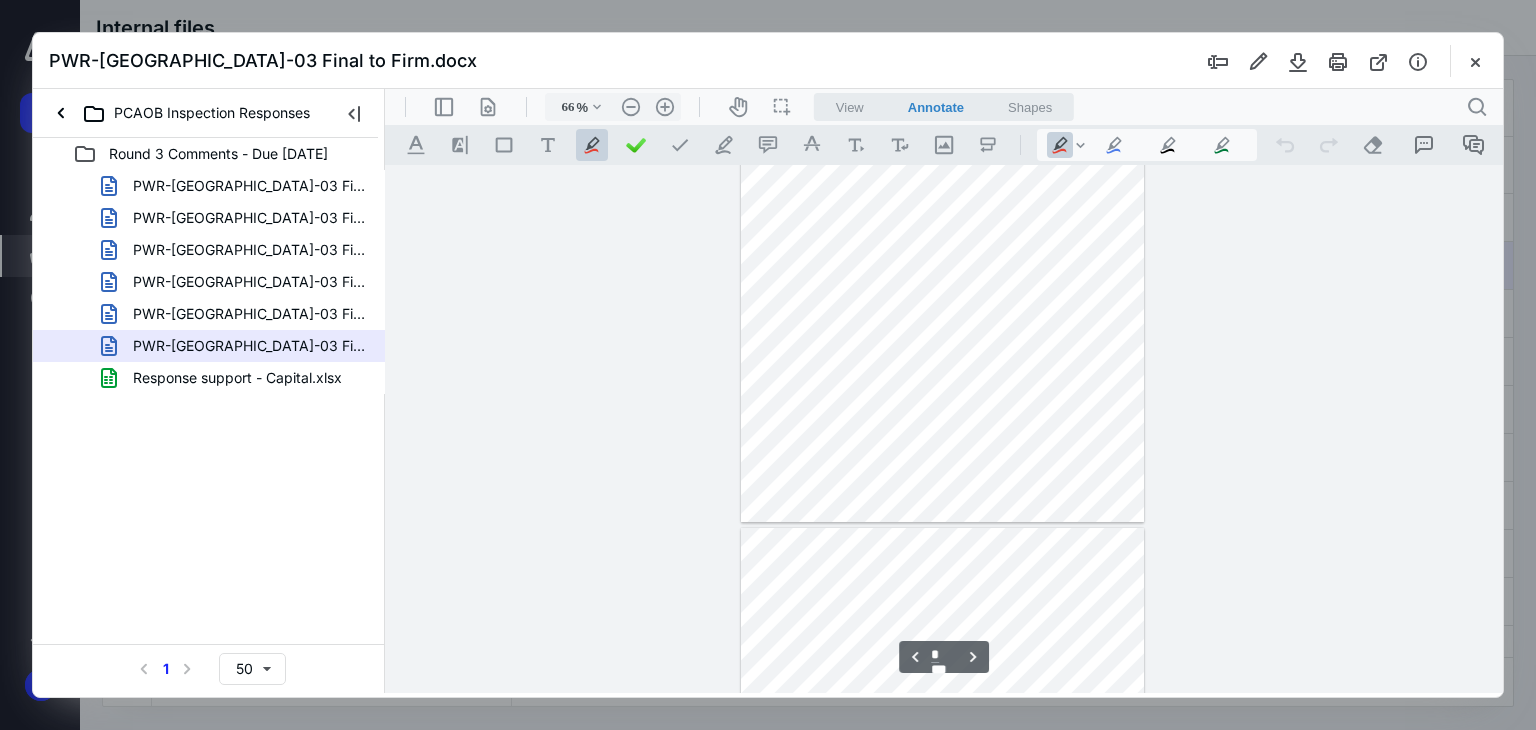 scroll, scrollTop: 1300, scrollLeft: 0, axis: vertical 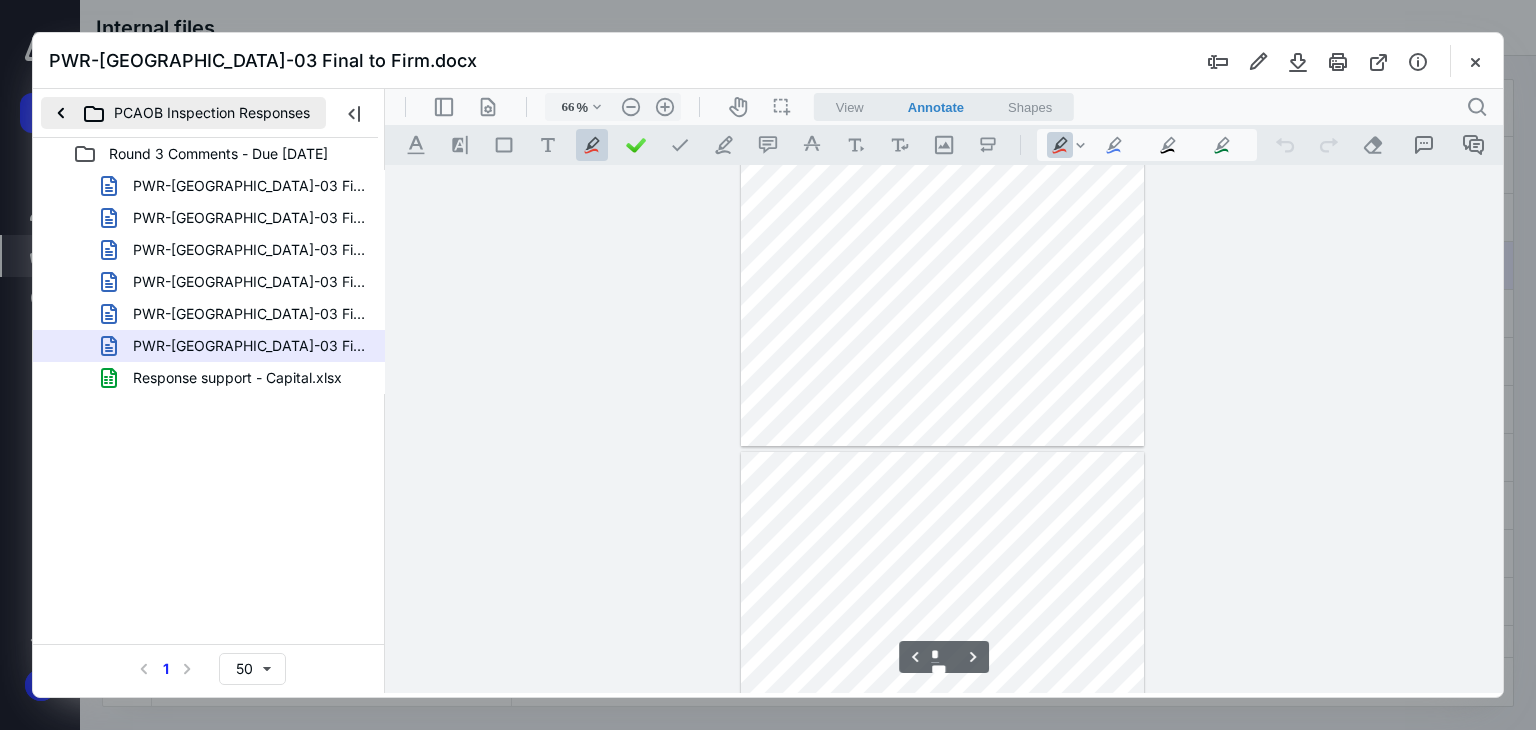 click on "PCAOB Inspection Responses" at bounding box center (183, 113) 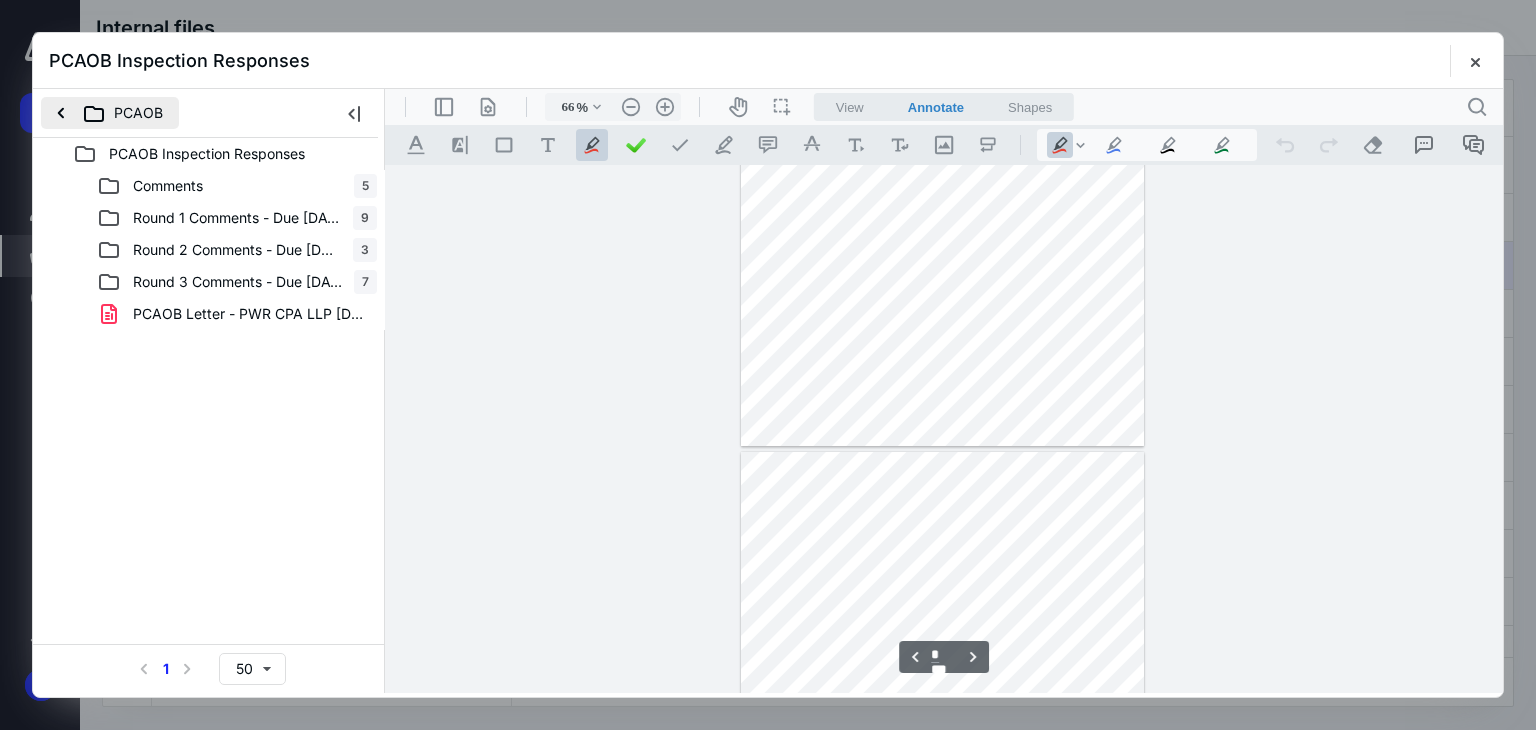 click on "PCAOB" at bounding box center [110, 113] 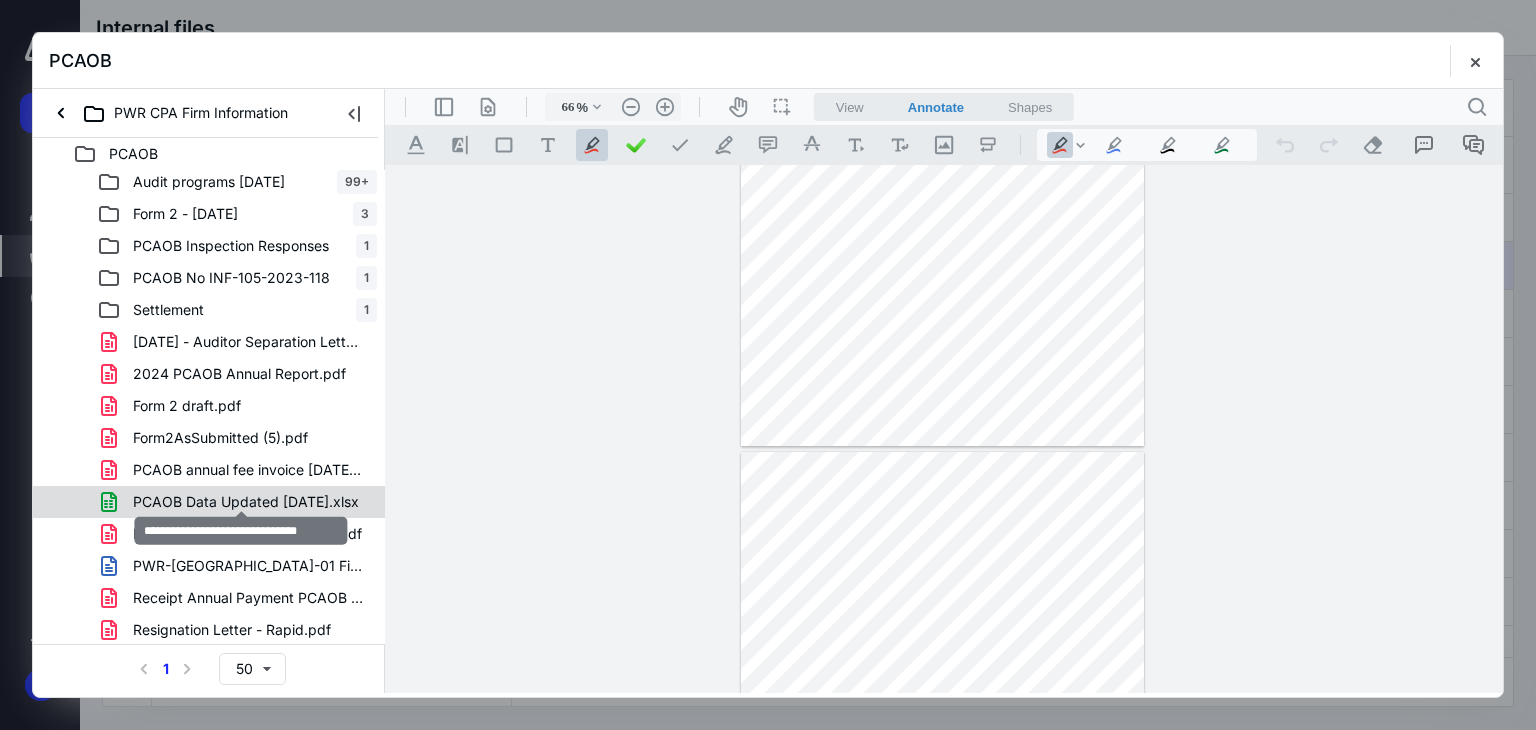 scroll, scrollTop: 133, scrollLeft: 0, axis: vertical 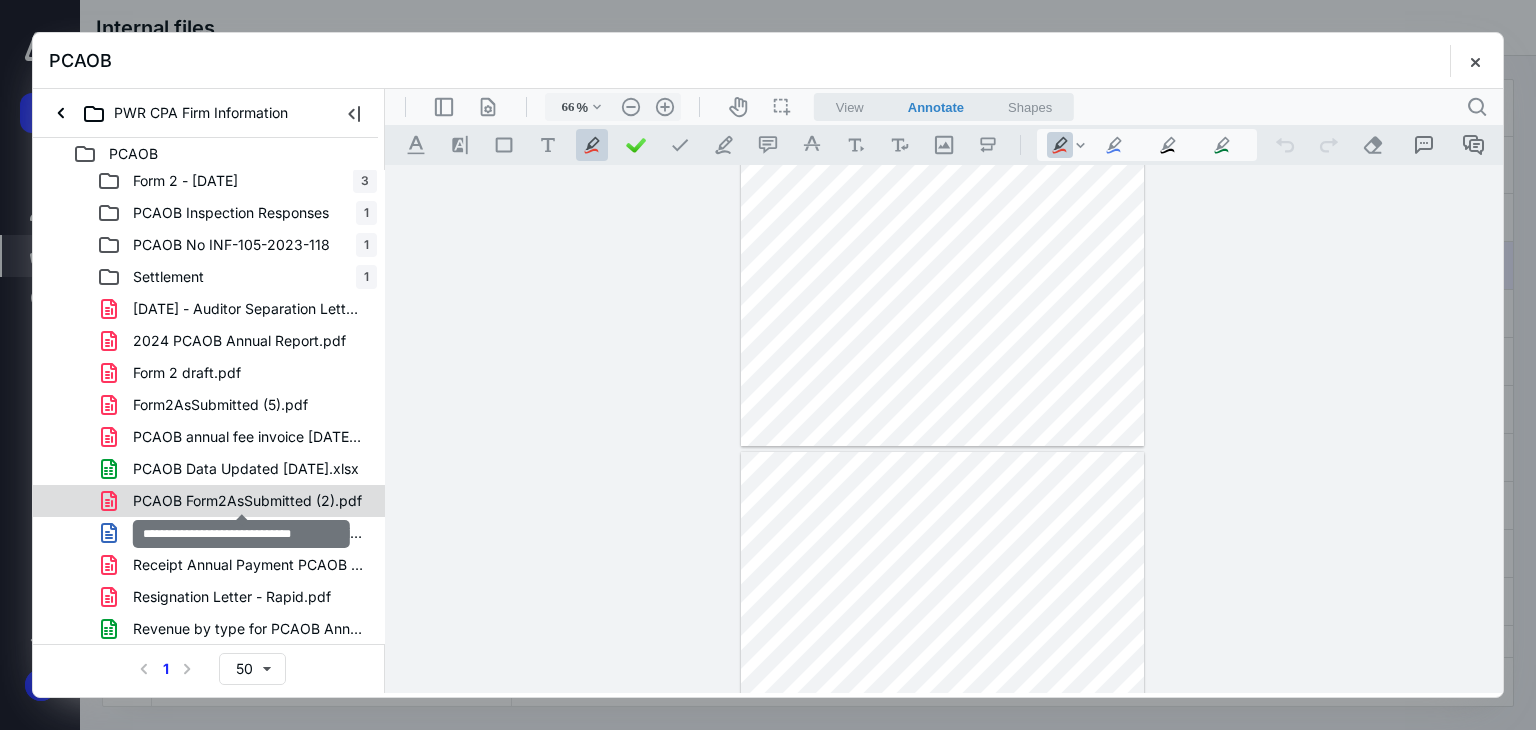 click on "PCAOB Form2AsSubmitted (2).pdf" at bounding box center [247, 501] 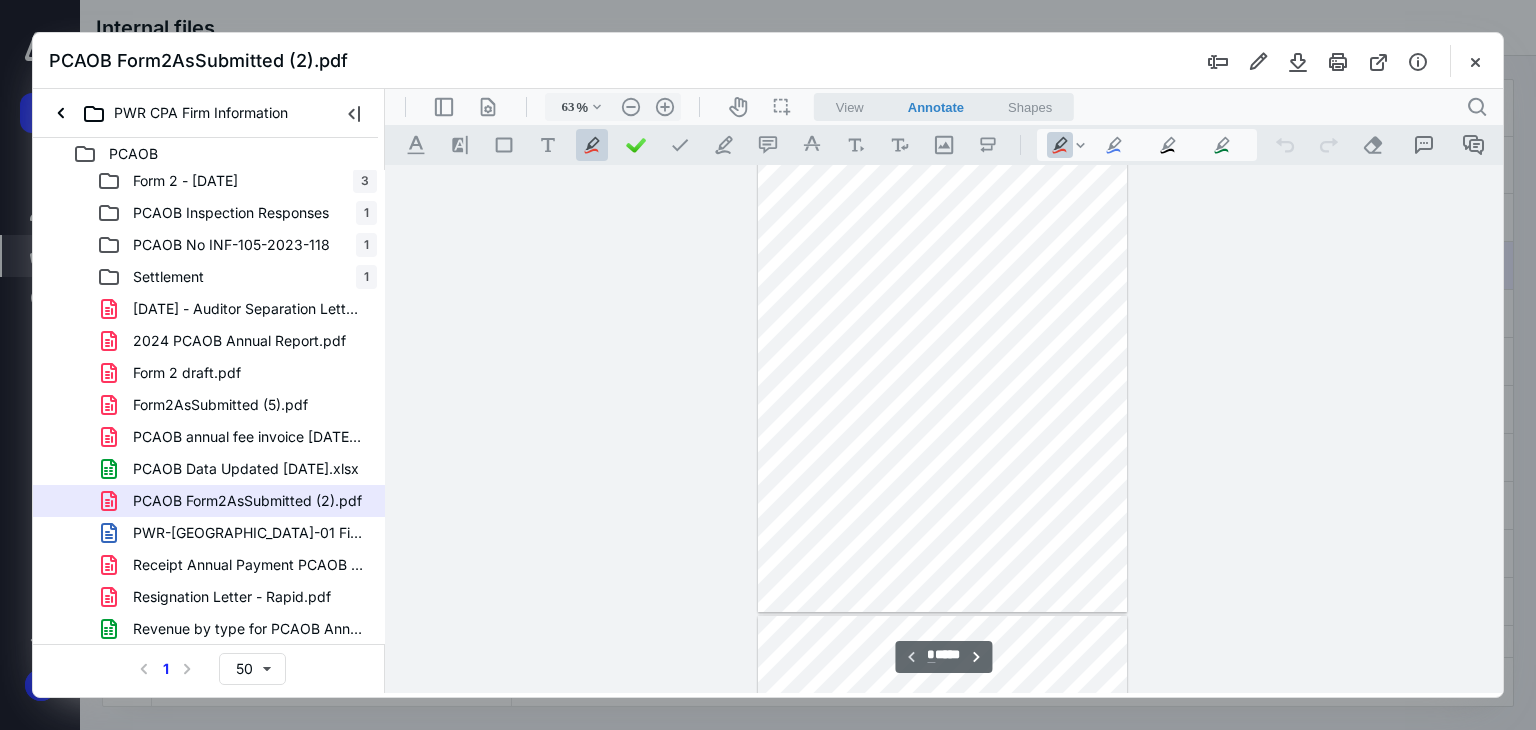 scroll, scrollTop: 0, scrollLeft: 0, axis: both 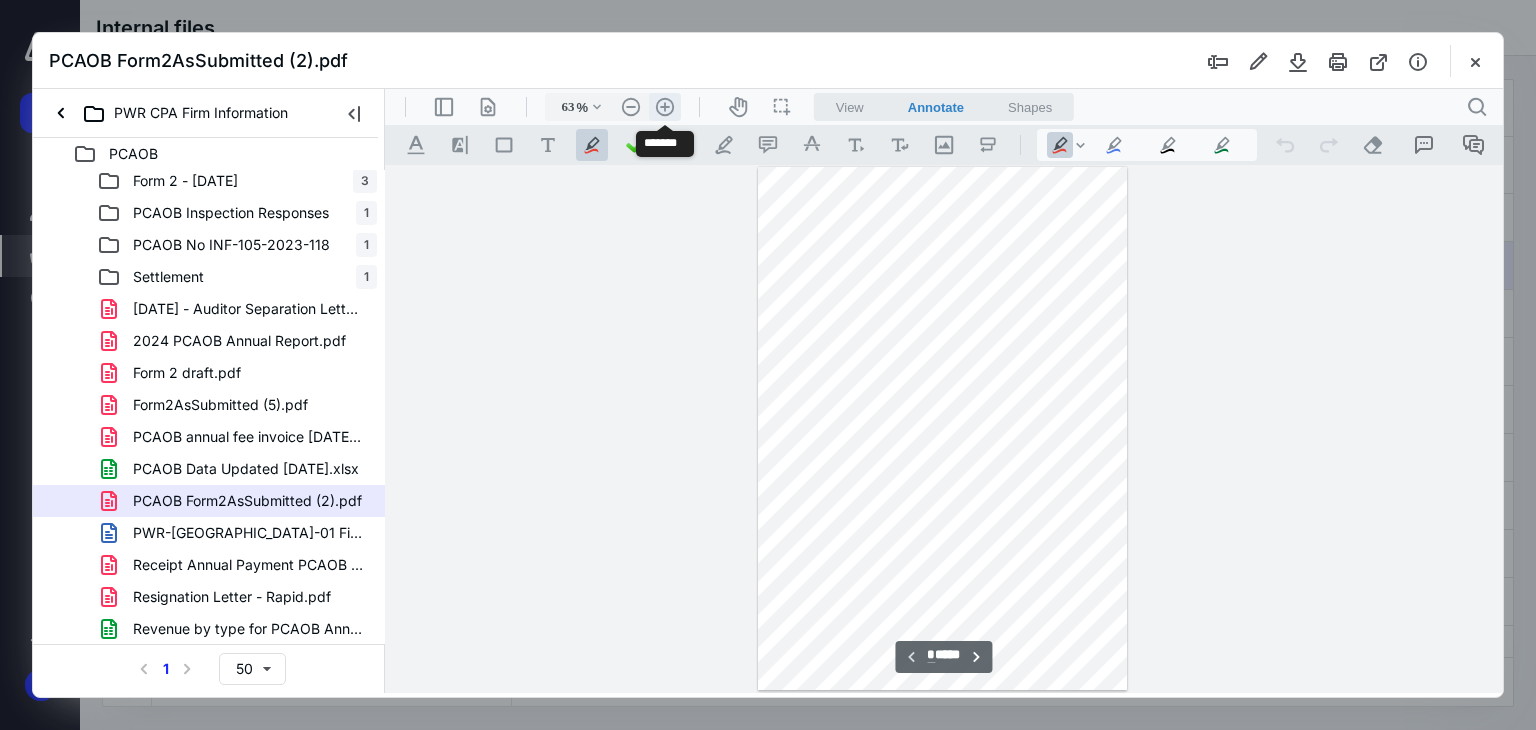 click on ".cls-1{fill:#abb0c4;} icon - header - zoom - in - line" at bounding box center (665, 107) 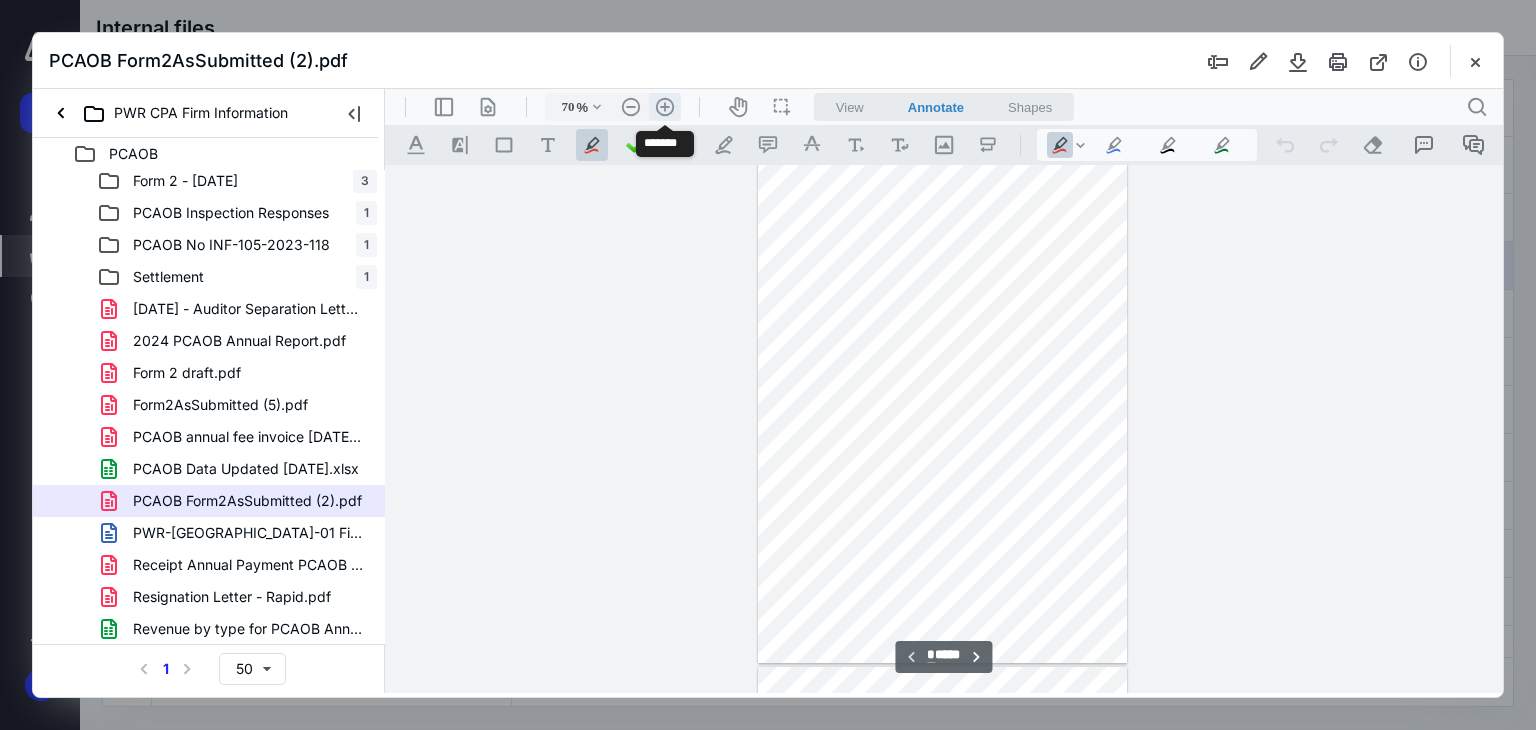 click on ".cls-1{fill:#abb0c4;} icon - header - zoom - in - line" at bounding box center (665, 107) 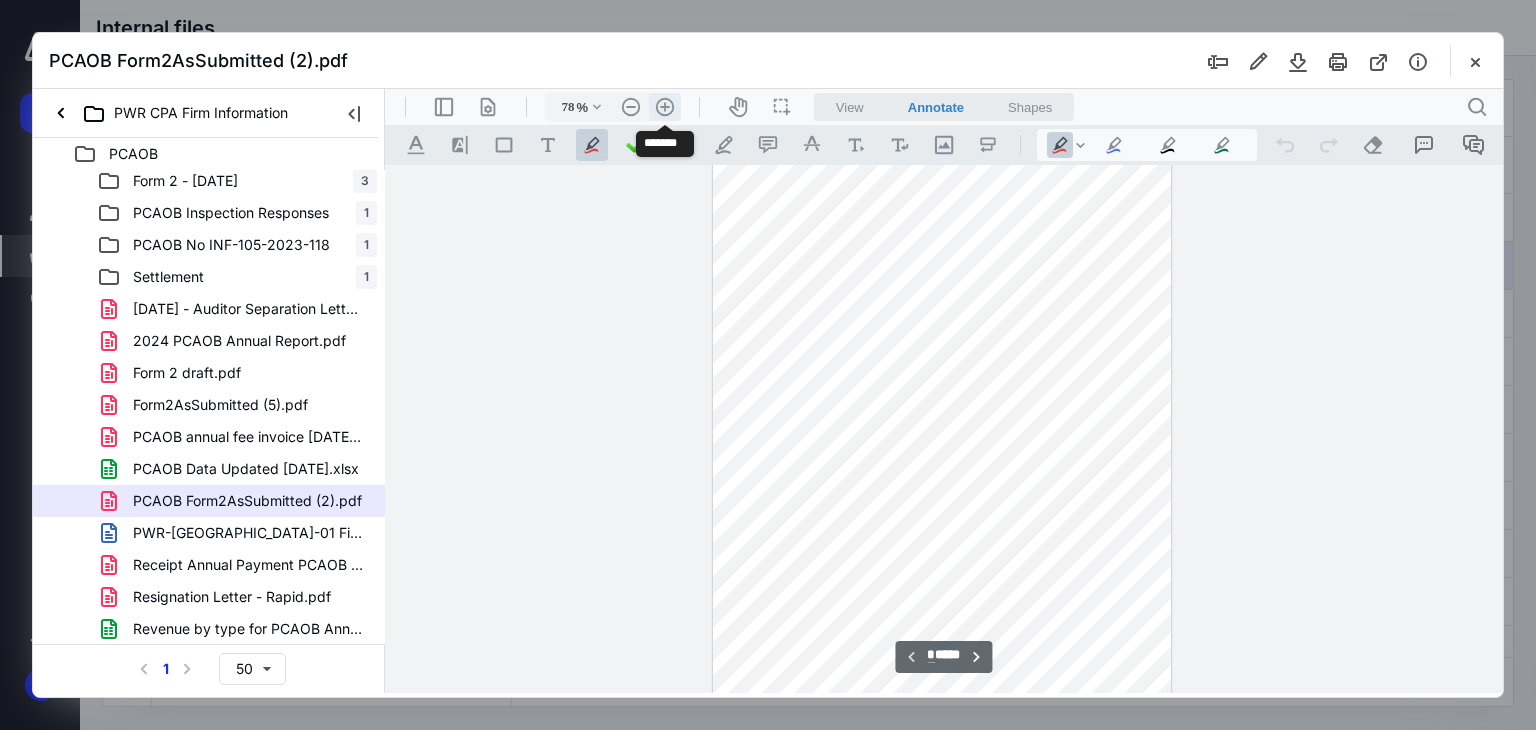 click on ".cls-1{fill:#abb0c4;} icon - header - zoom - in - line" at bounding box center [665, 107] 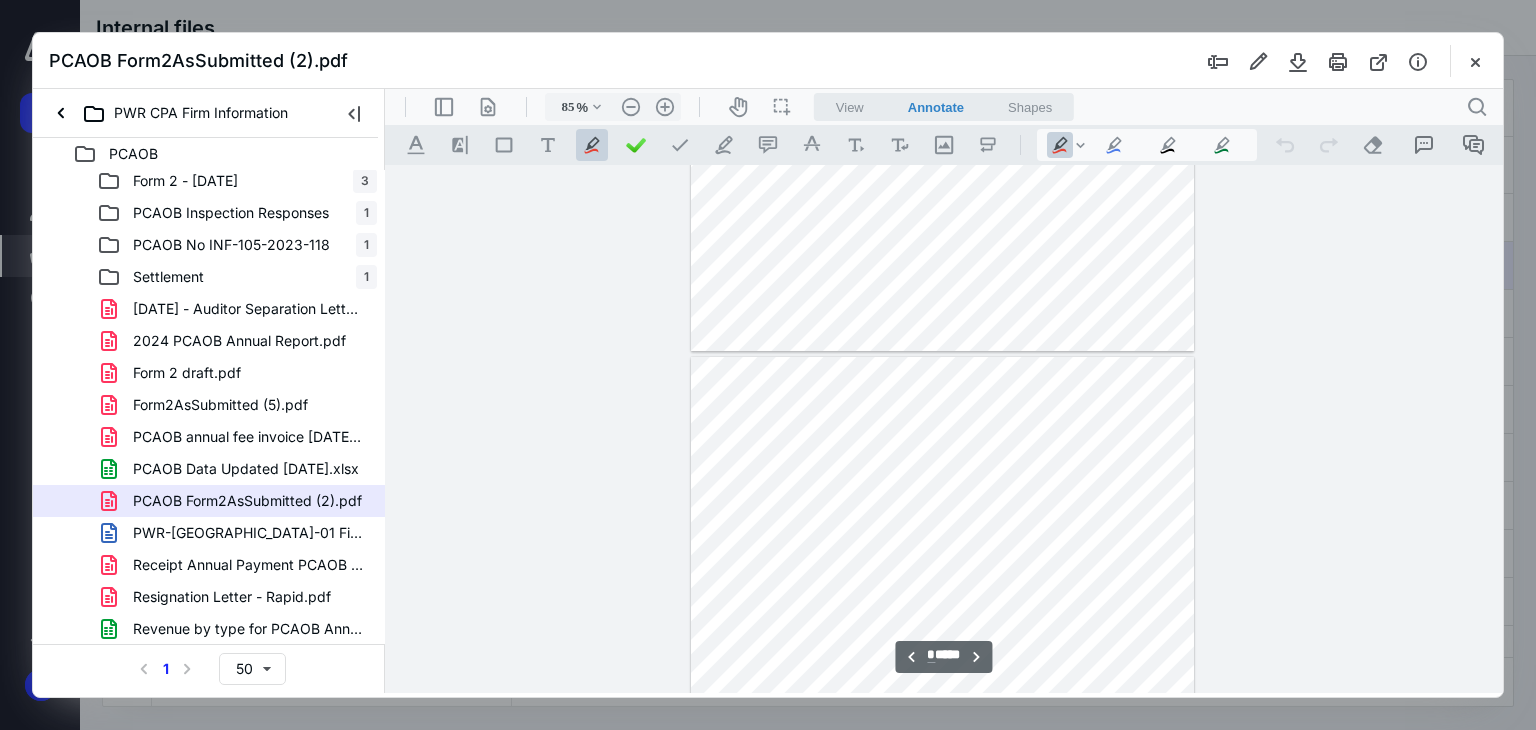 scroll, scrollTop: 1281, scrollLeft: 0, axis: vertical 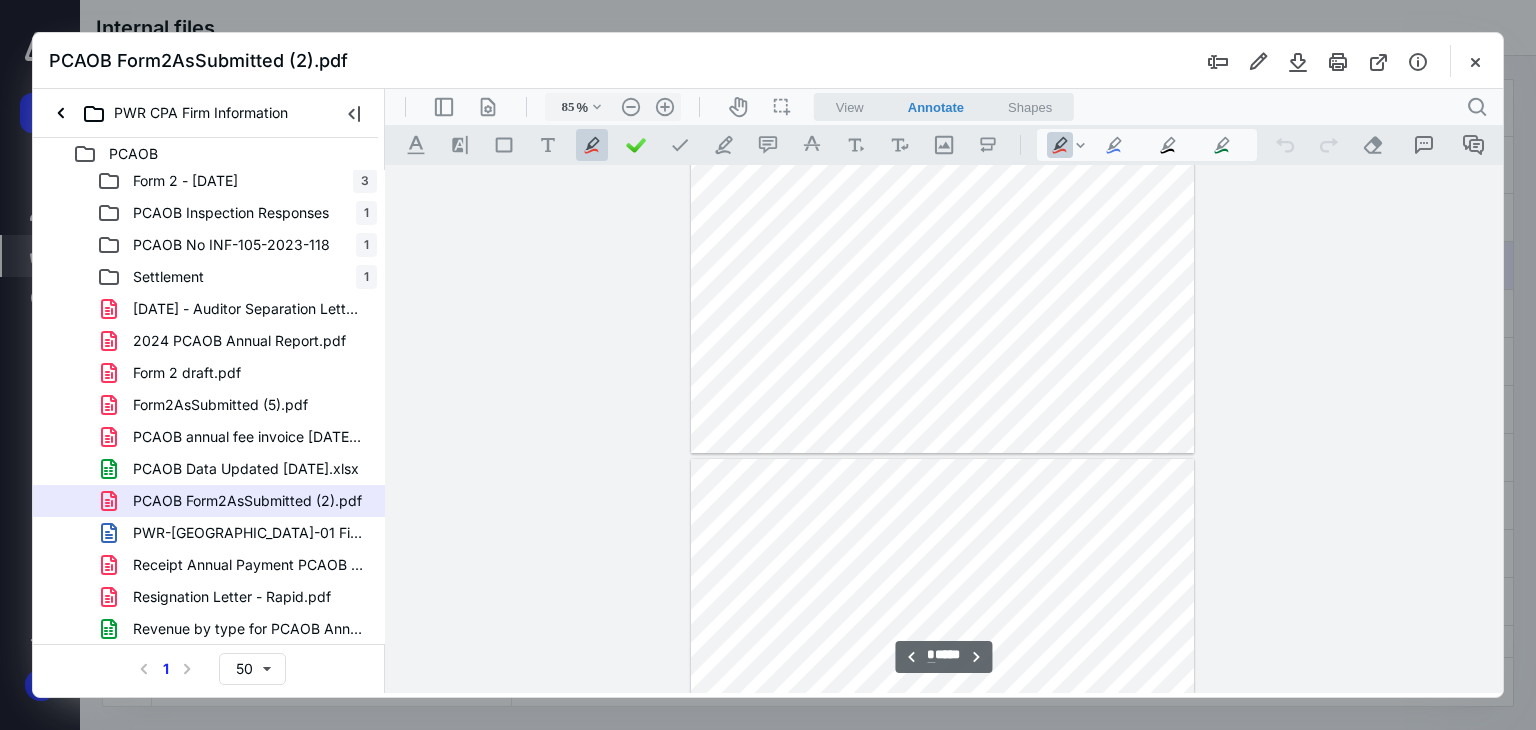 type on "*" 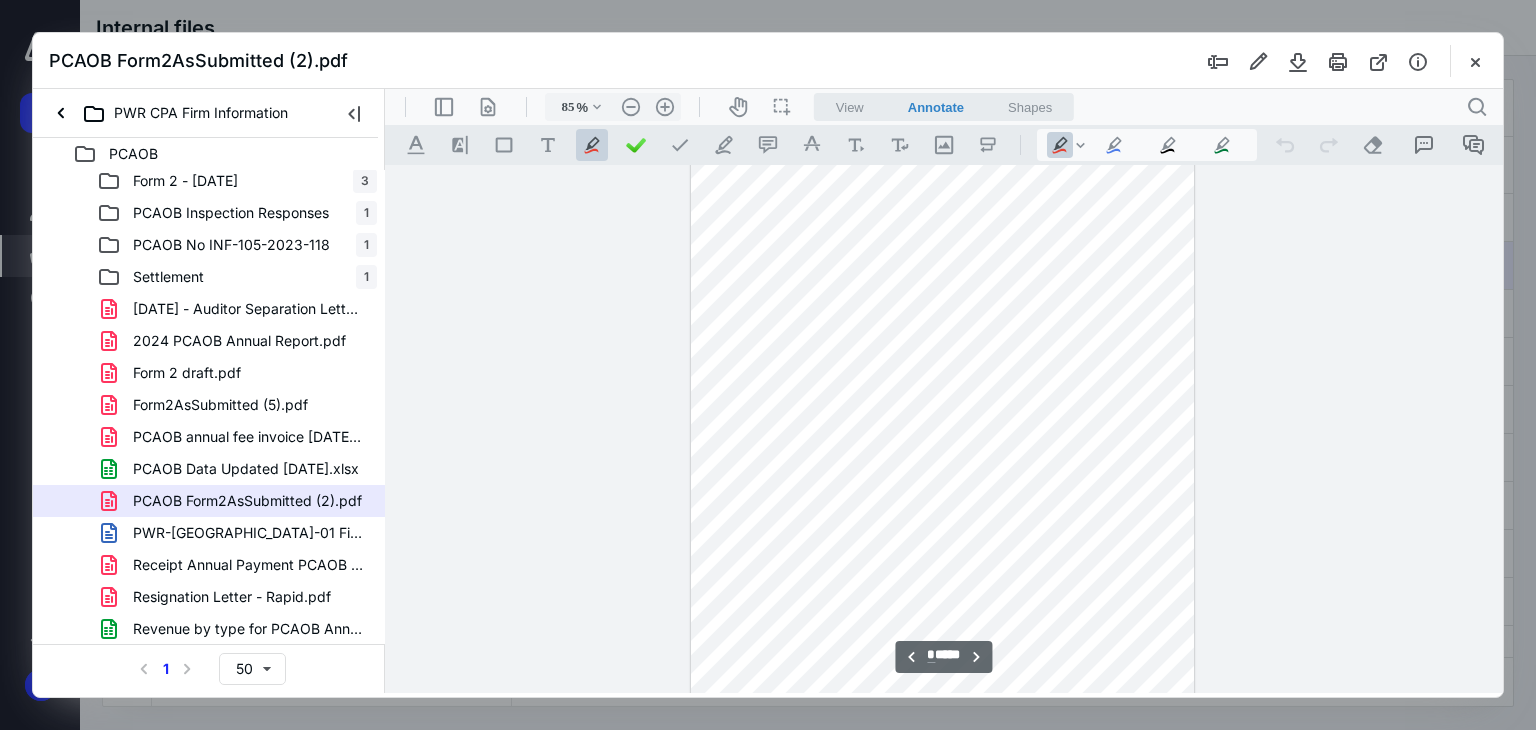 scroll, scrollTop: 2881, scrollLeft: 0, axis: vertical 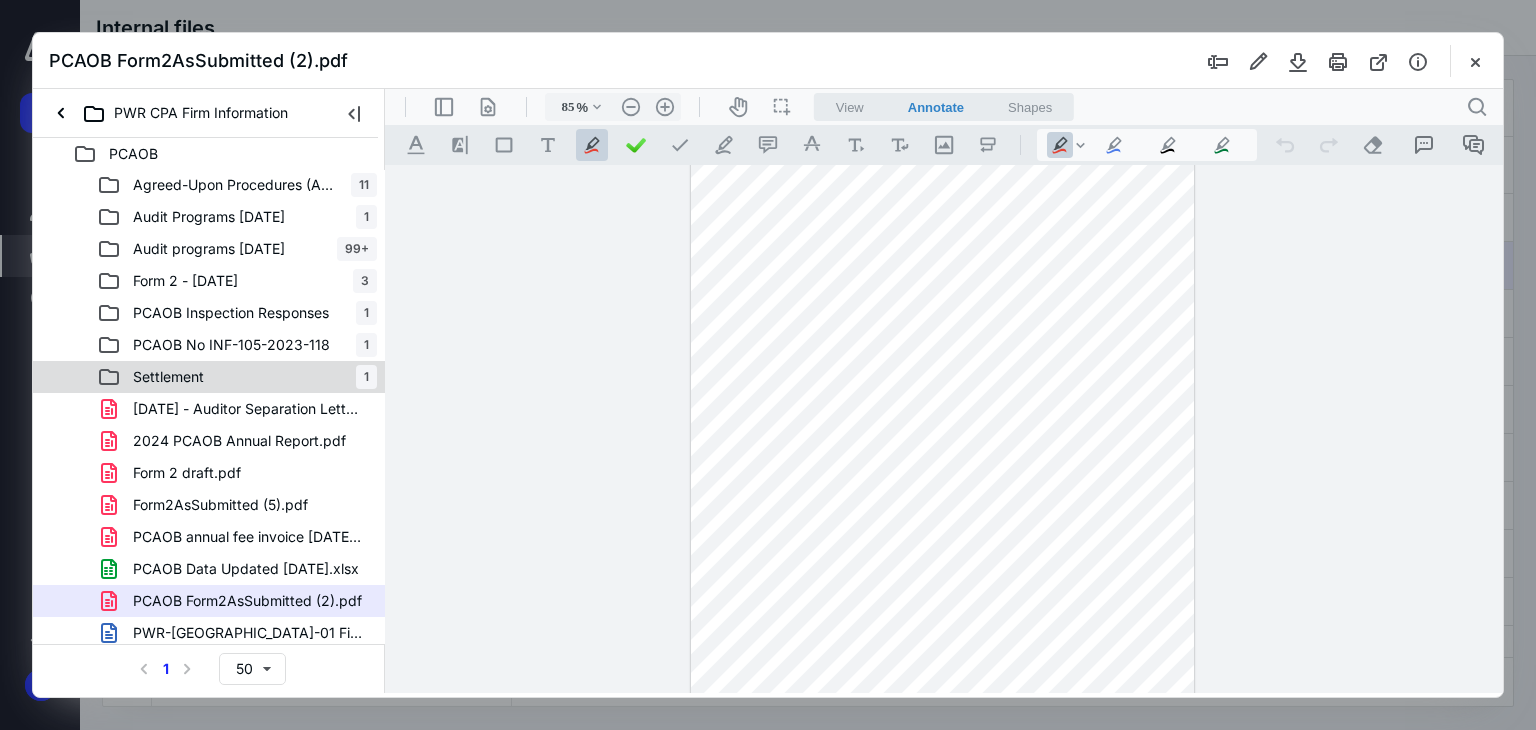 click on "Settlement 1" at bounding box center [237, 377] 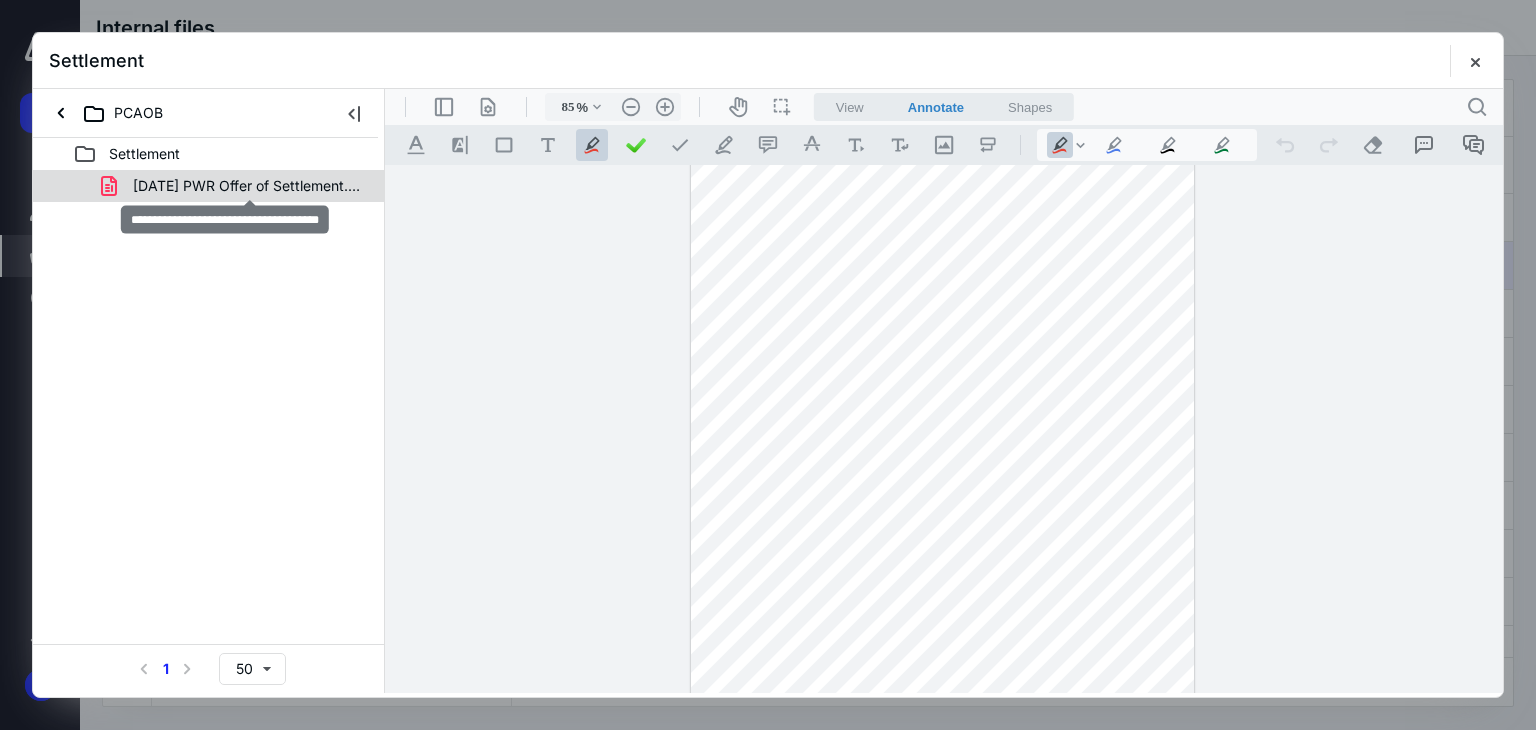 click on "[DATE] PWR Offer of Settlement.pdf" at bounding box center [249, 186] 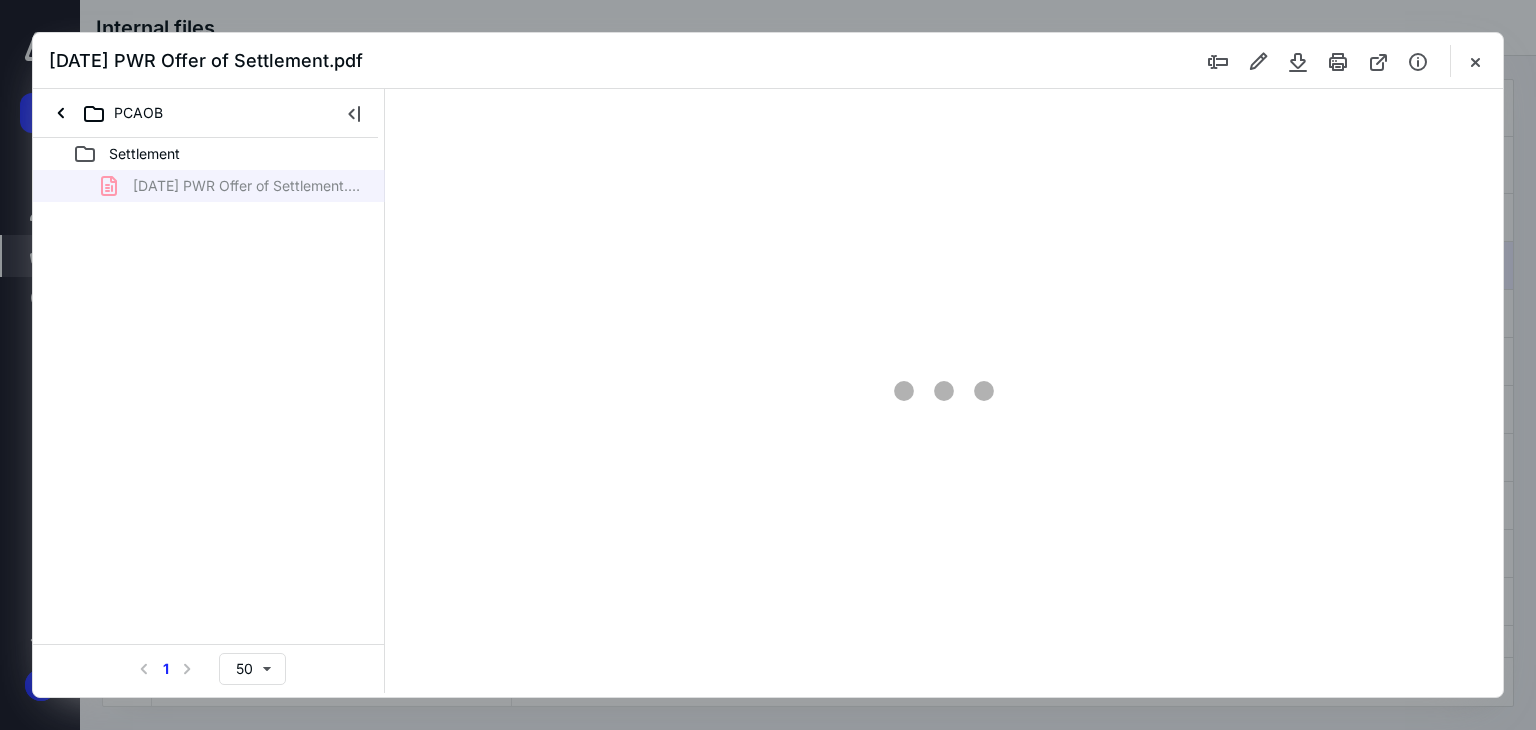 type on "66" 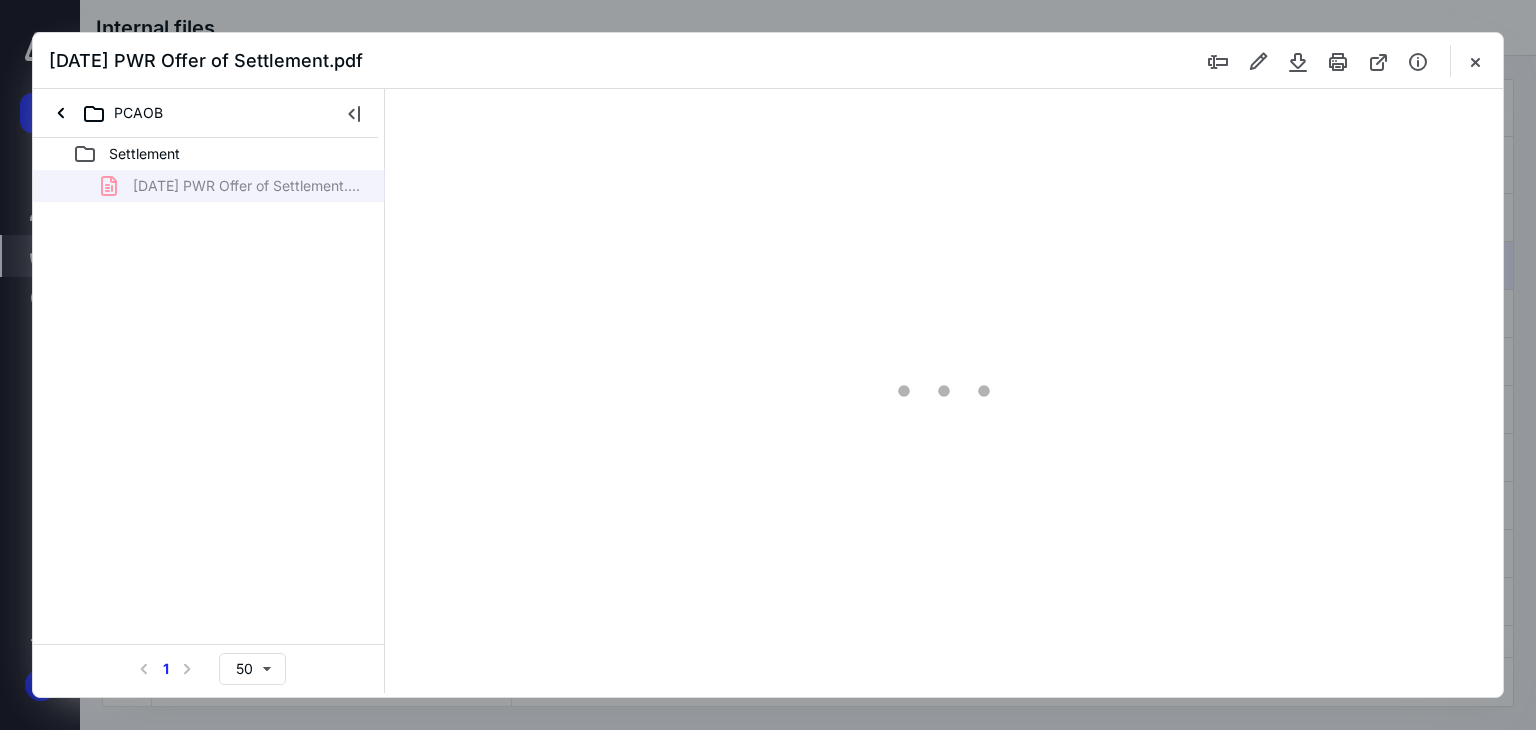 scroll, scrollTop: 79, scrollLeft: 0, axis: vertical 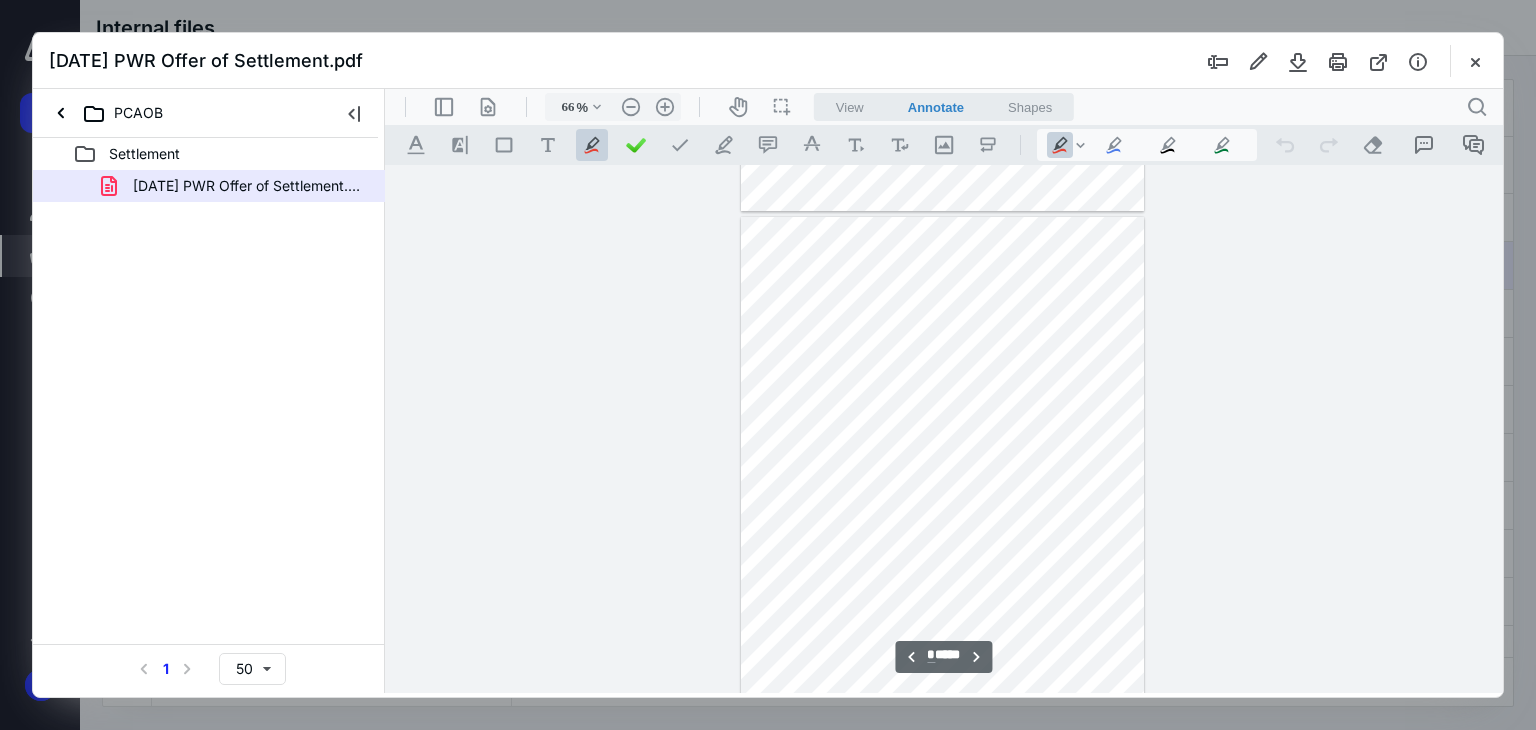 type on "*" 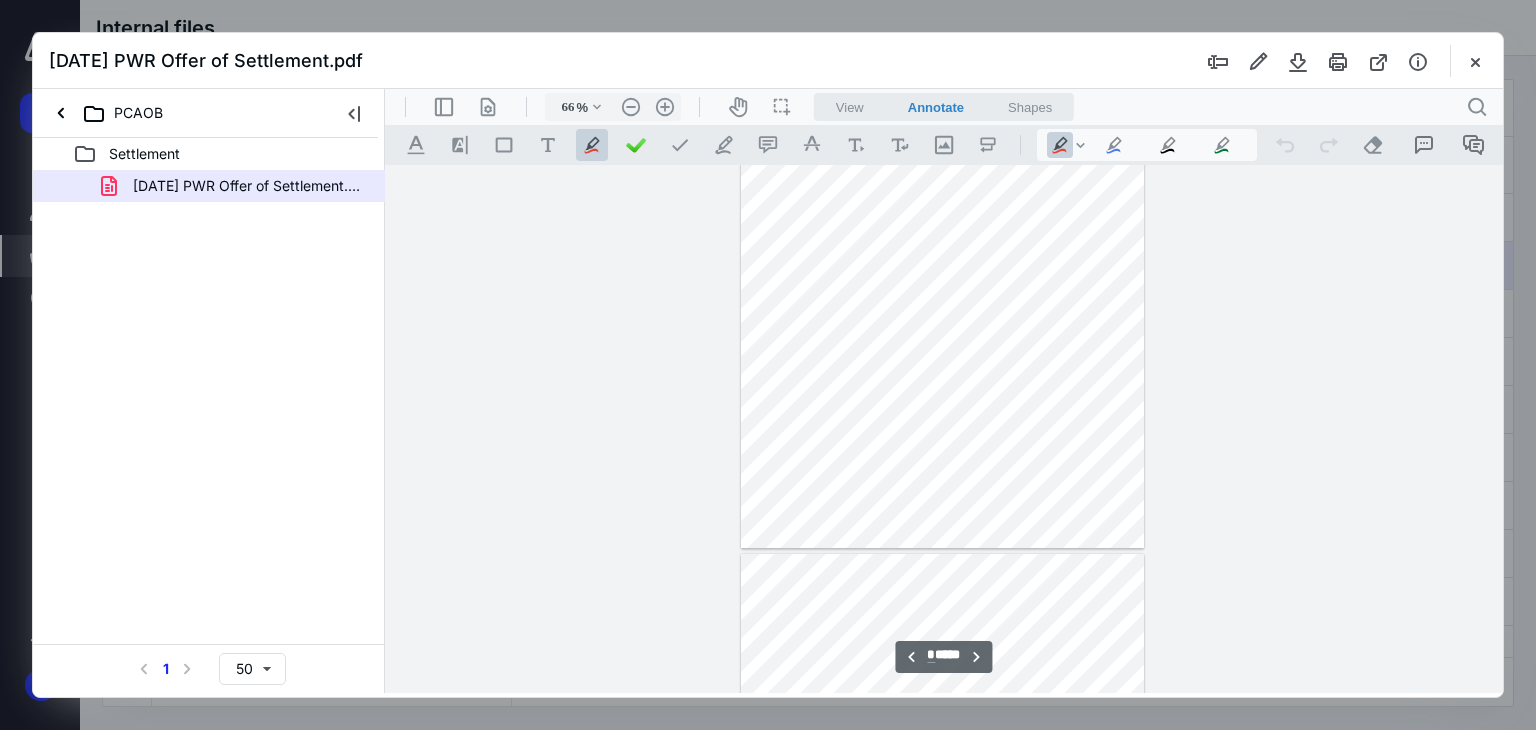 scroll, scrollTop: 79, scrollLeft: 0, axis: vertical 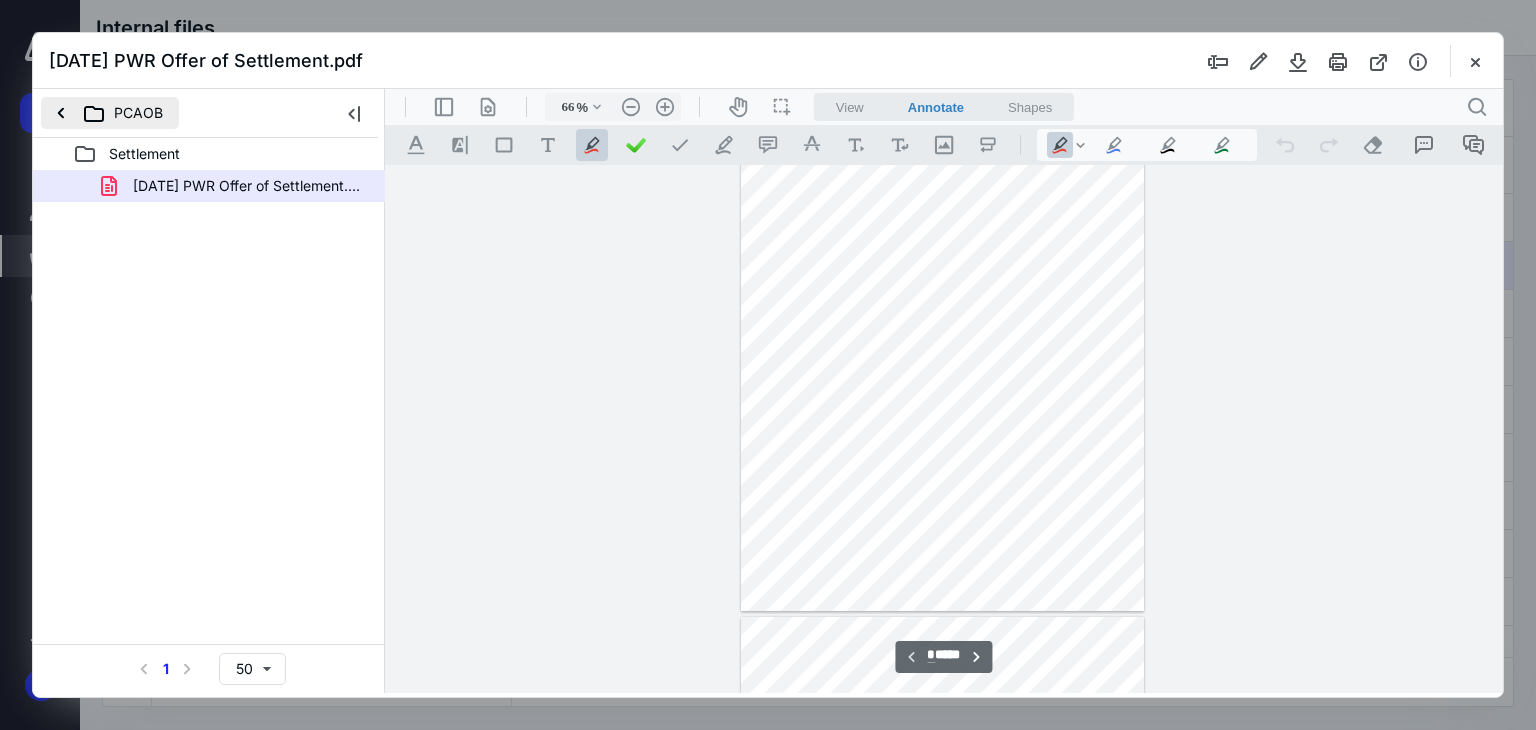 click on "PCAOB" at bounding box center [110, 113] 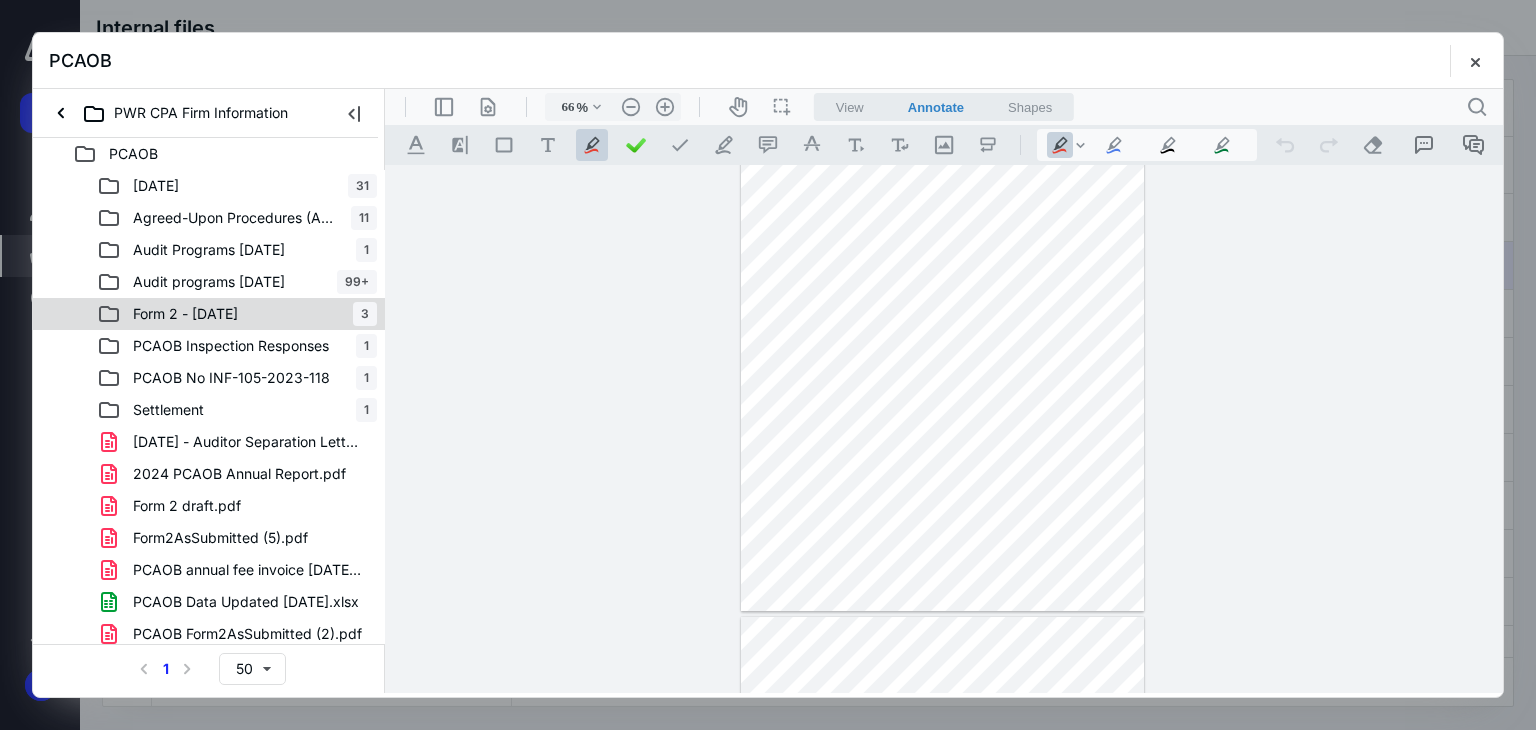 click on "Form 2 - [DATE]" at bounding box center [185, 314] 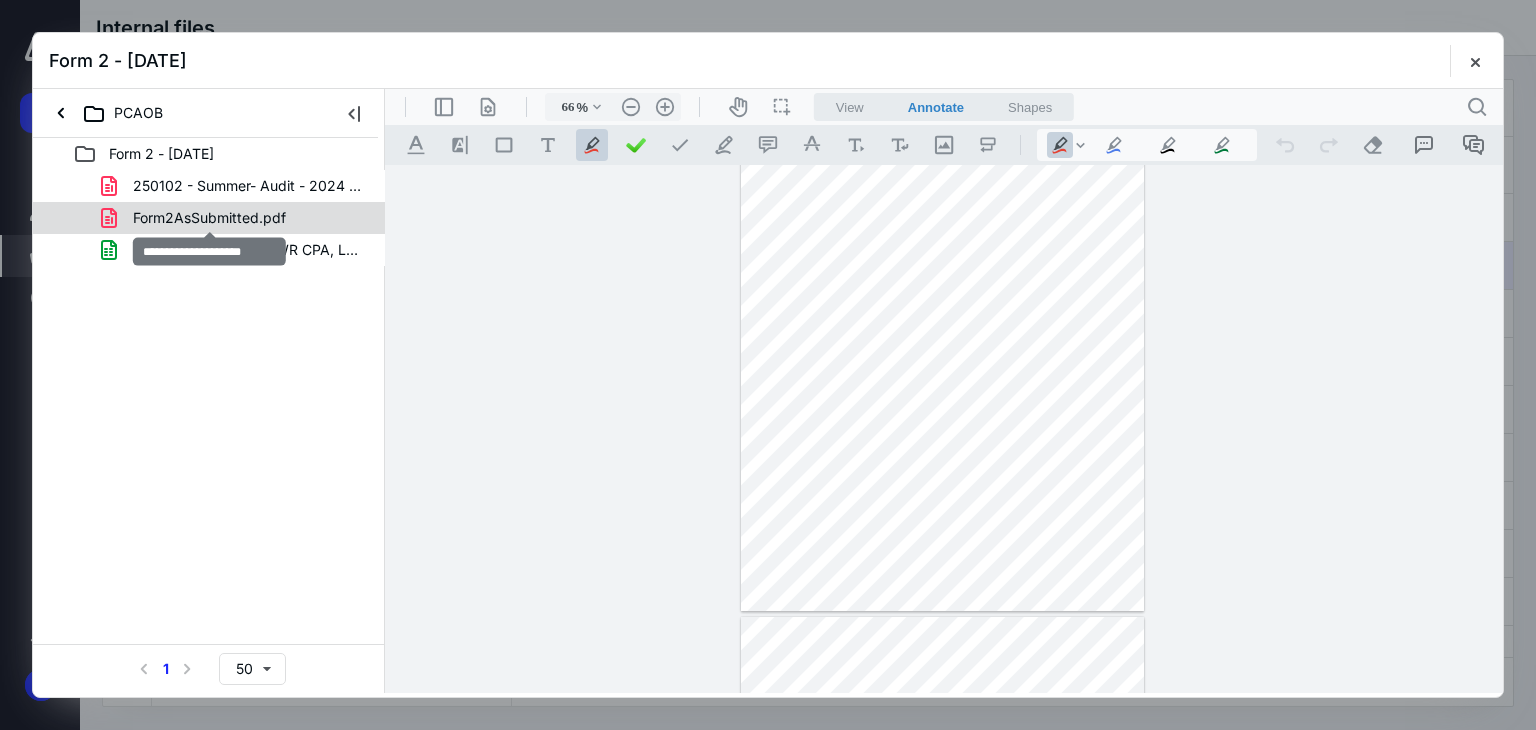 click on "Form2AsSubmitted.pdf" at bounding box center [209, 218] 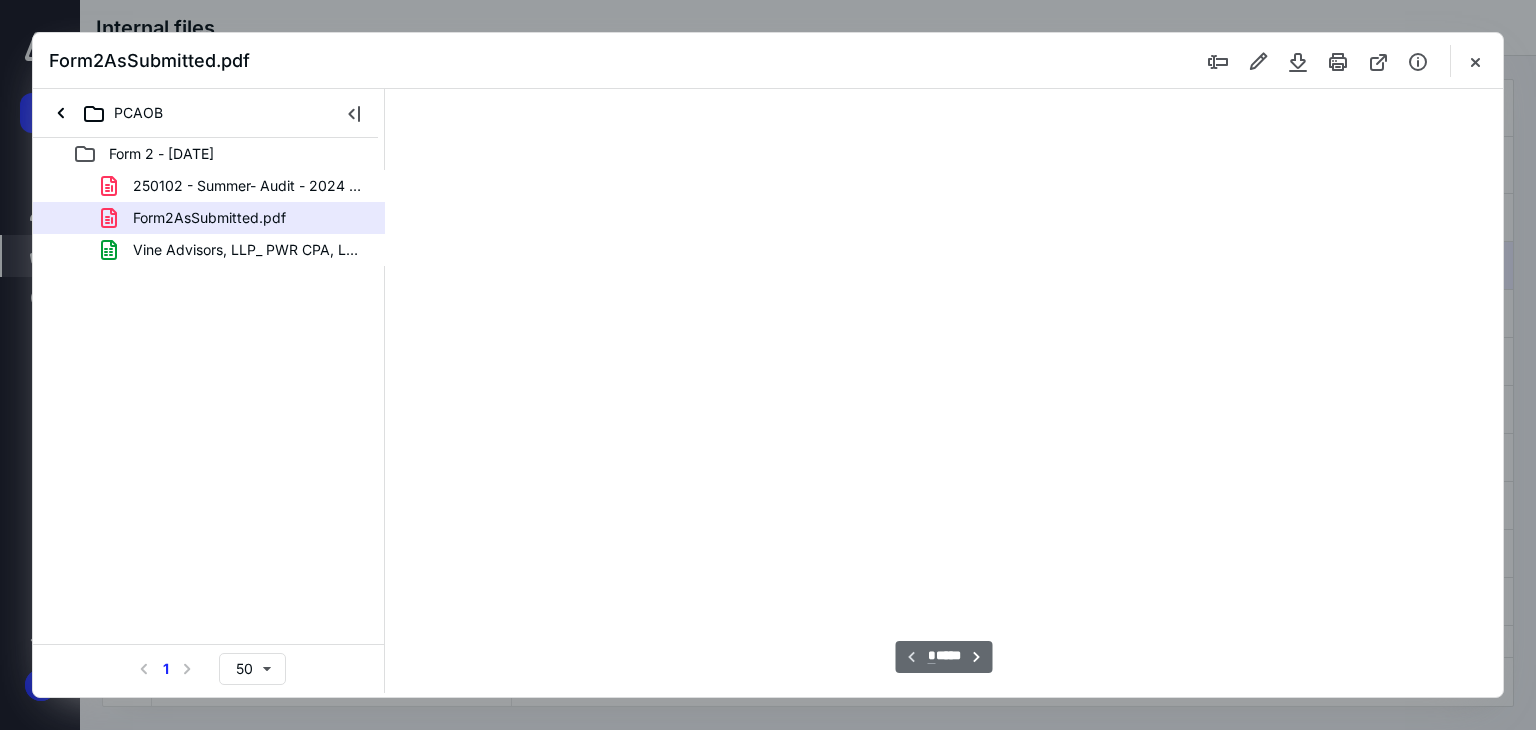 scroll, scrollTop: 78, scrollLeft: 0, axis: vertical 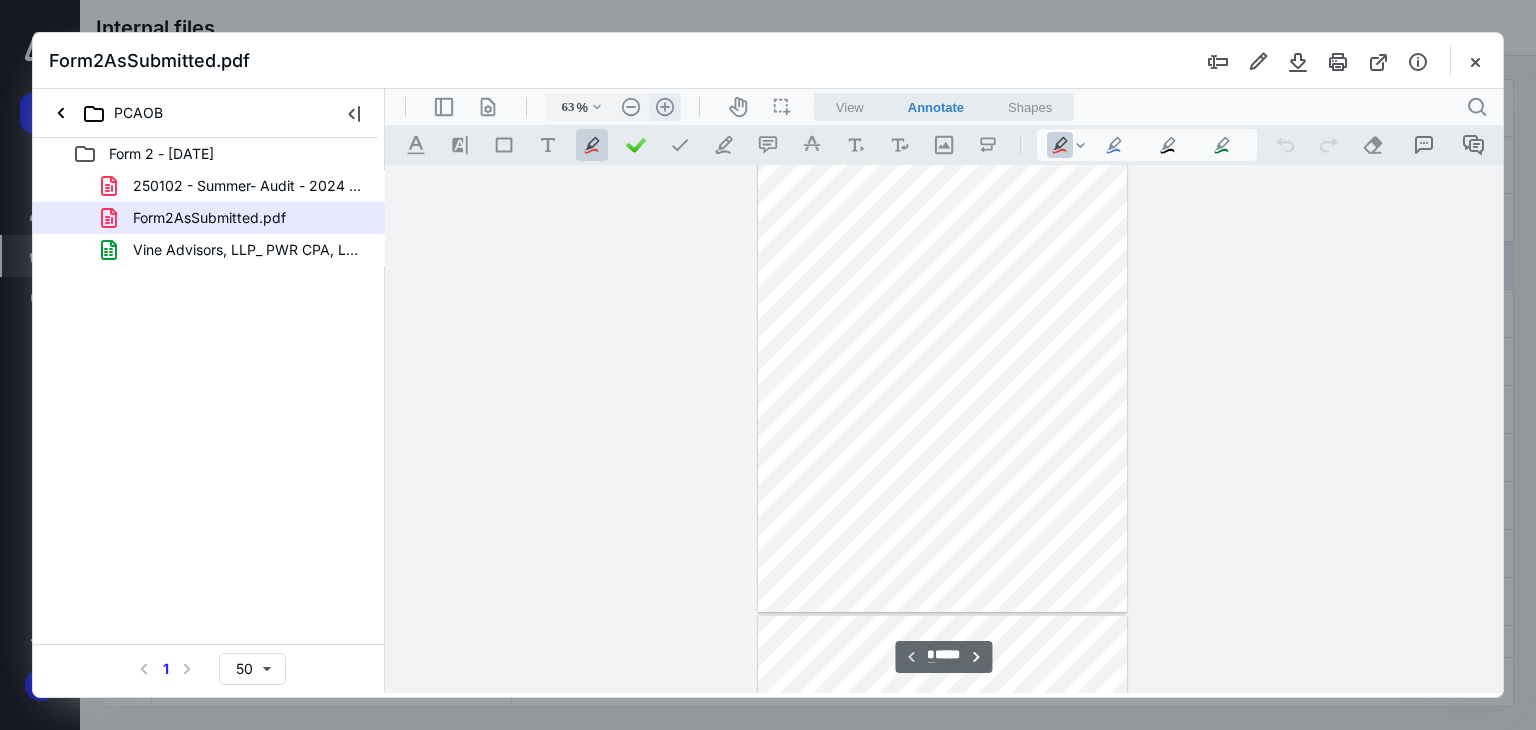 click on ".cls-1{fill:#abb0c4;} icon - header - zoom - in - line" at bounding box center [665, 107] 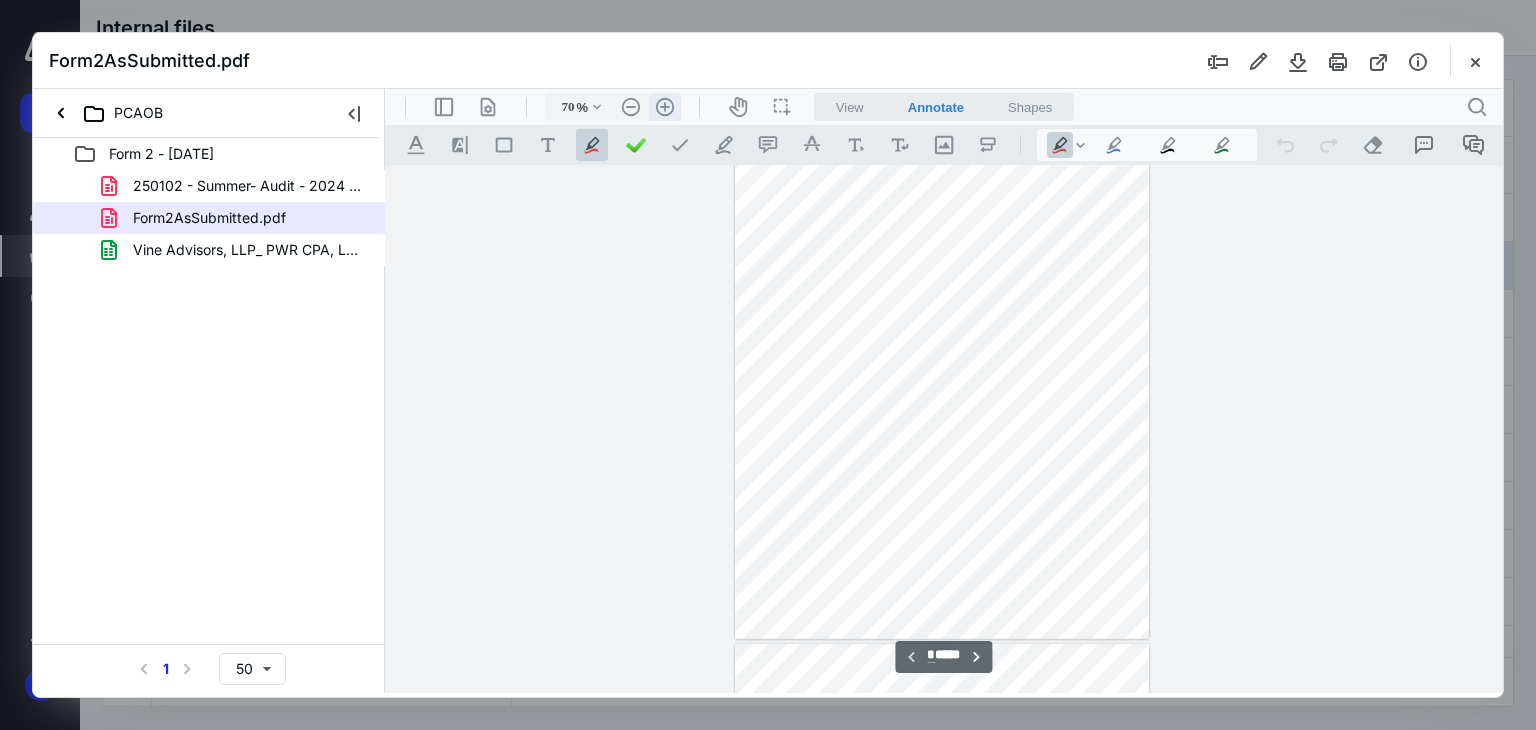 click on ".cls-1{fill:#abb0c4;} icon - header - zoom - in - line" at bounding box center [665, 107] 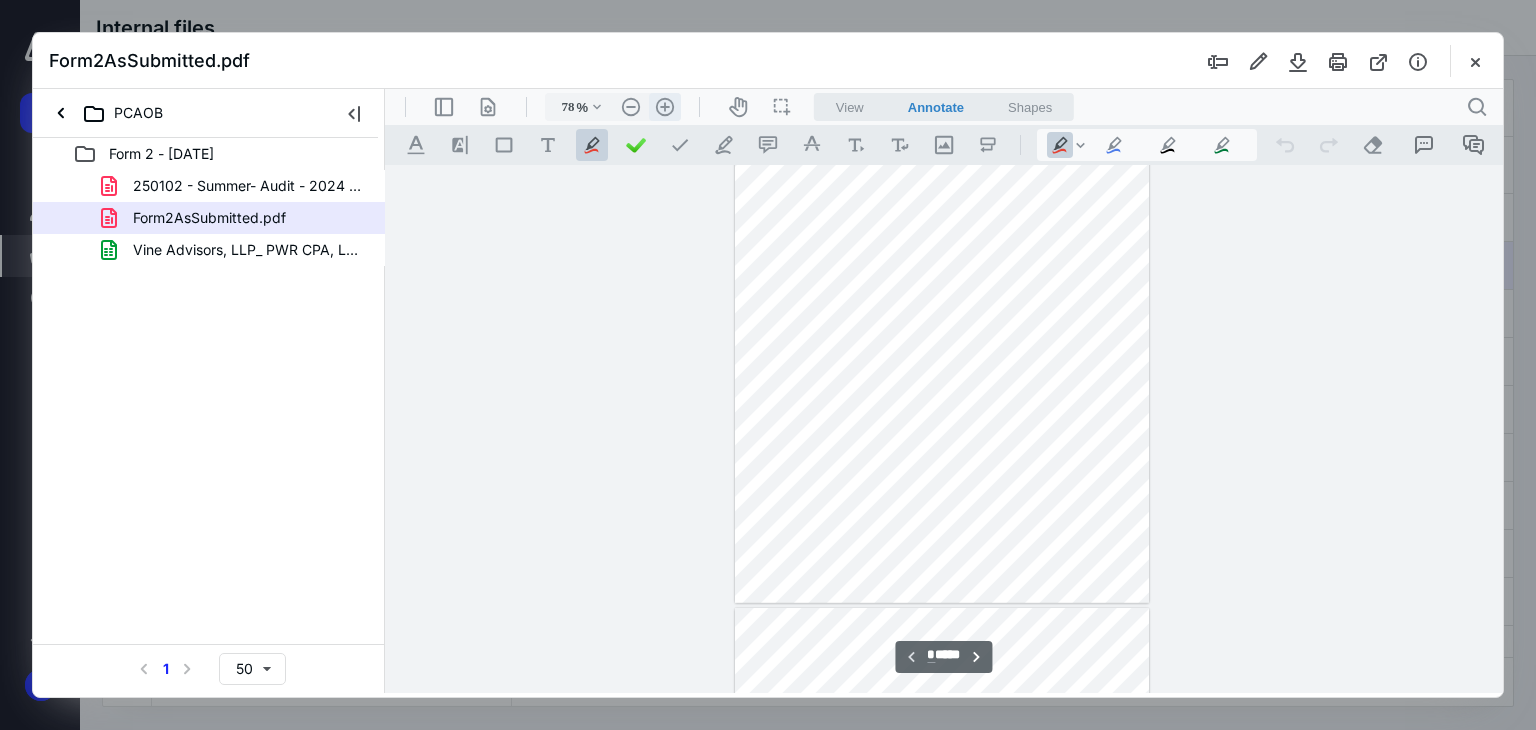 click on ".cls-1{fill:#abb0c4;} icon - header - zoom - in - line" at bounding box center [665, 107] 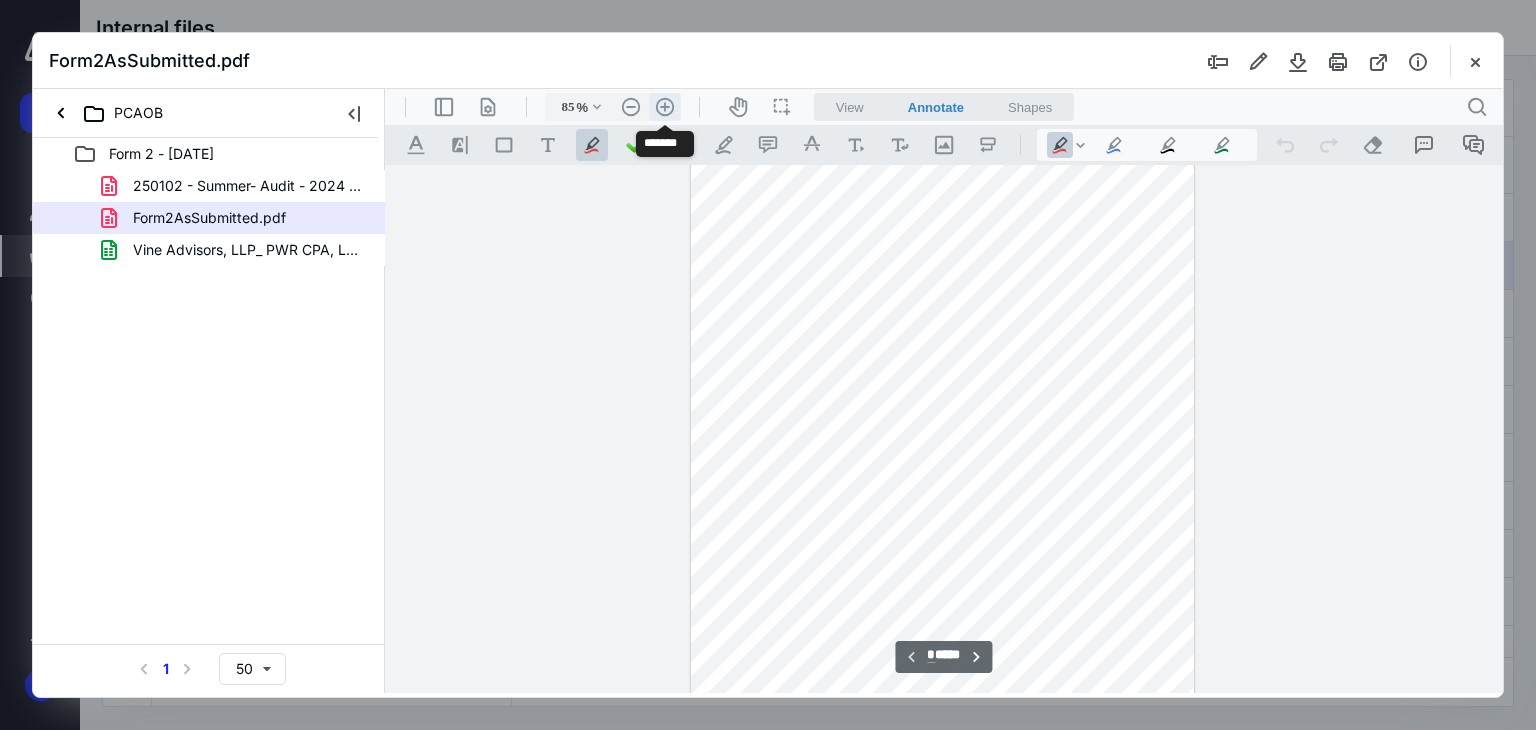 scroll, scrollTop: 311, scrollLeft: 0, axis: vertical 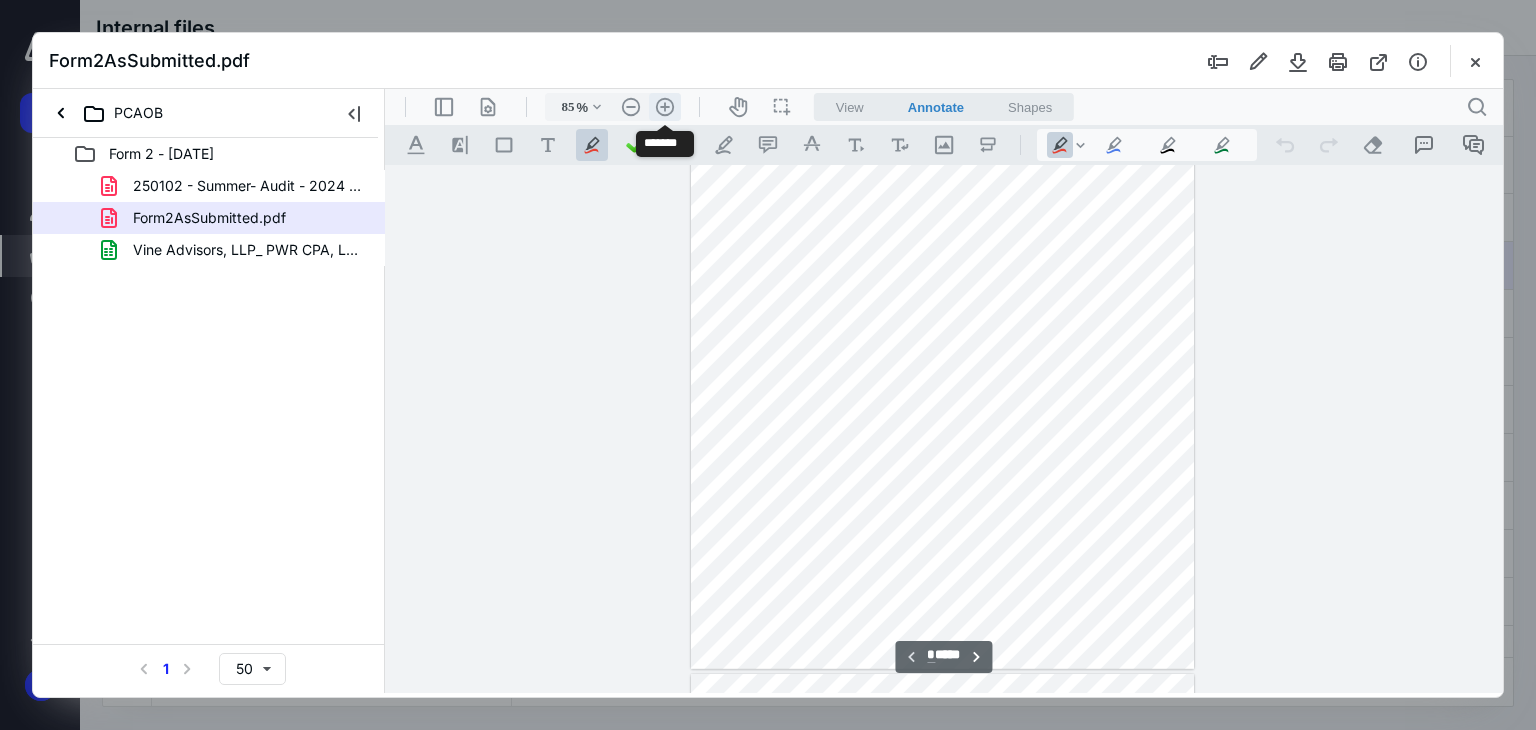 click on ".cls-1{fill:#abb0c4;} icon - header - zoom - in - line" at bounding box center [665, 107] 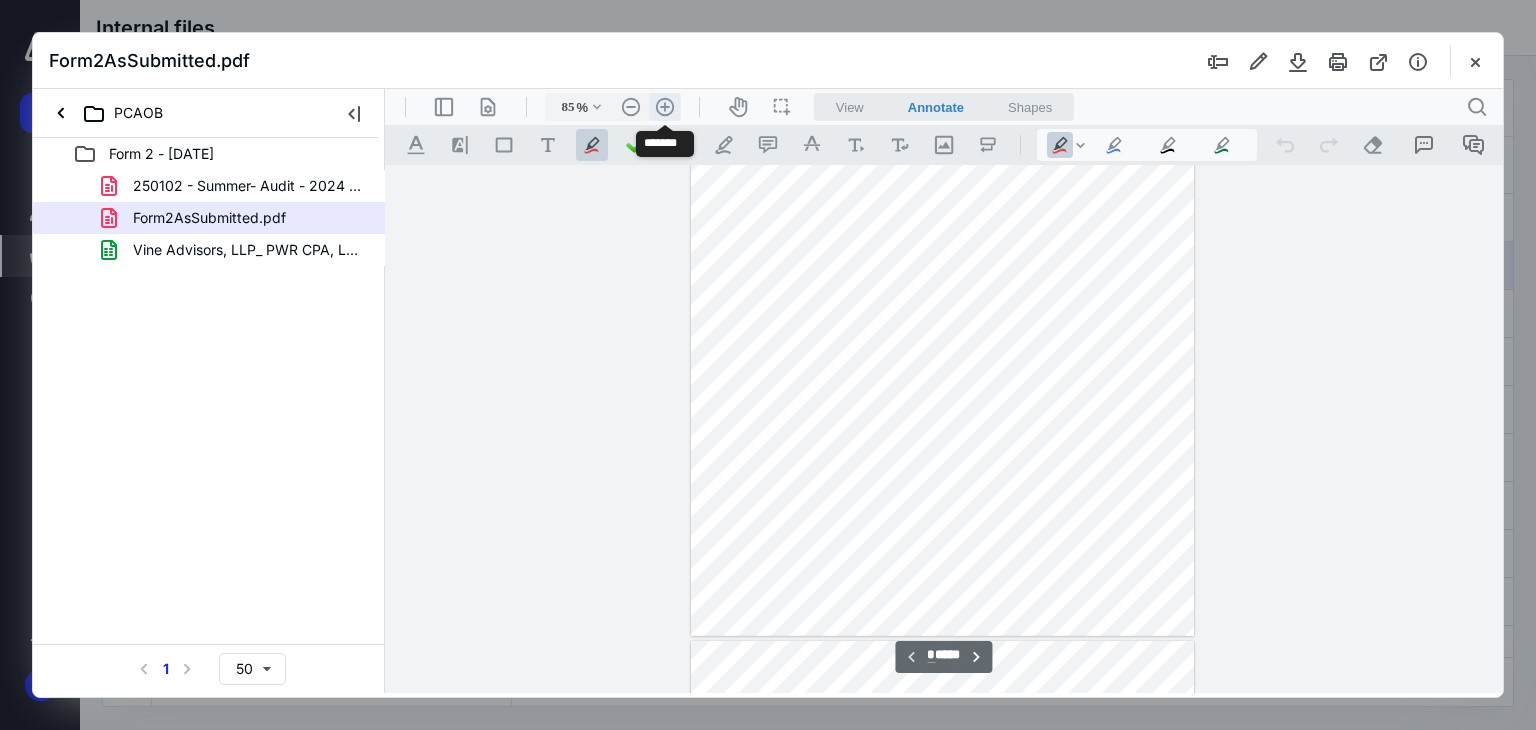 type on "110" 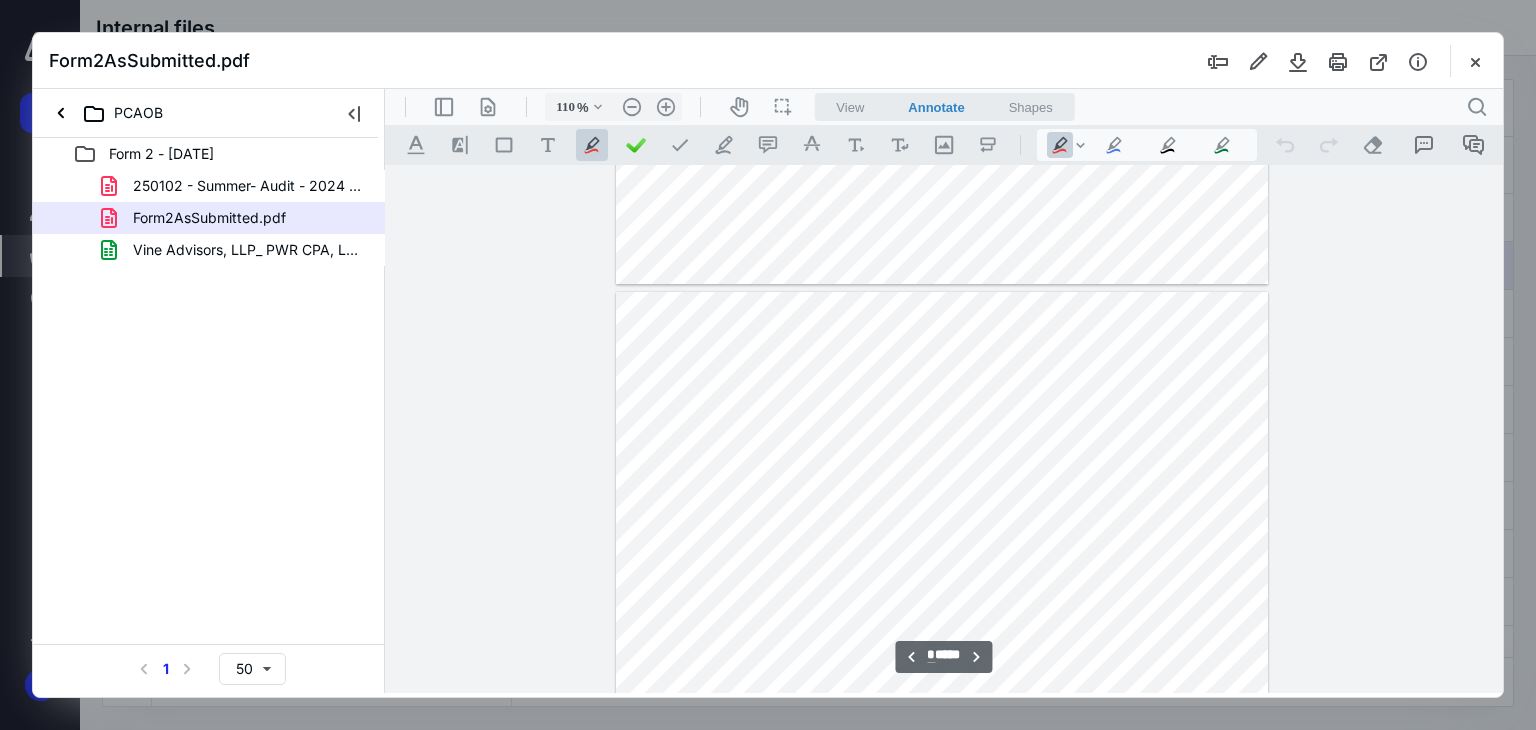 scroll, scrollTop: 911, scrollLeft: 0, axis: vertical 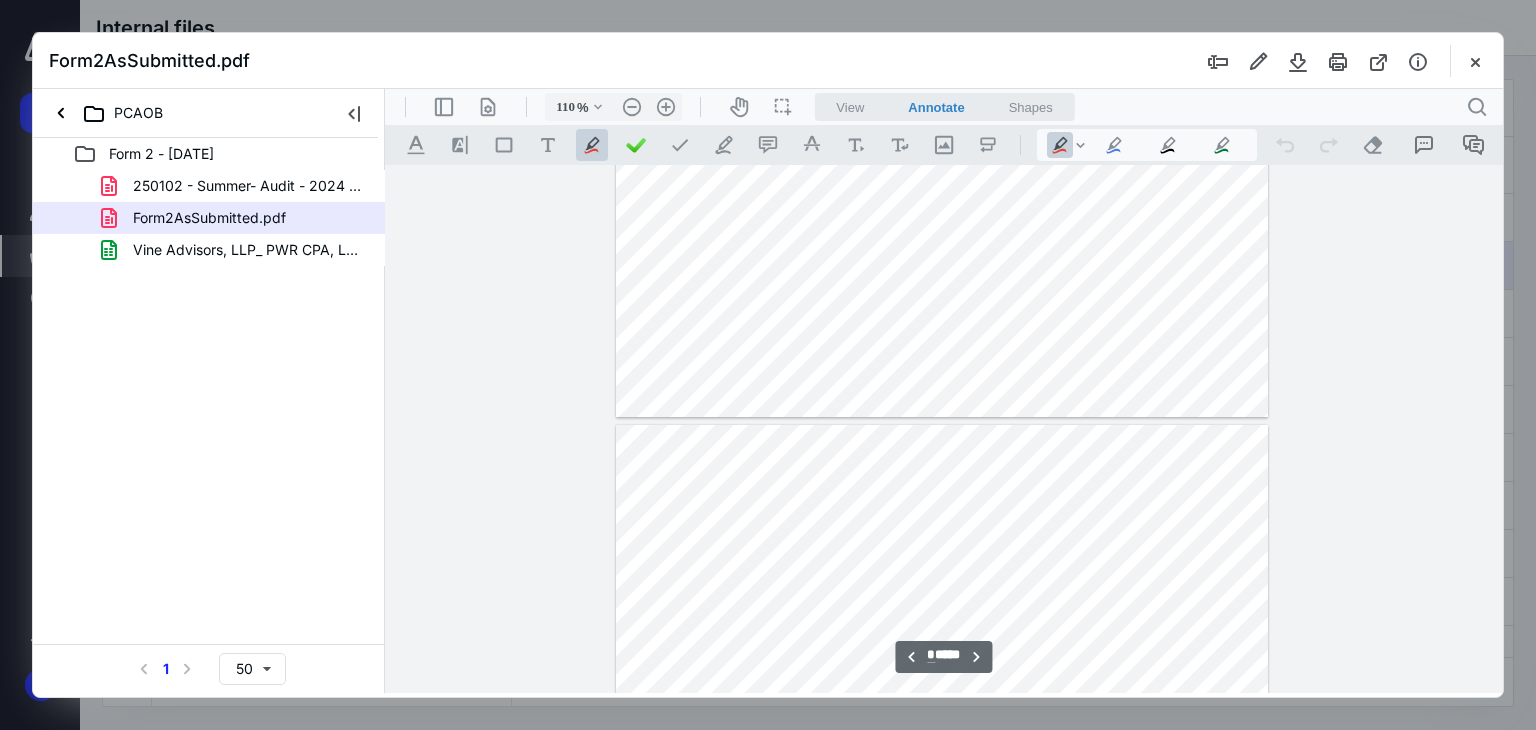 type on "*" 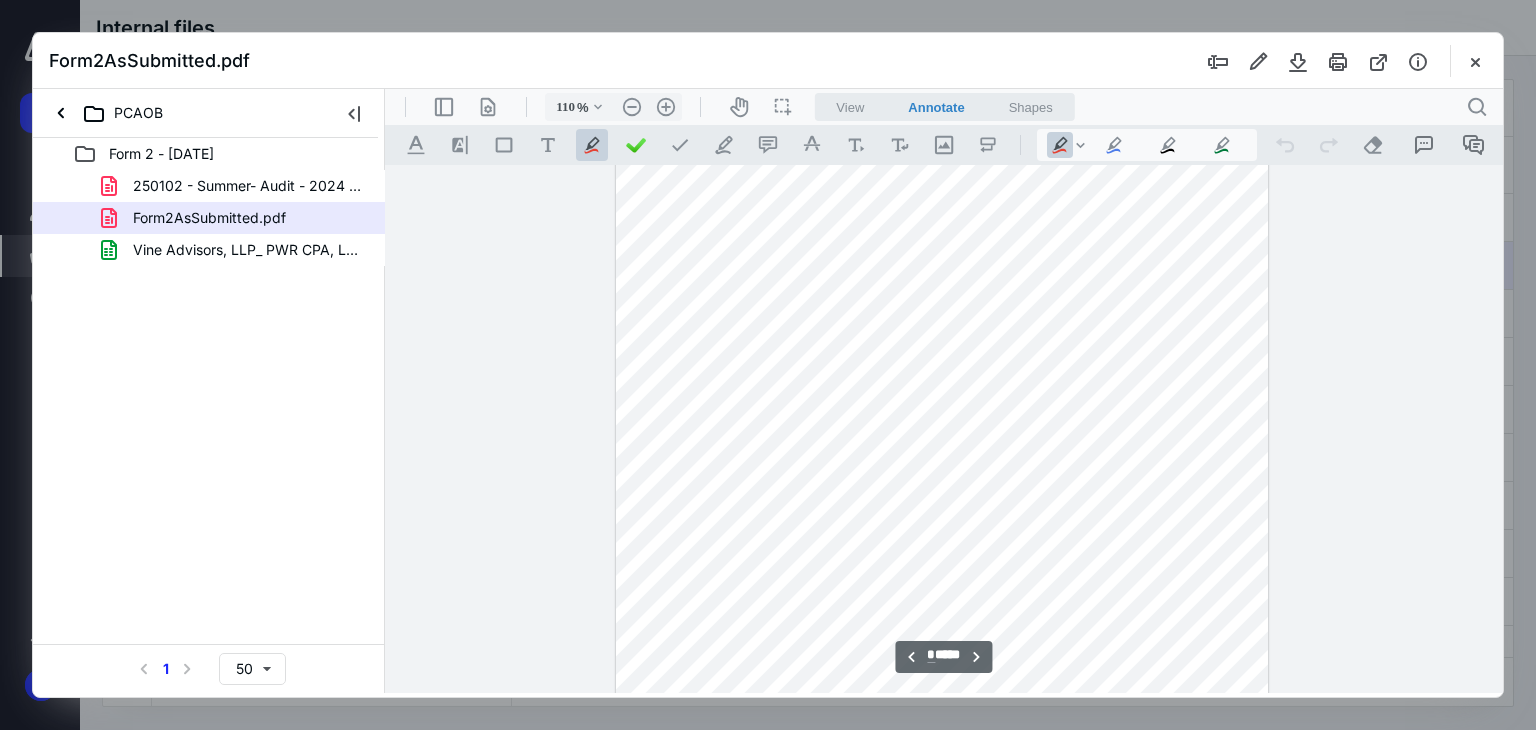 scroll, scrollTop: 5011, scrollLeft: 0, axis: vertical 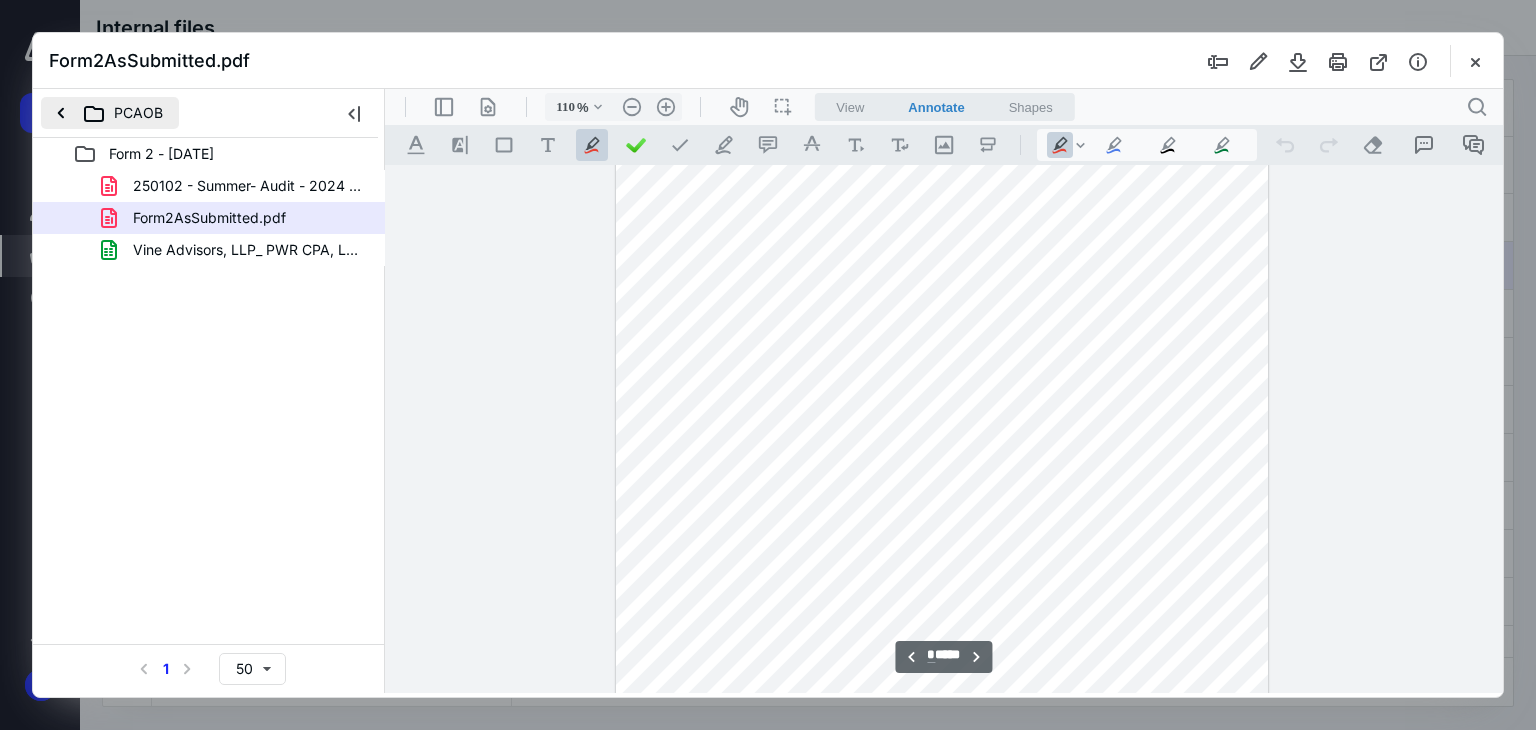 click on "PCAOB" at bounding box center (110, 113) 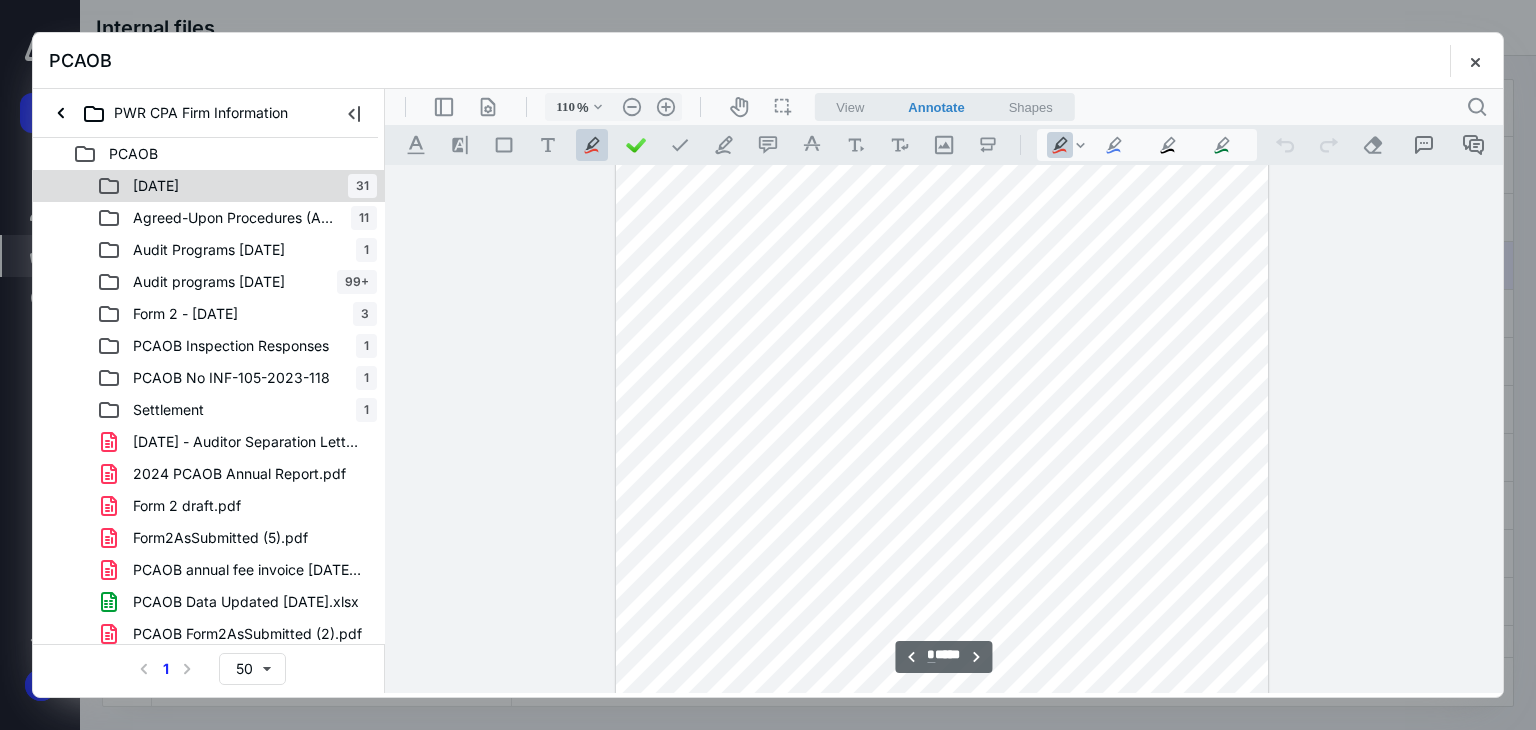 click on "[DATE] 31" at bounding box center (237, 186) 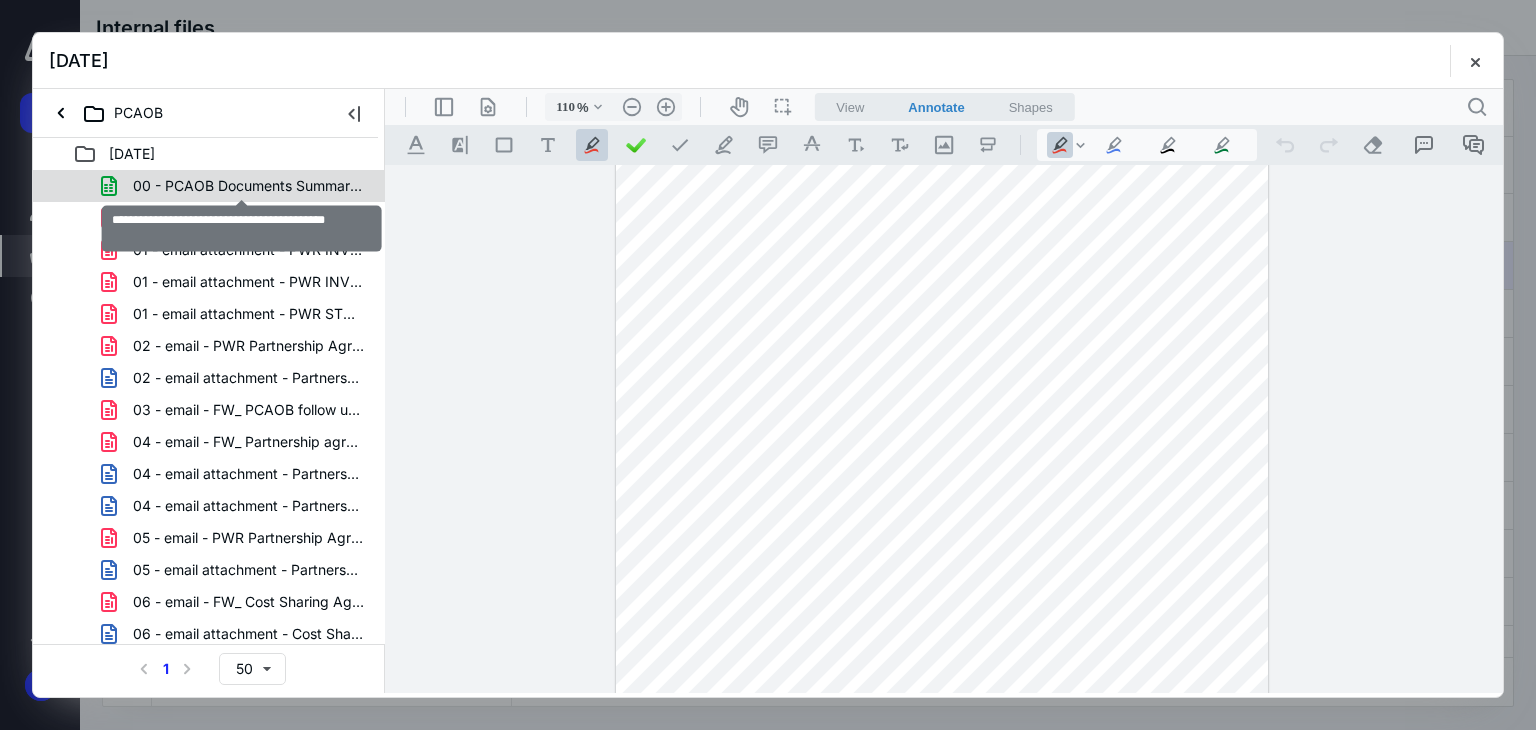 click on "00 - PCAOB Documents Summary [DATE].xlsx" at bounding box center [249, 186] 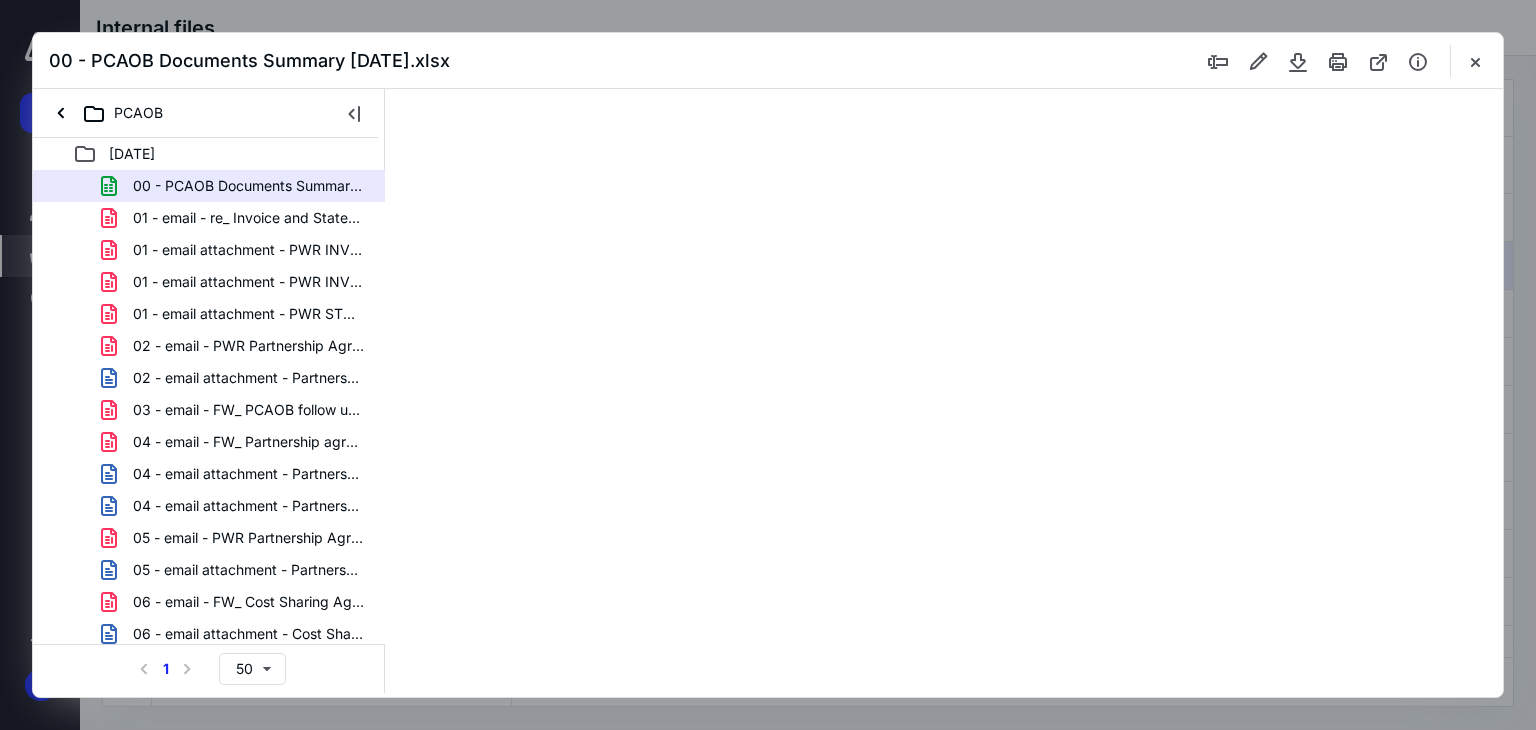 scroll, scrollTop: 0, scrollLeft: 0, axis: both 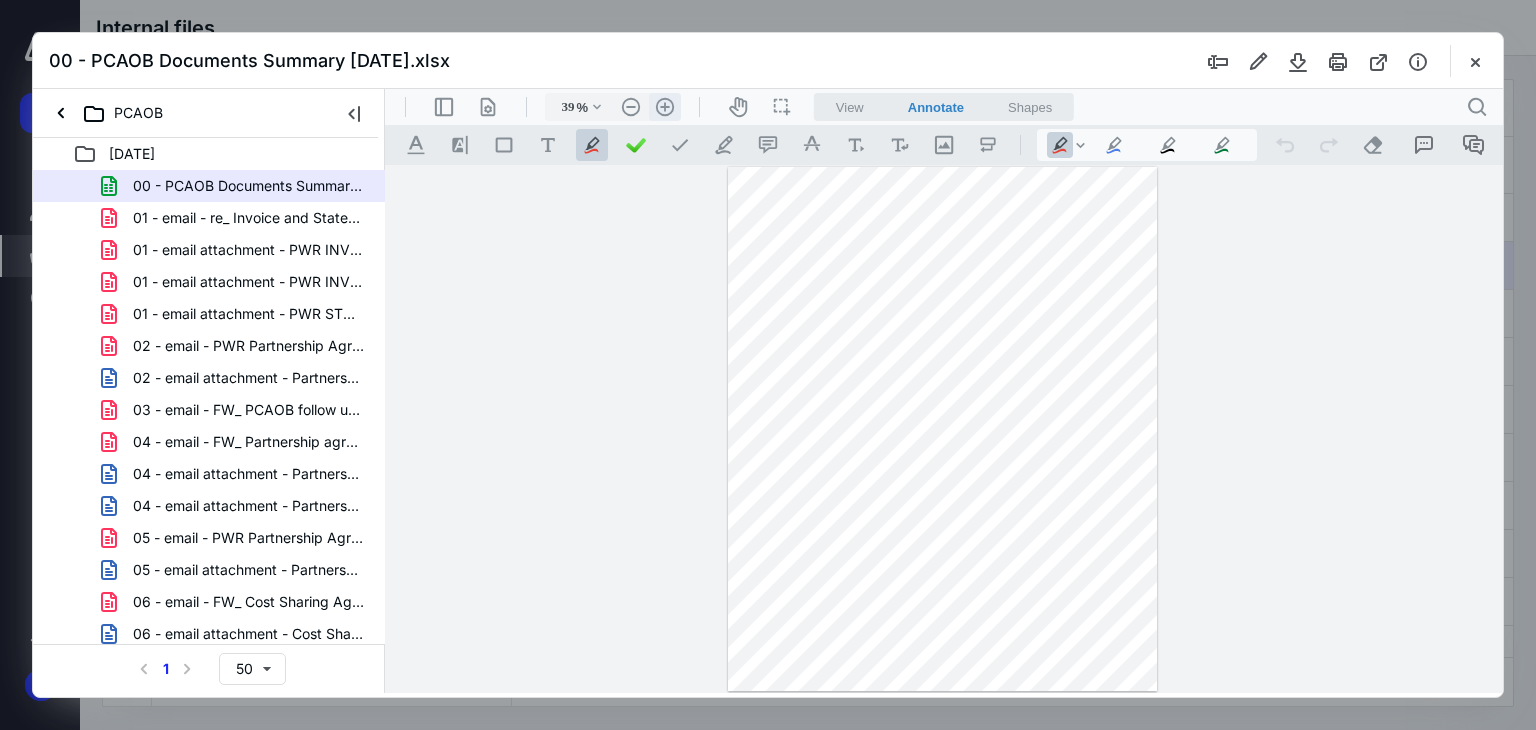 click on ".cls-1{fill:#abb0c4;} icon - header - zoom - in - line" at bounding box center [665, 107] 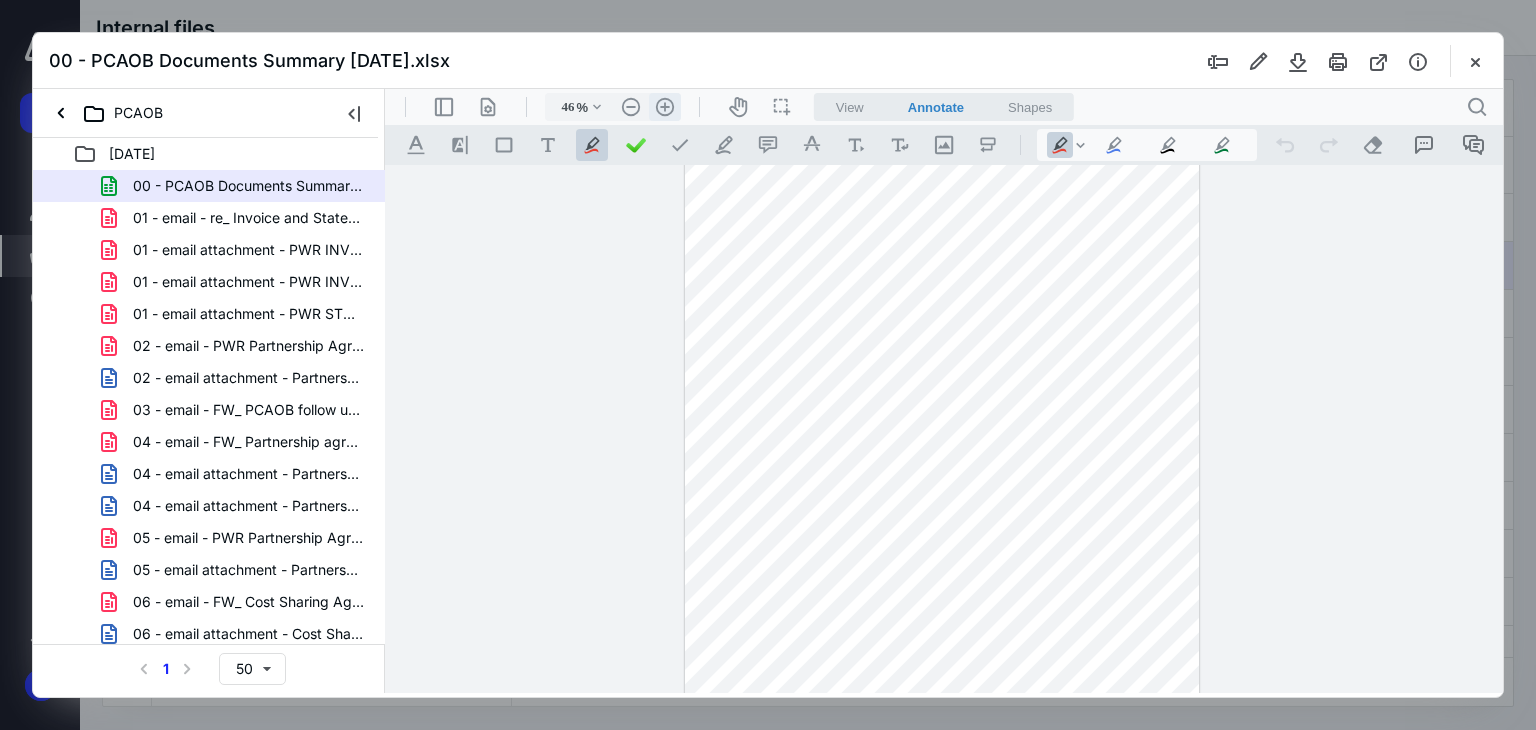 click on ".cls-1{fill:#abb0c4;} icon - header - zoom - in - line" at bounding box center [665, 107] 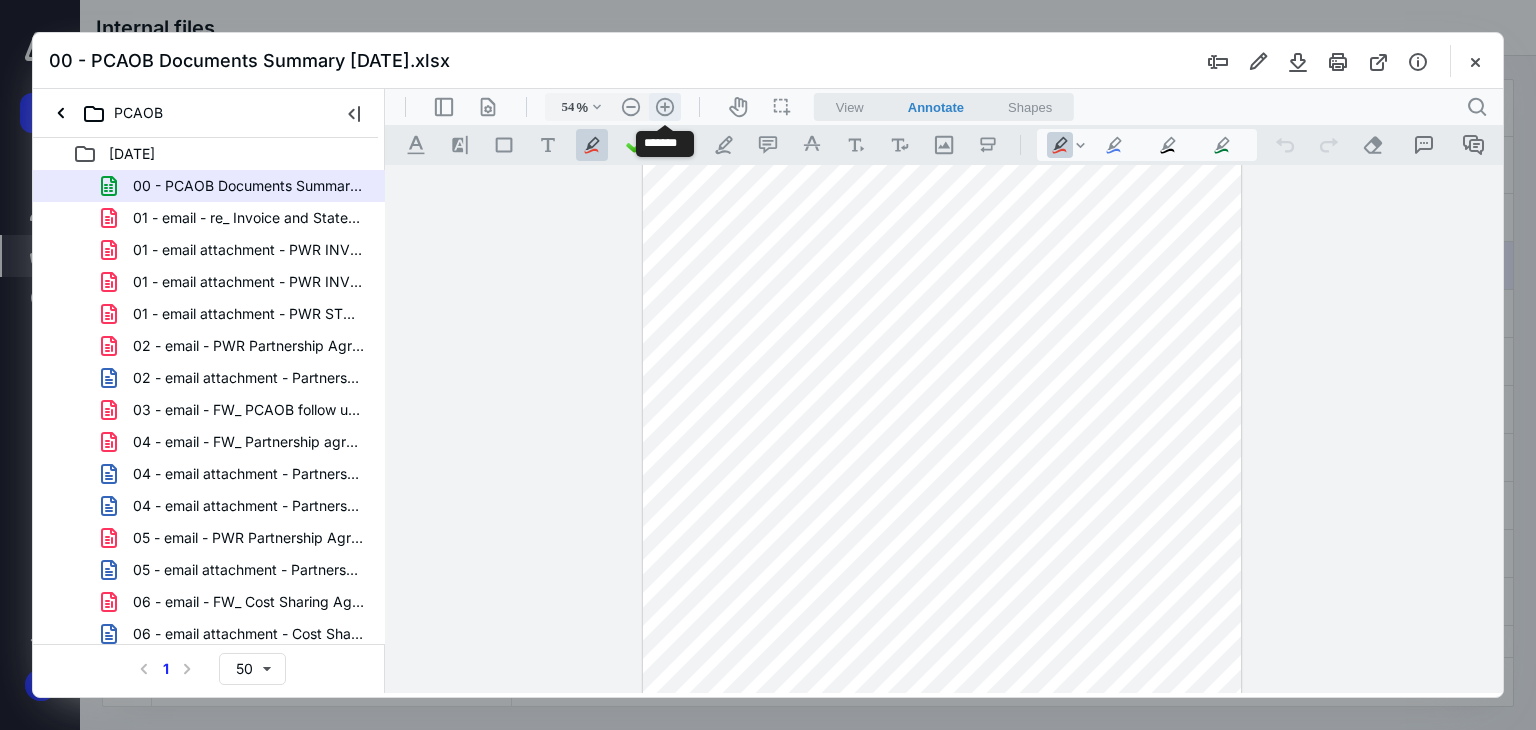 click on ".cls-1{fill:#abb0c4;} icon - header - zoom - in - line" at bounding box center (665, 107) 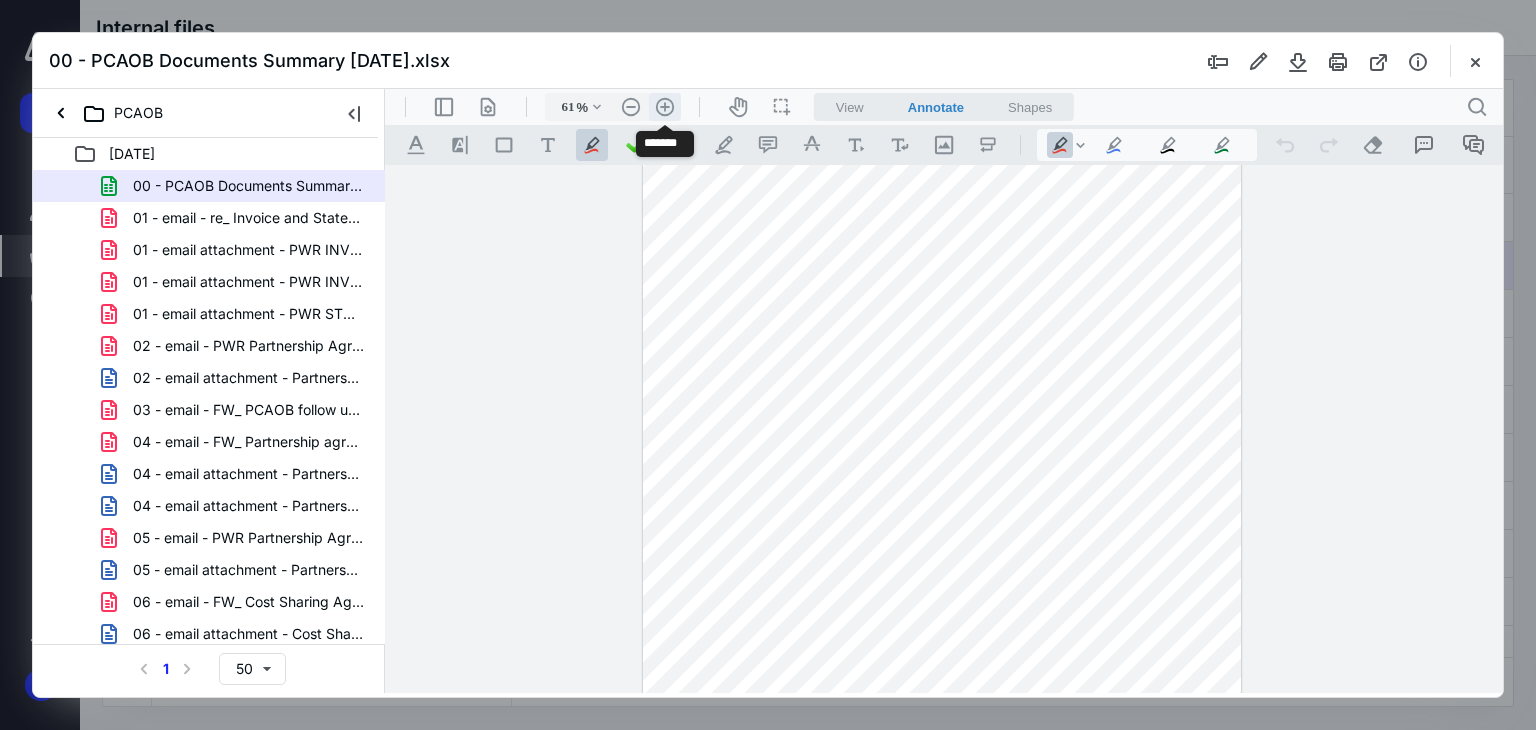 click on ".cls-1{fill:#abb0c4;} icon - header - zoom - in - line" at bounding box center [665, 107] 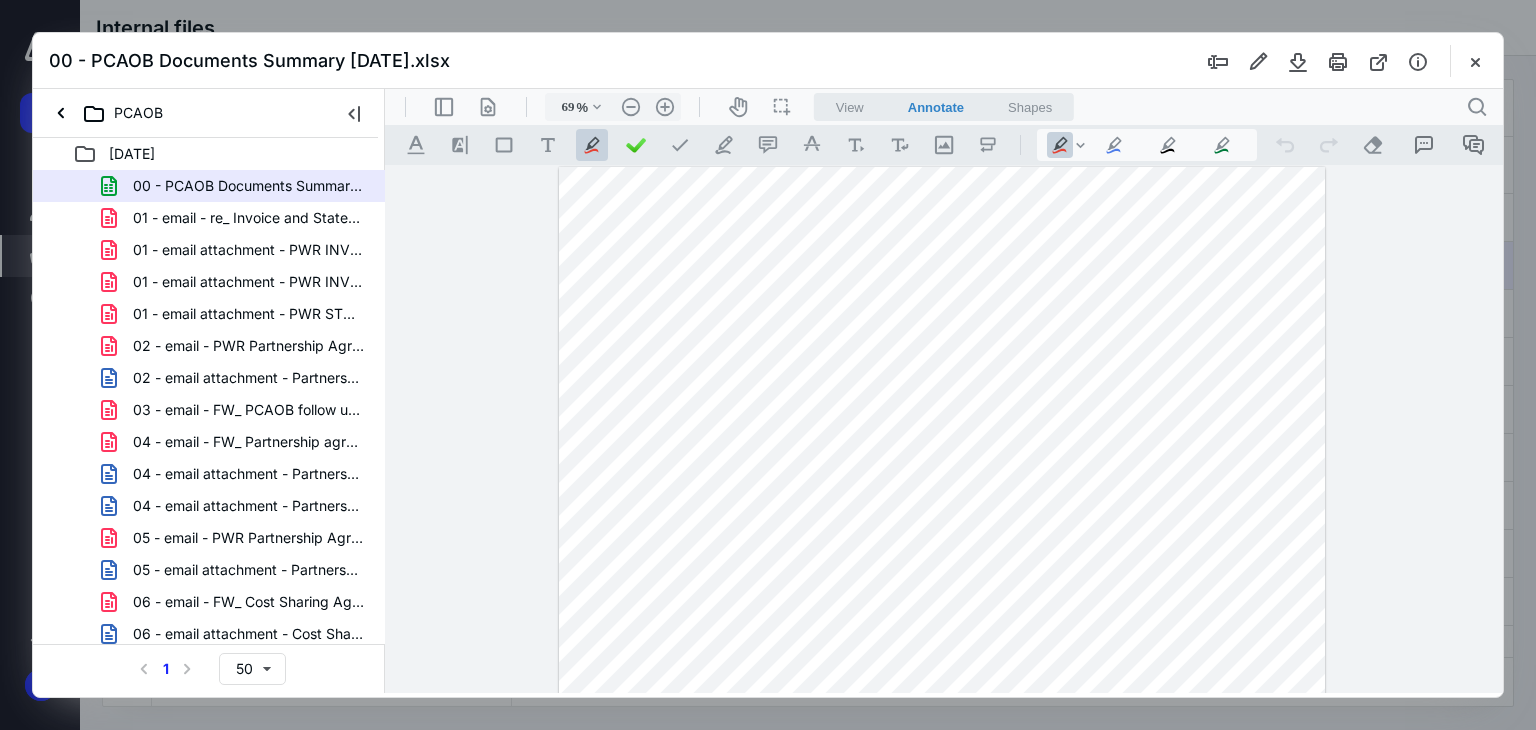 scroll, scrollTop: 0, scrollLeft: 0, axis: both 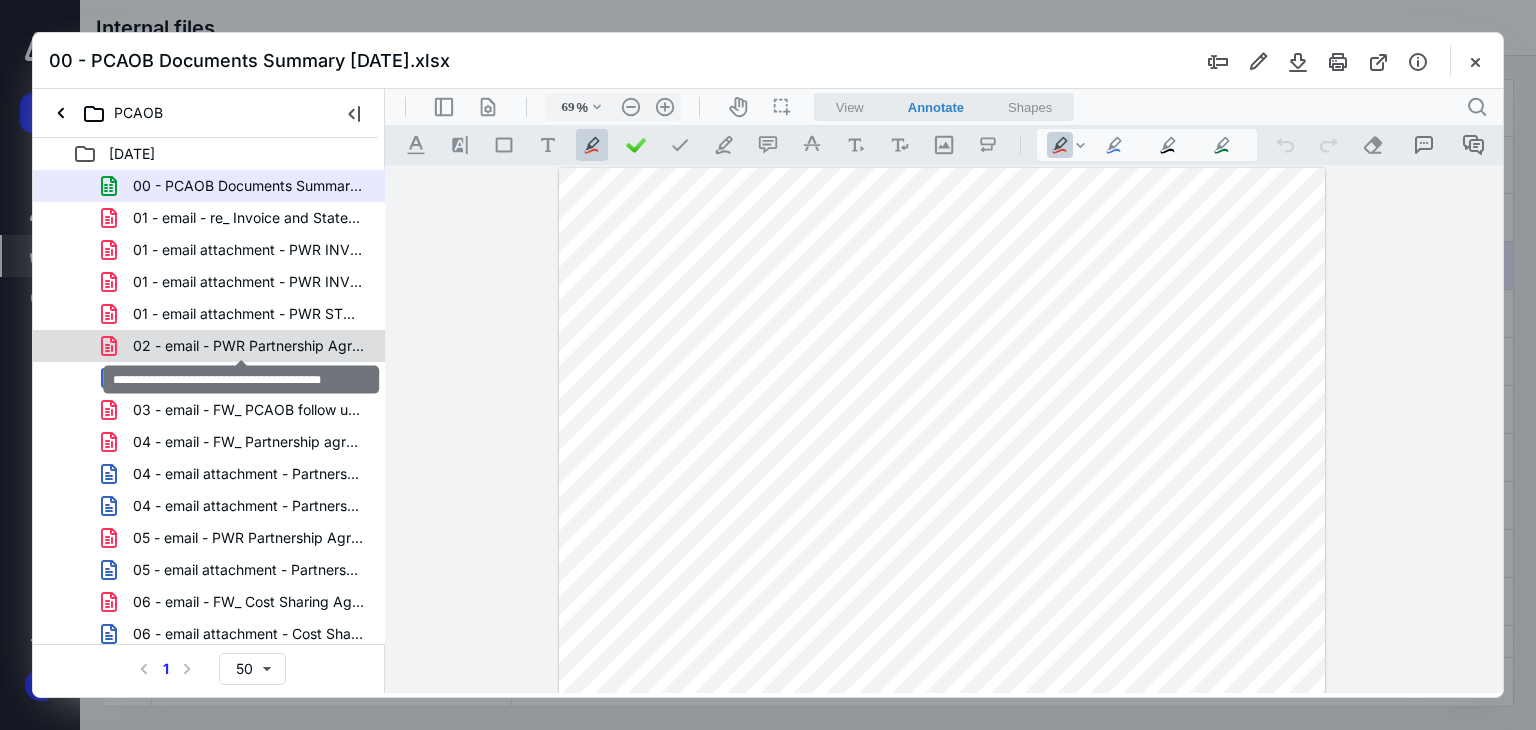 click on "02 - email - PWR Partnership Agreement.pdf" at bounding box center [249, 346] 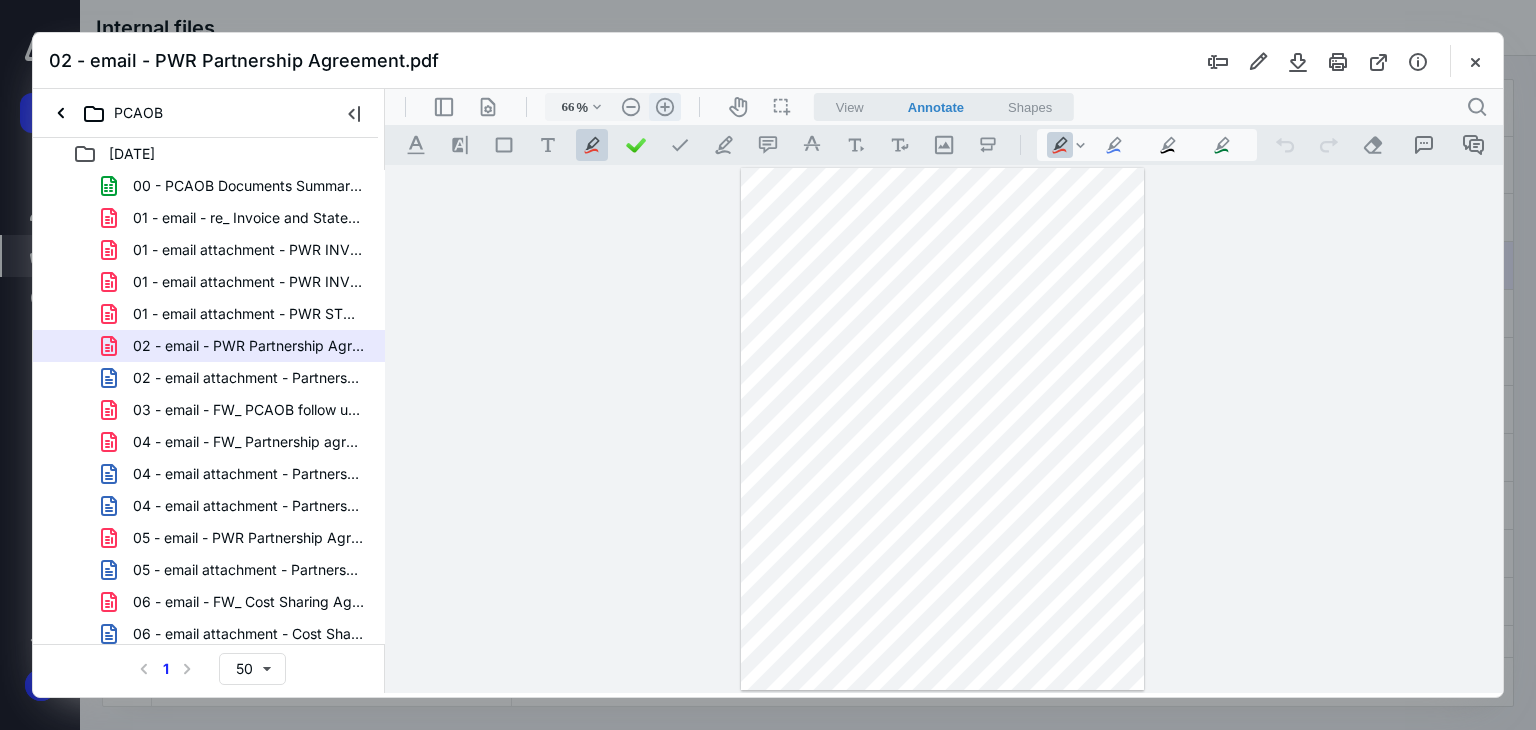 click on ".cls-1{fill:#abb0c4;} icon - header - zoom - in - line" at bounding box center [665, 107] 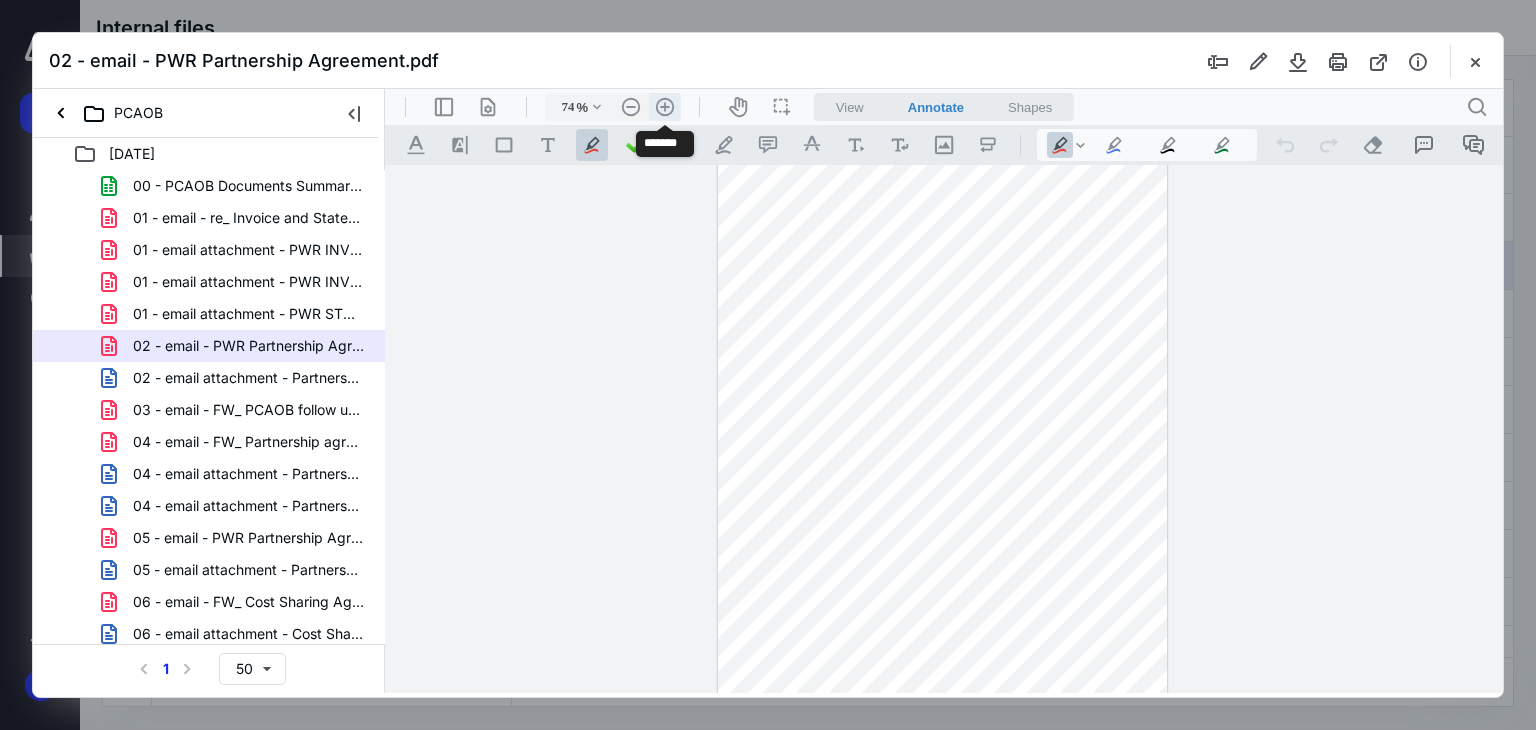click on ".cls-1{fill:#abb0c4;} icon - header - zoom - in - line" at bounding box center [665, 107] 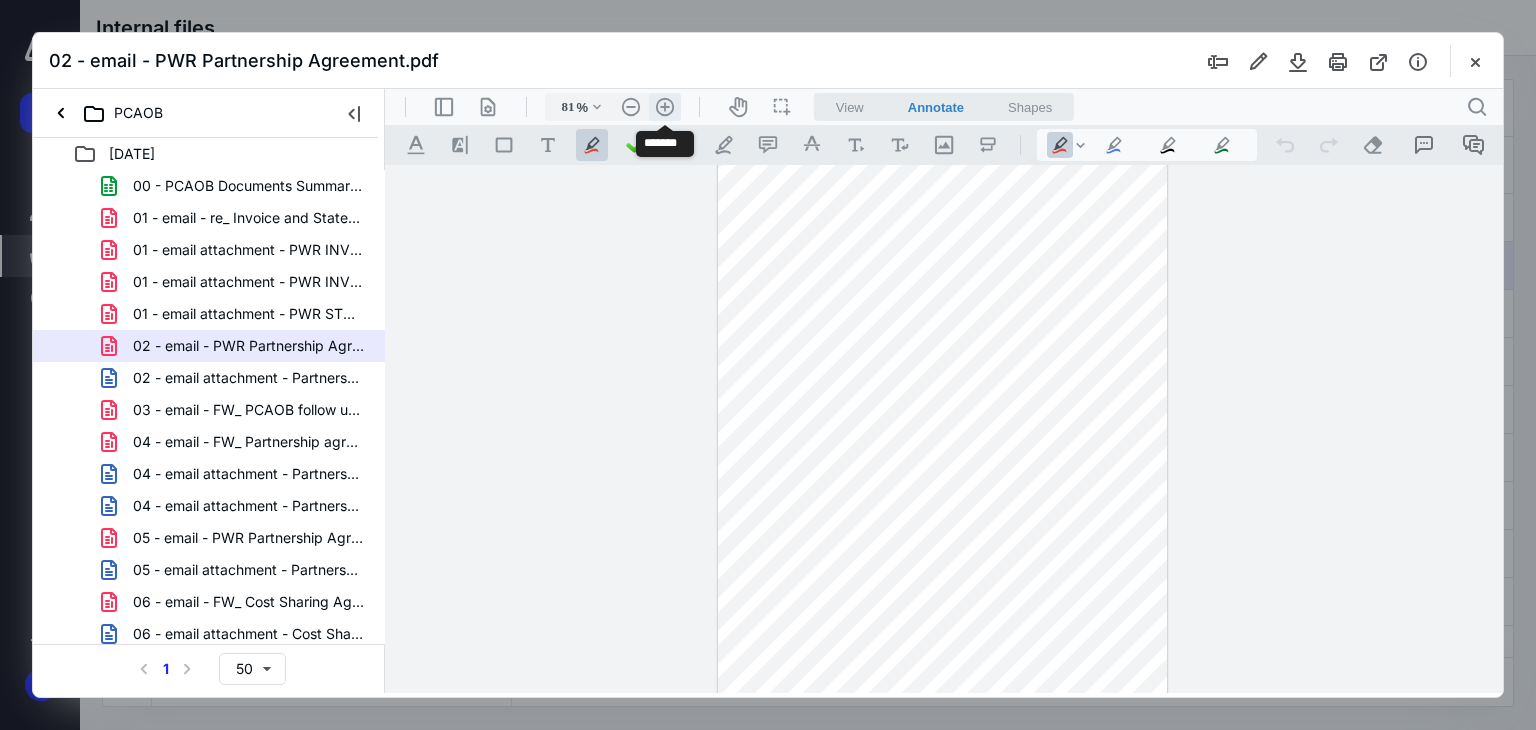 click on ".cls-1{fill:#abb0c4;} icon - header - zoom - in - line" at bounding box center [665, 107] 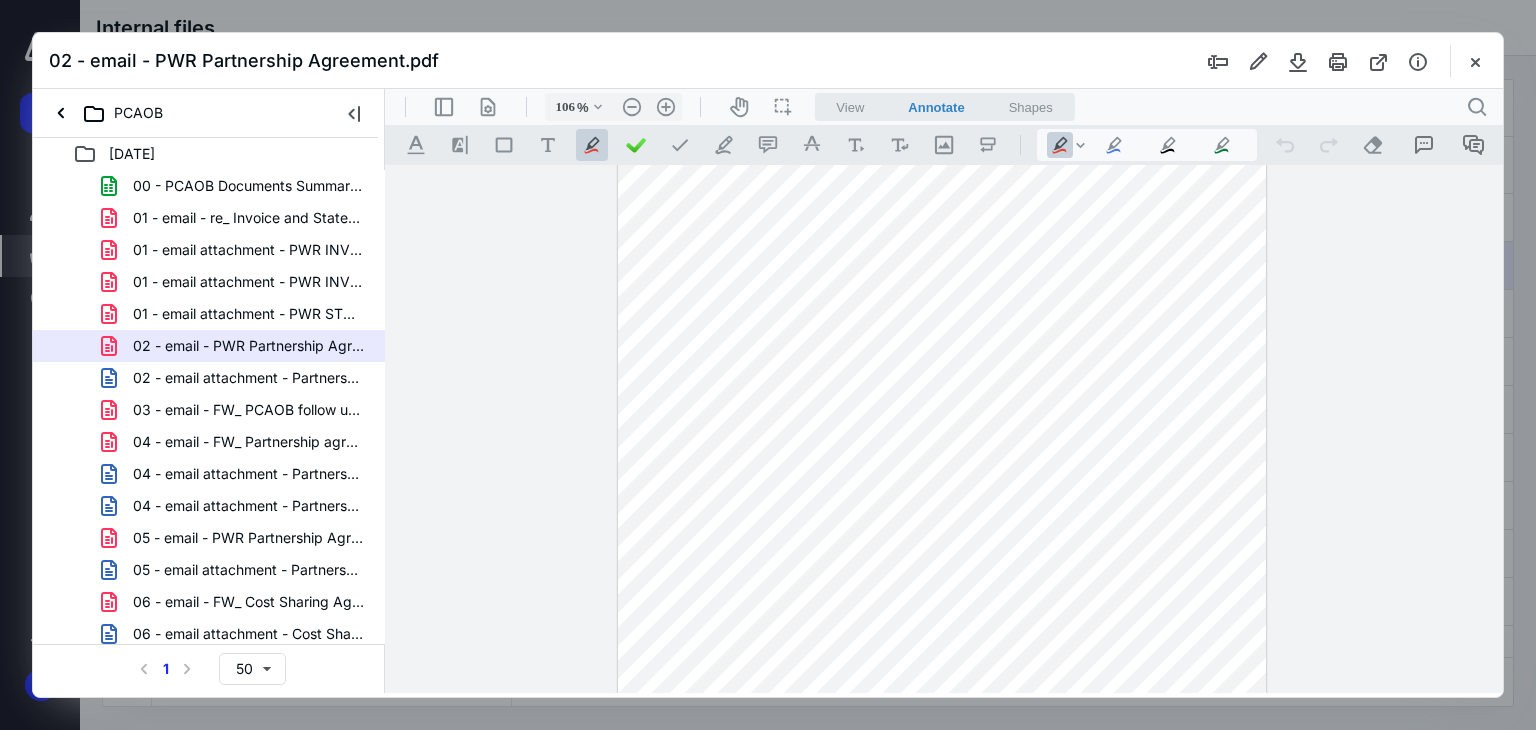 scroll, scrollTop: 0, scrollLeft: 0, axis: both 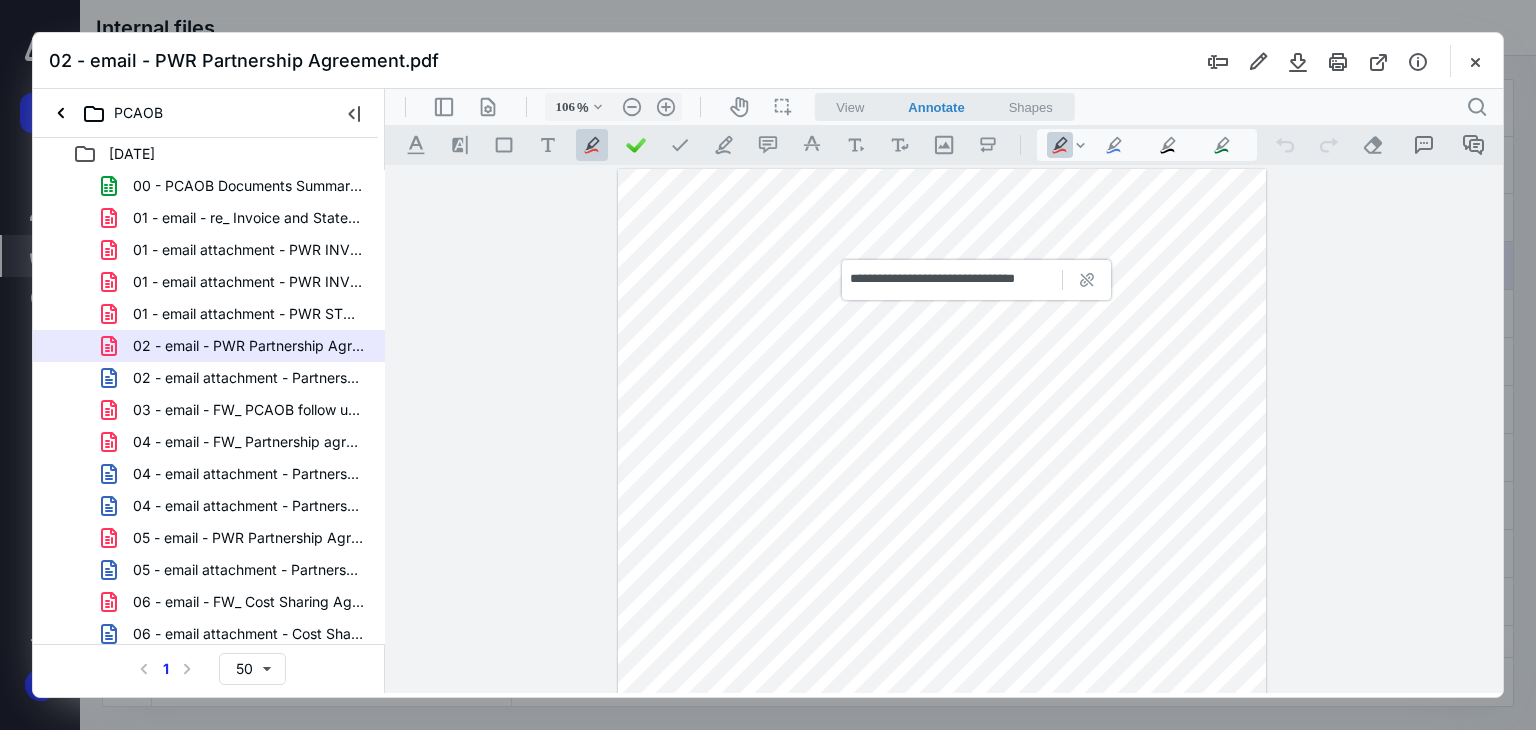 click at bounding box center [944, 429] 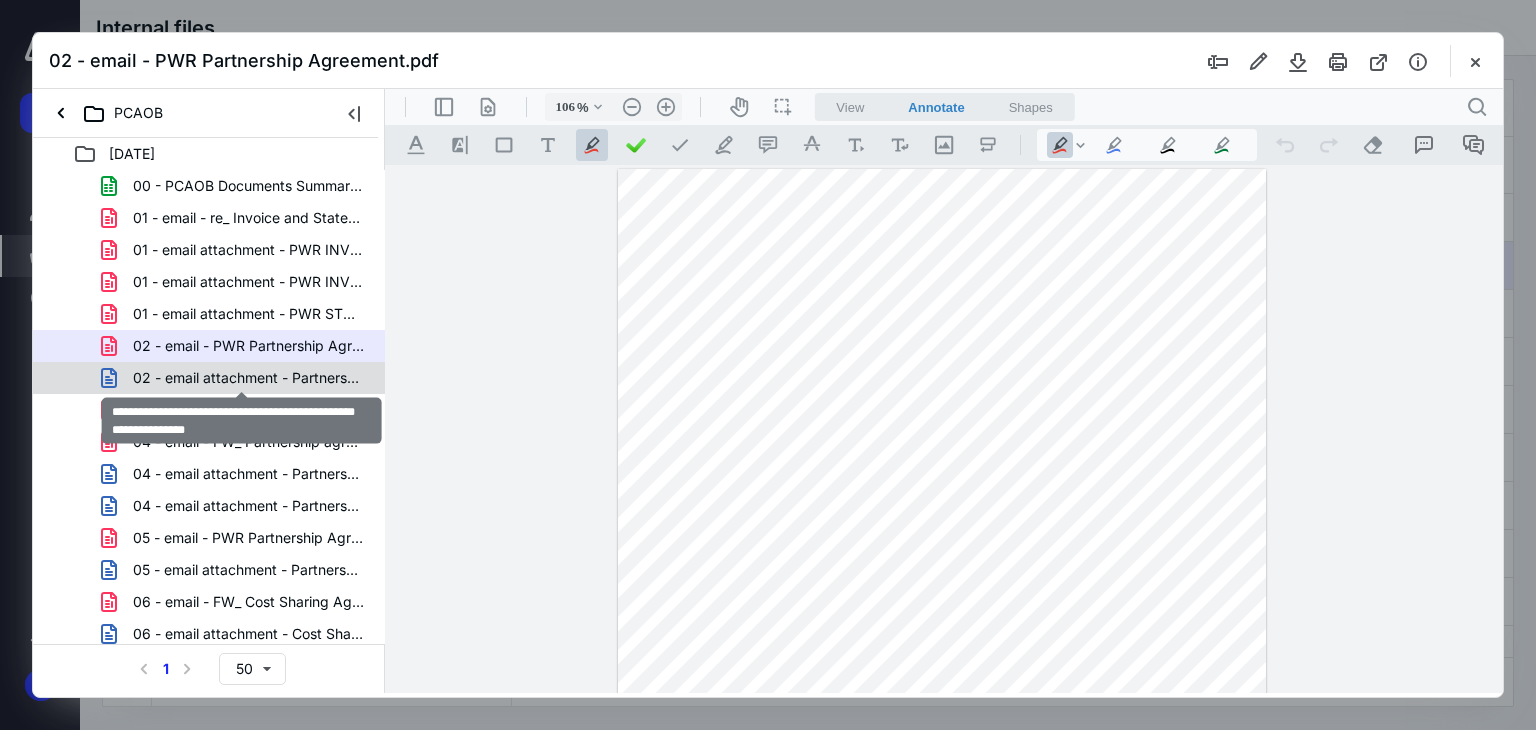 click on "02 - email attachment - Partnership Agreement Update-PWR CPA.docx" at bounding box center [249, 378] 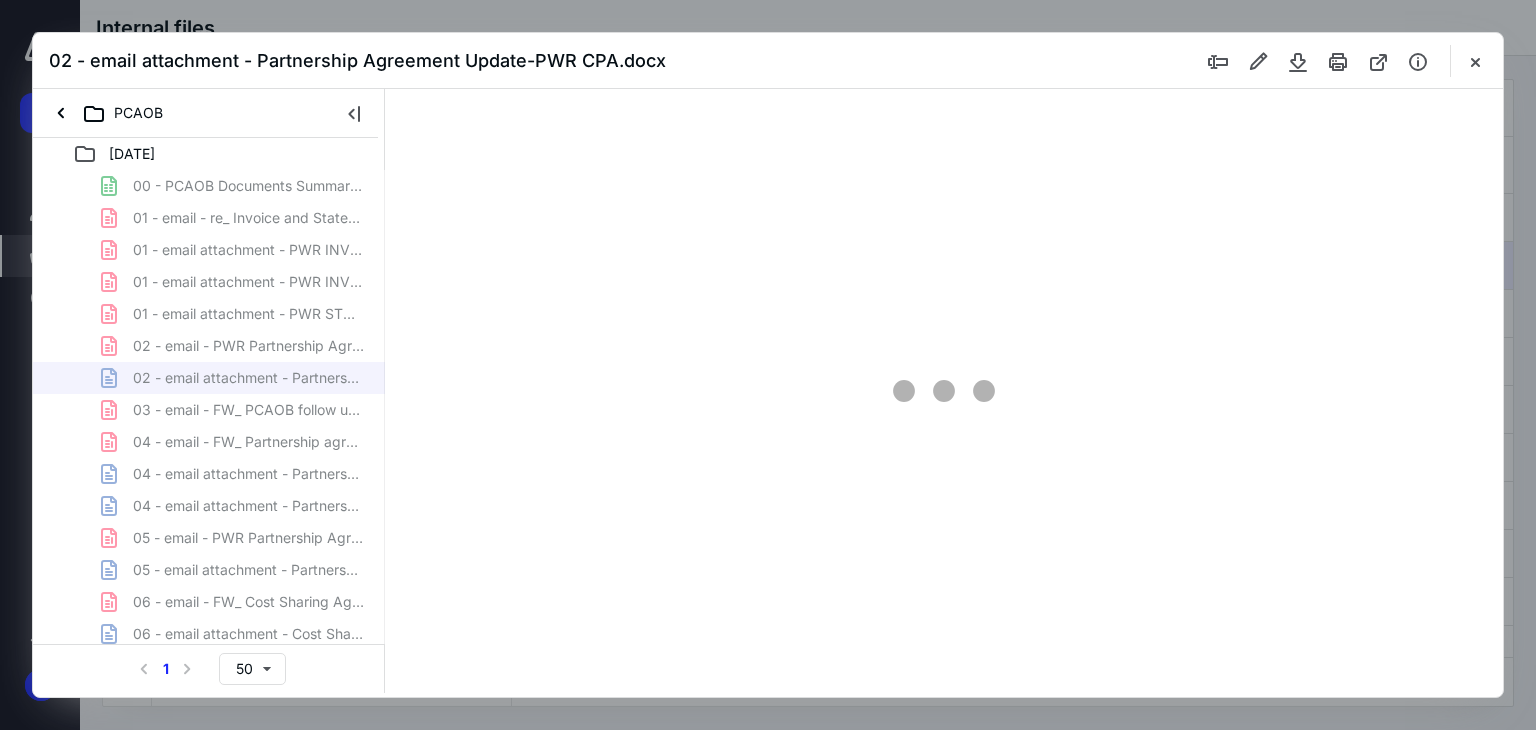 type on "66" 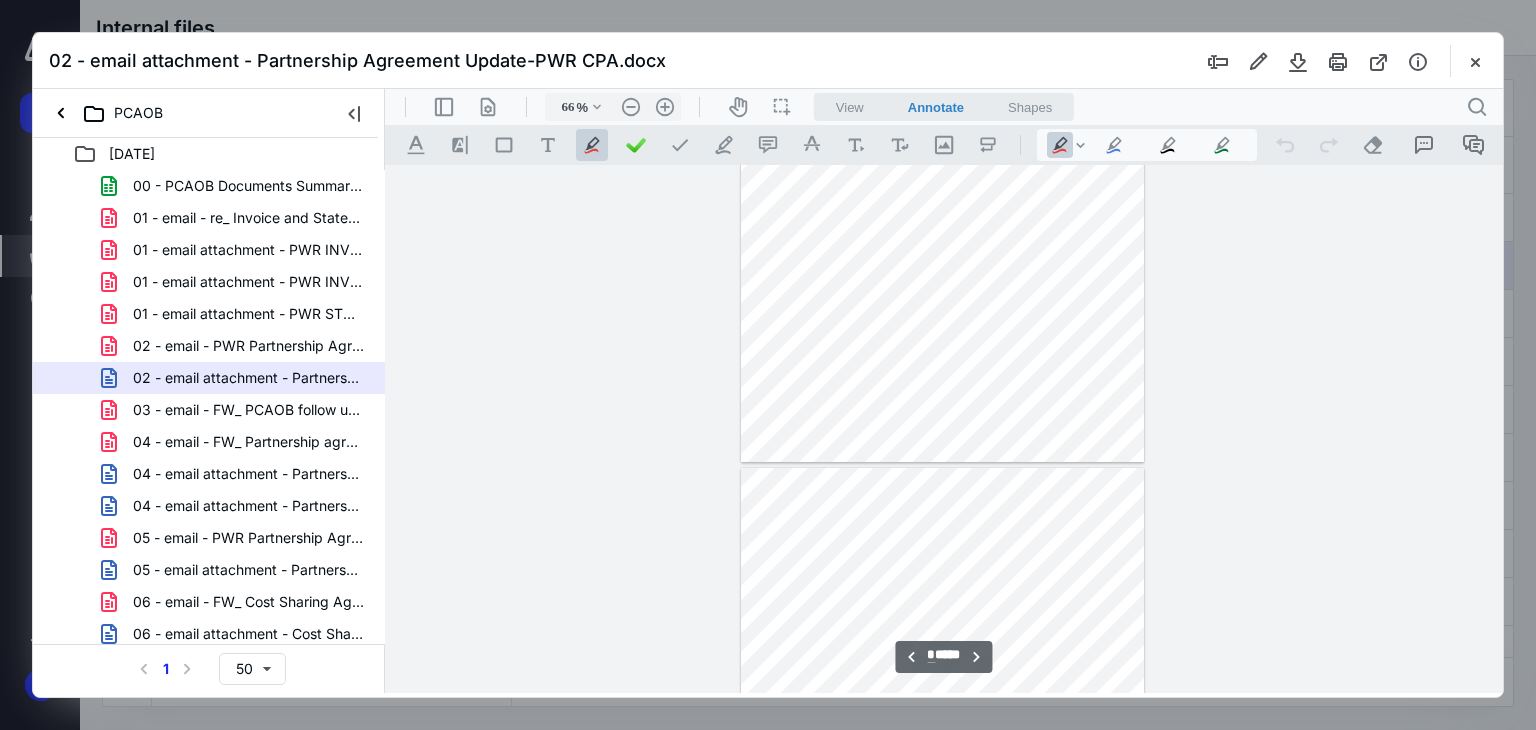 type on "*" 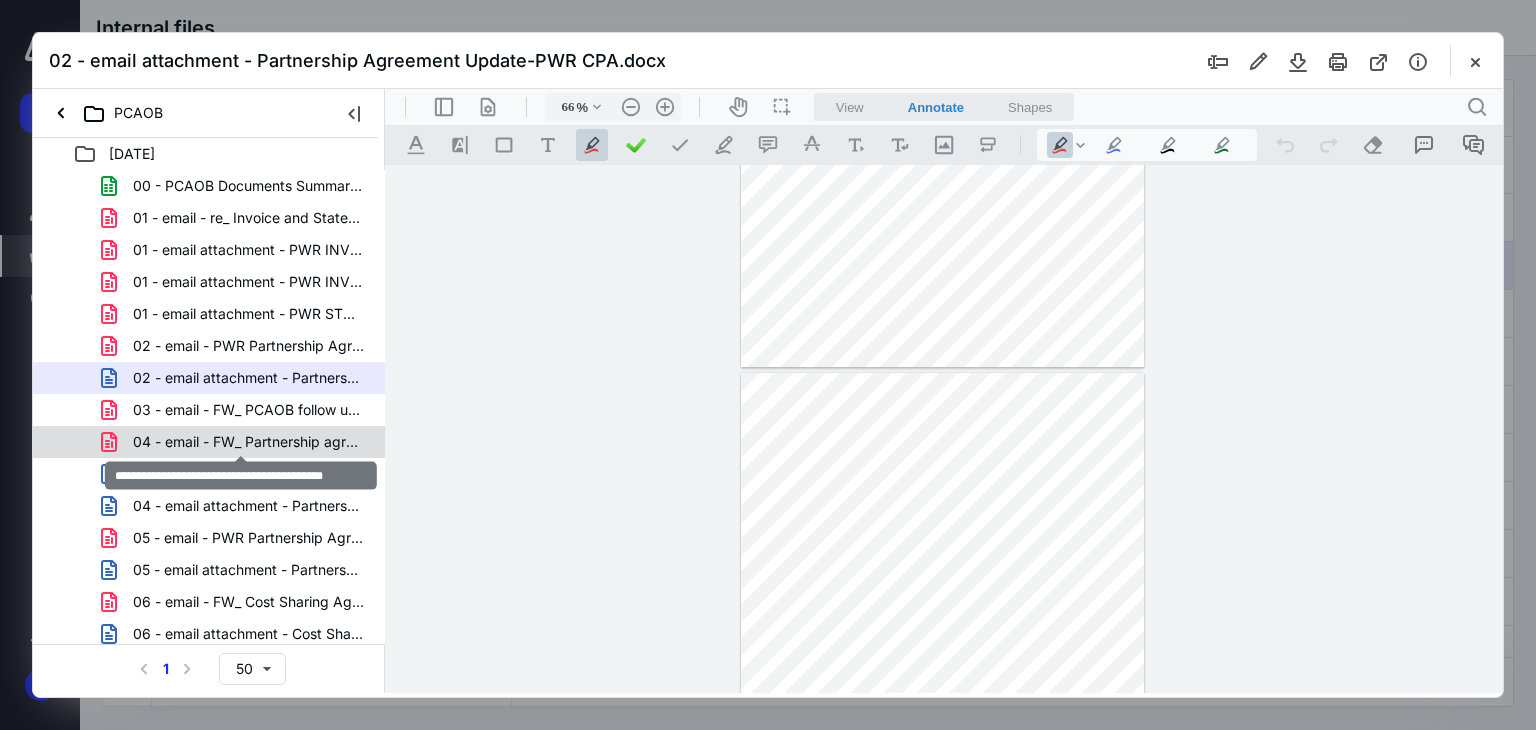 click on "04 - email - FW_ Partnership agreement.pdf" at bounding box center [249, 442] 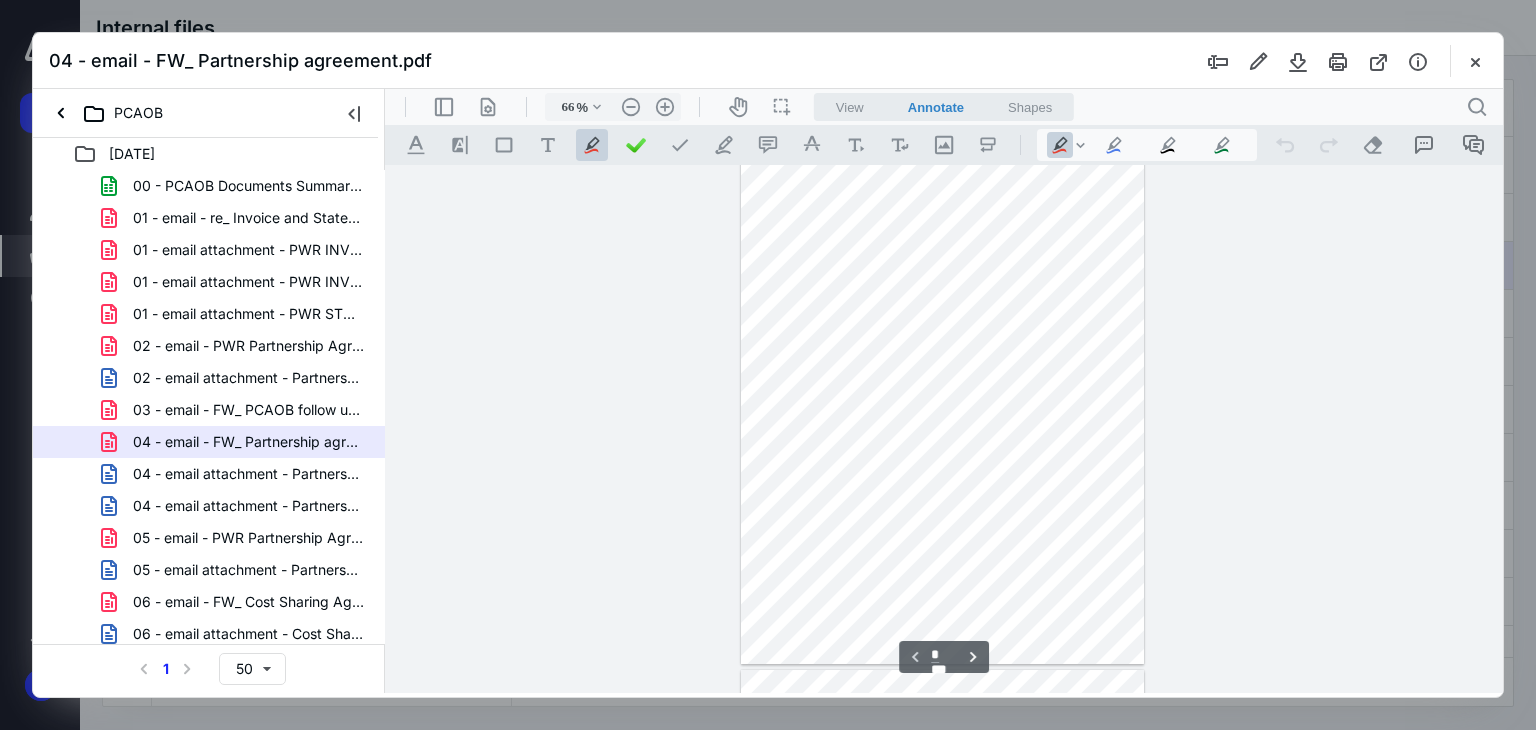 scroll, scrollTop: 0, scrollLeft: 0, axis: both 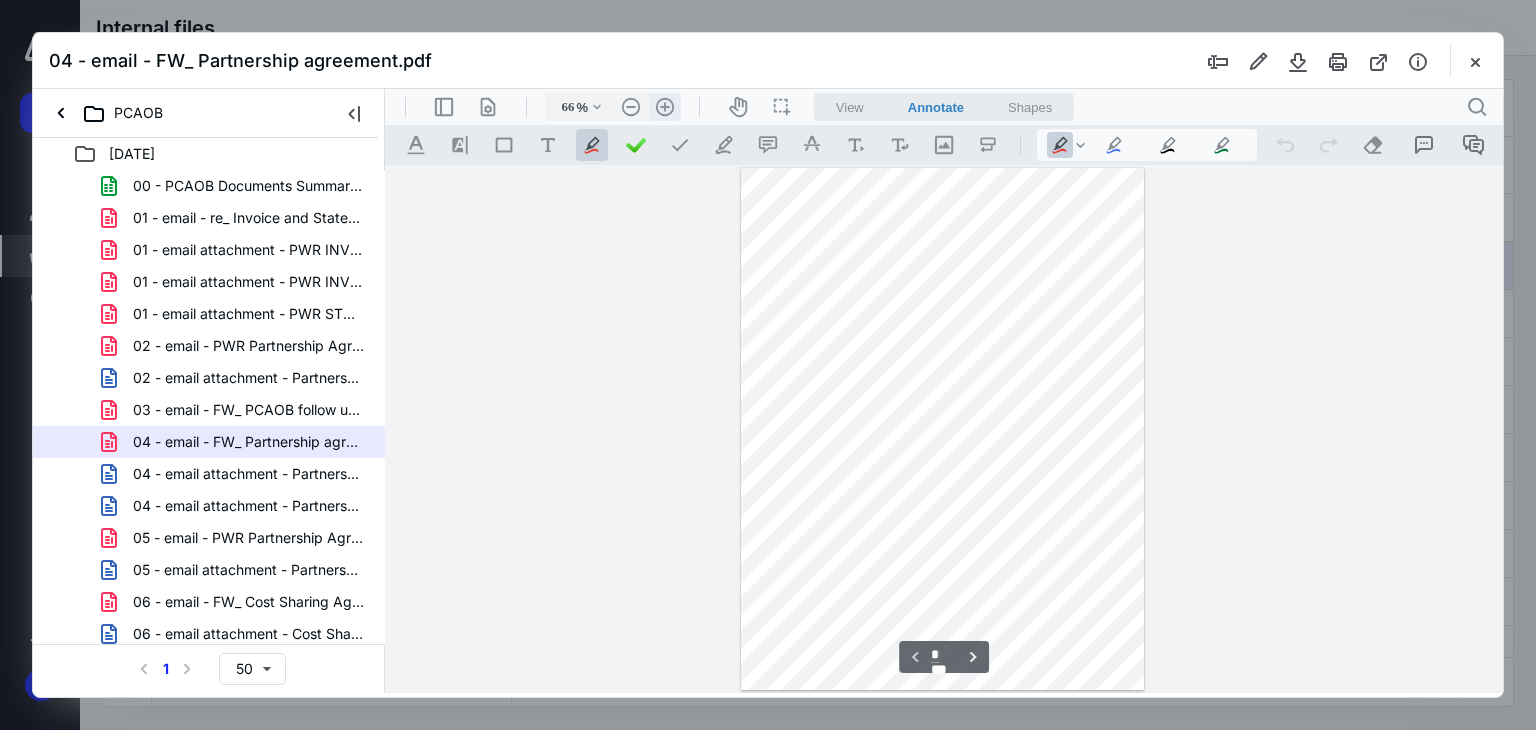 click on ".cls-1{fill:#abb0c4;} icon - header - zoom - in - line" at bounding box center (665, 107) 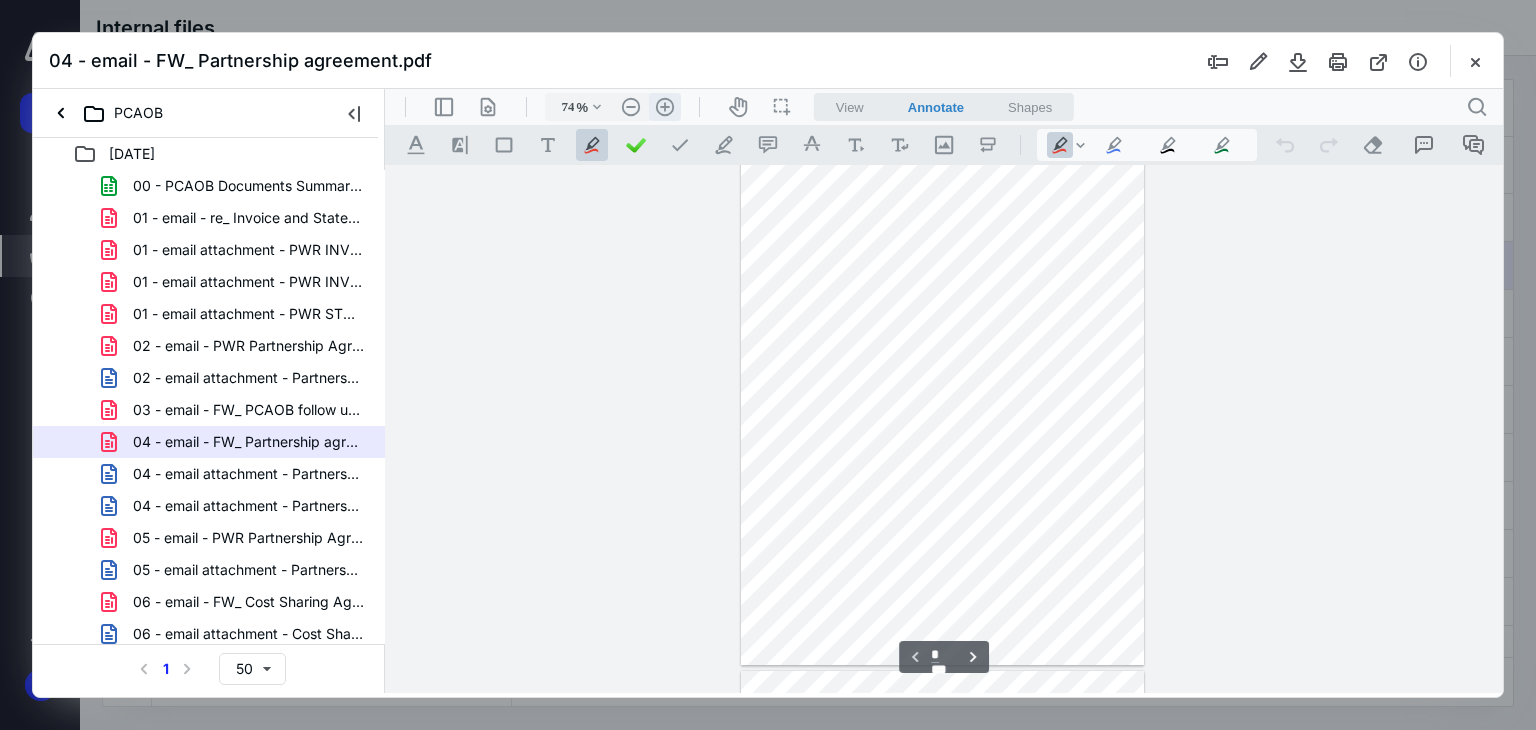 click on ".cls-1{fill:#abb0c4;} icon - header - zoom - in - line" at bounding box center (665, 107) 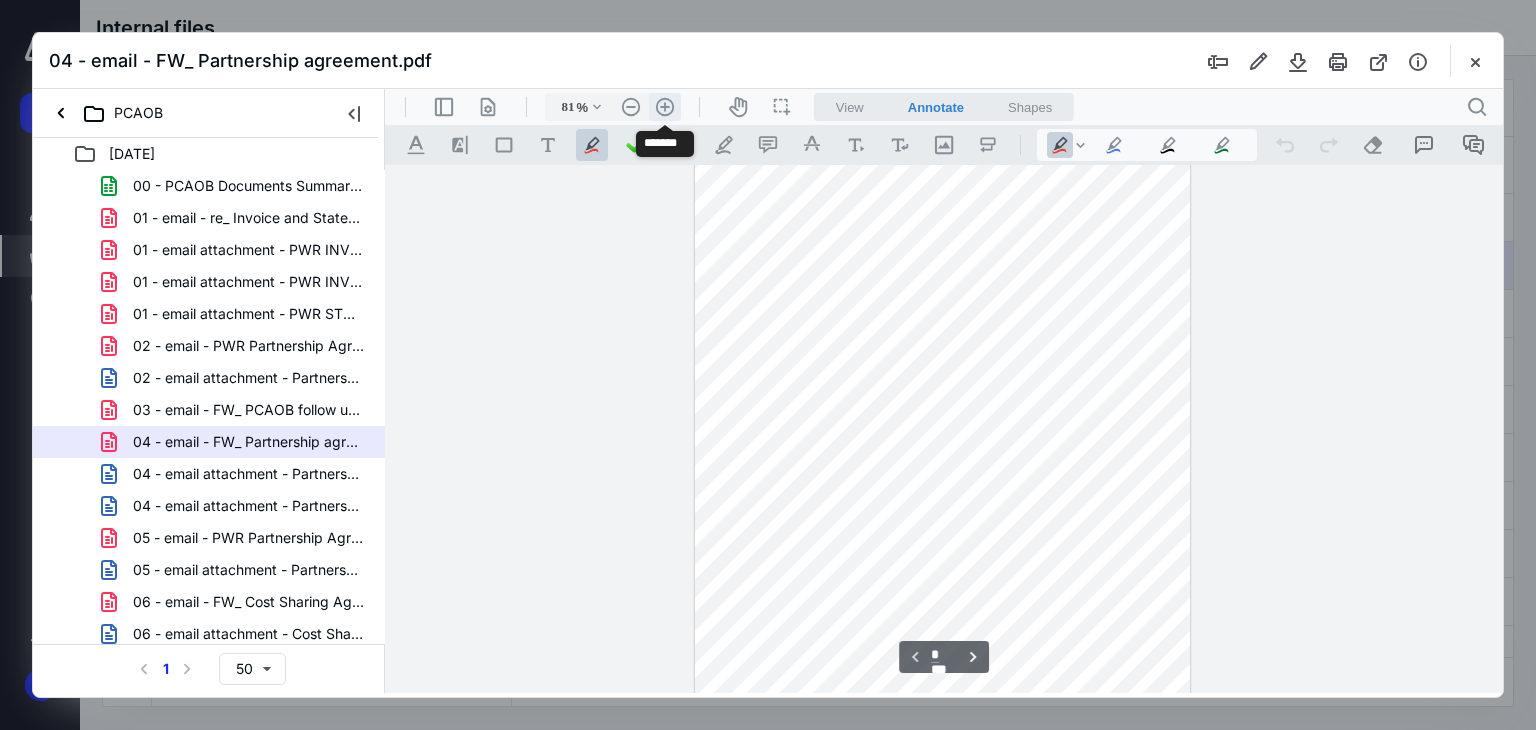click on ".cls-1{fill:#abb0c4;} icon - header - zoom - in - line" at bounding box center [665, 107] 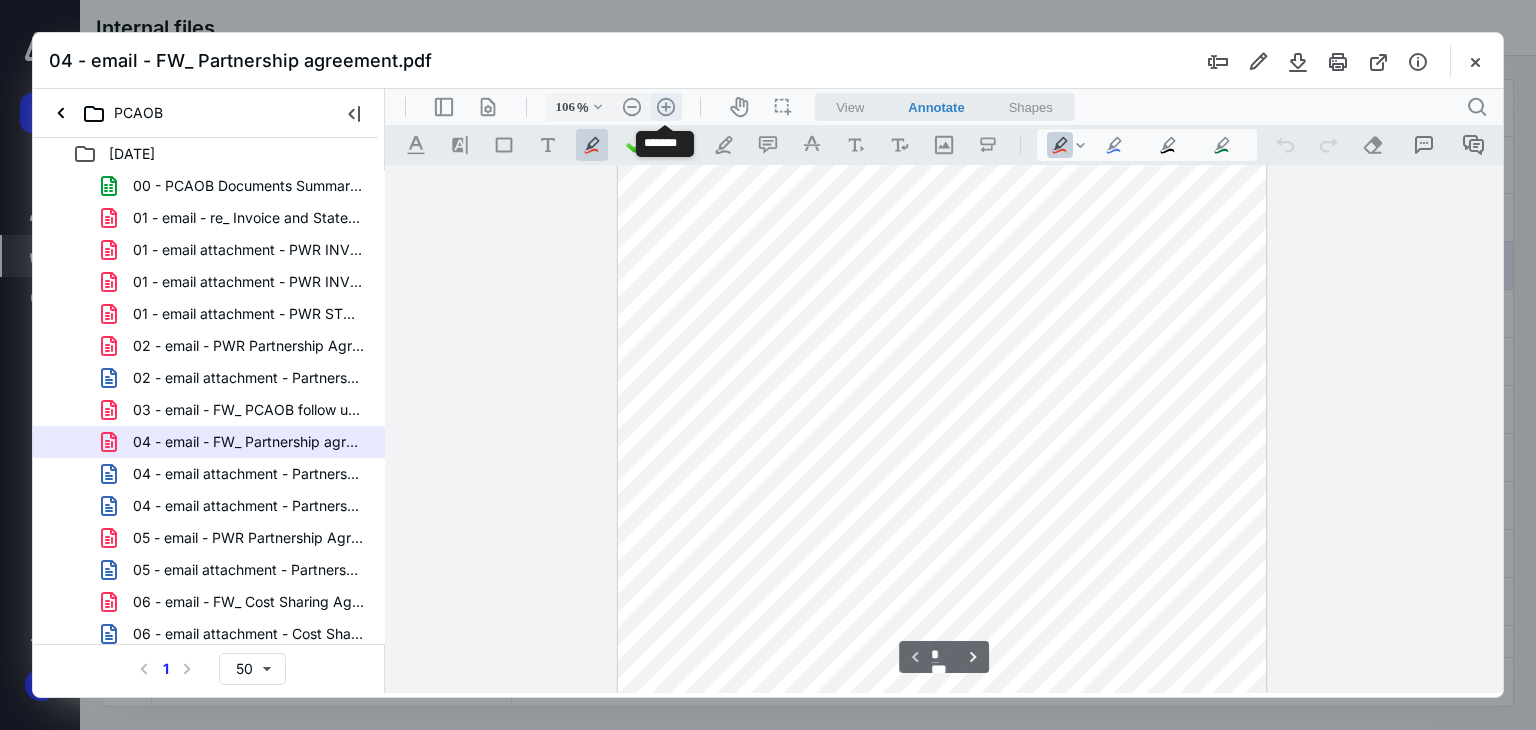 click on ".cls-1{fill:#abb0c4;} icon - header - zoom - in - line" at bounding box center [666, 107] 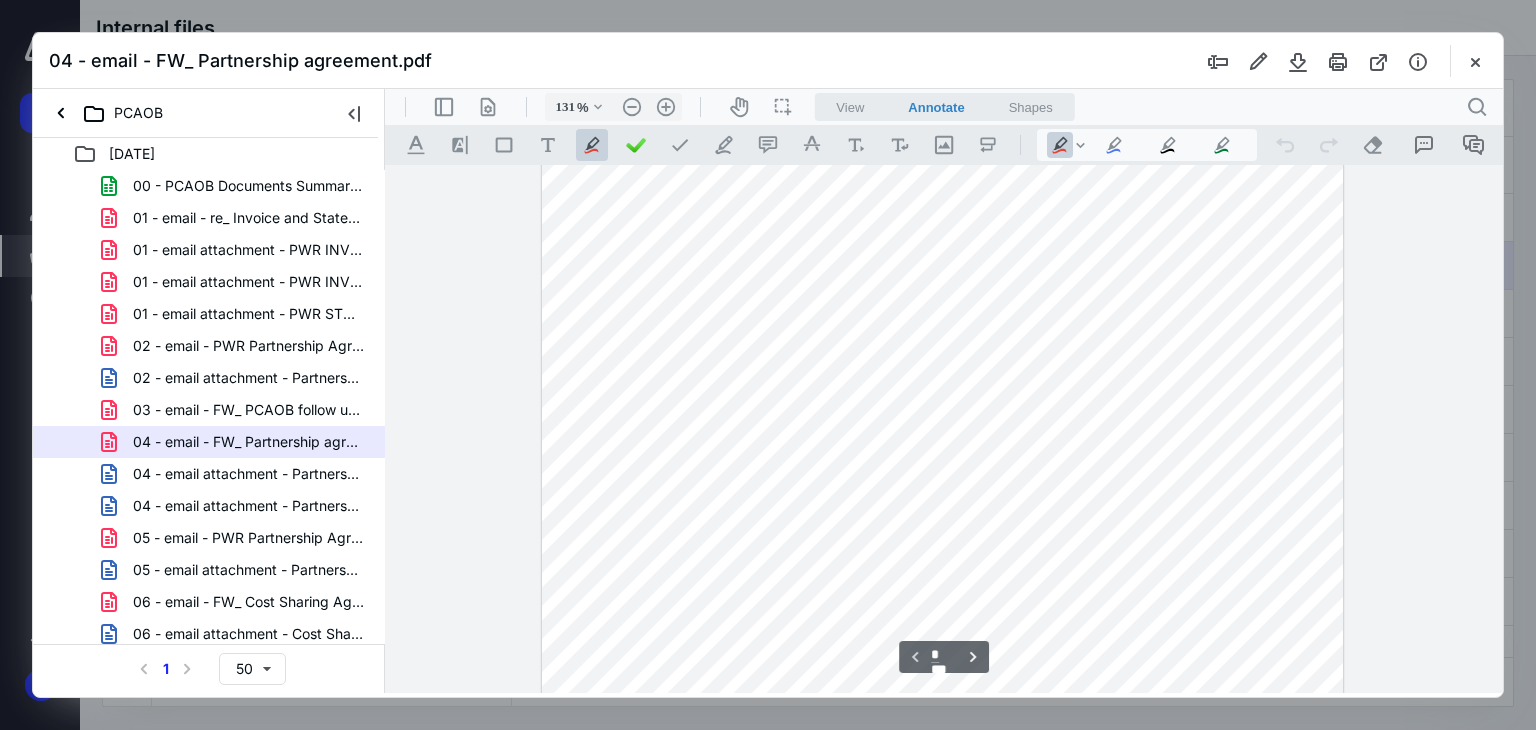 scroll, scrollTop: 0, scrollLeft: 0, axis: both 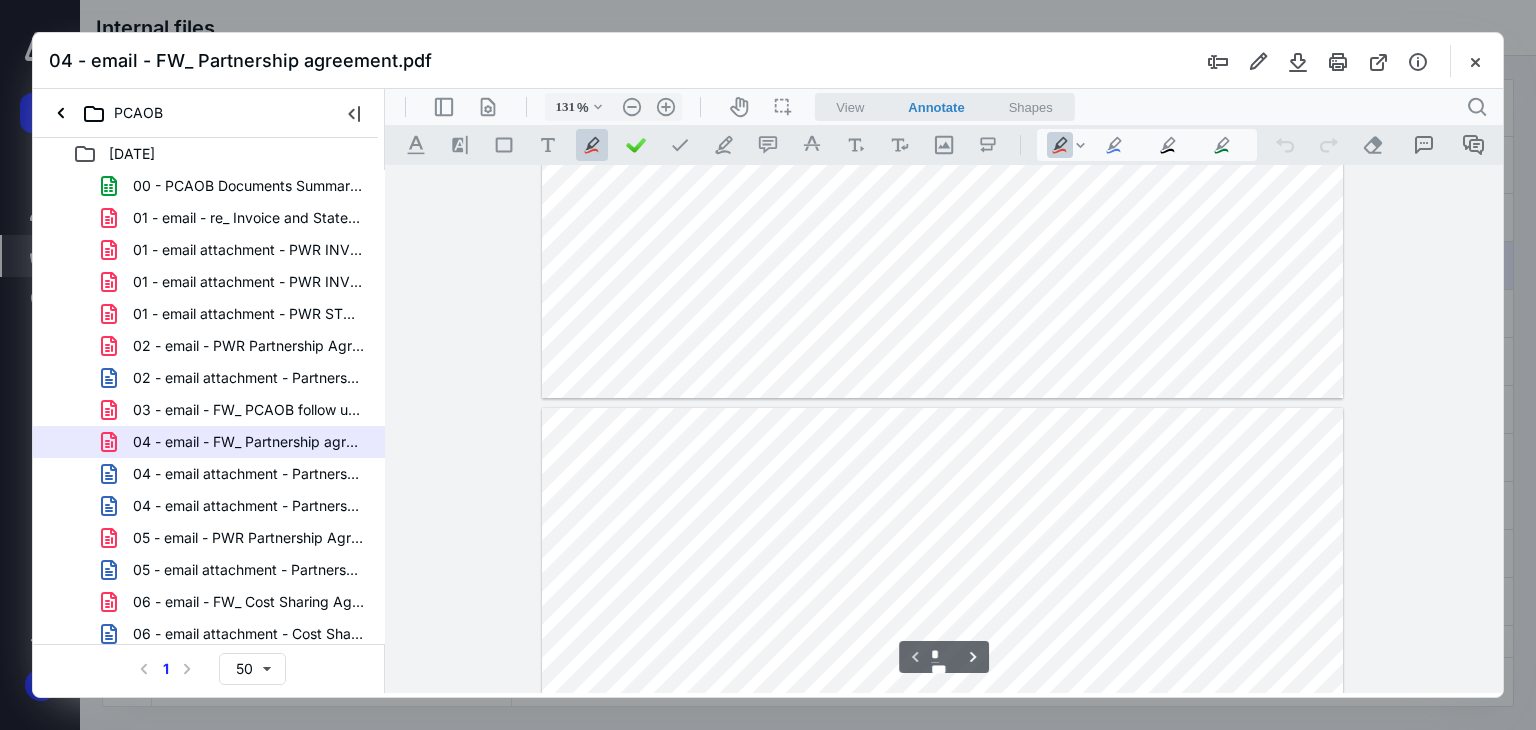 type on "*" 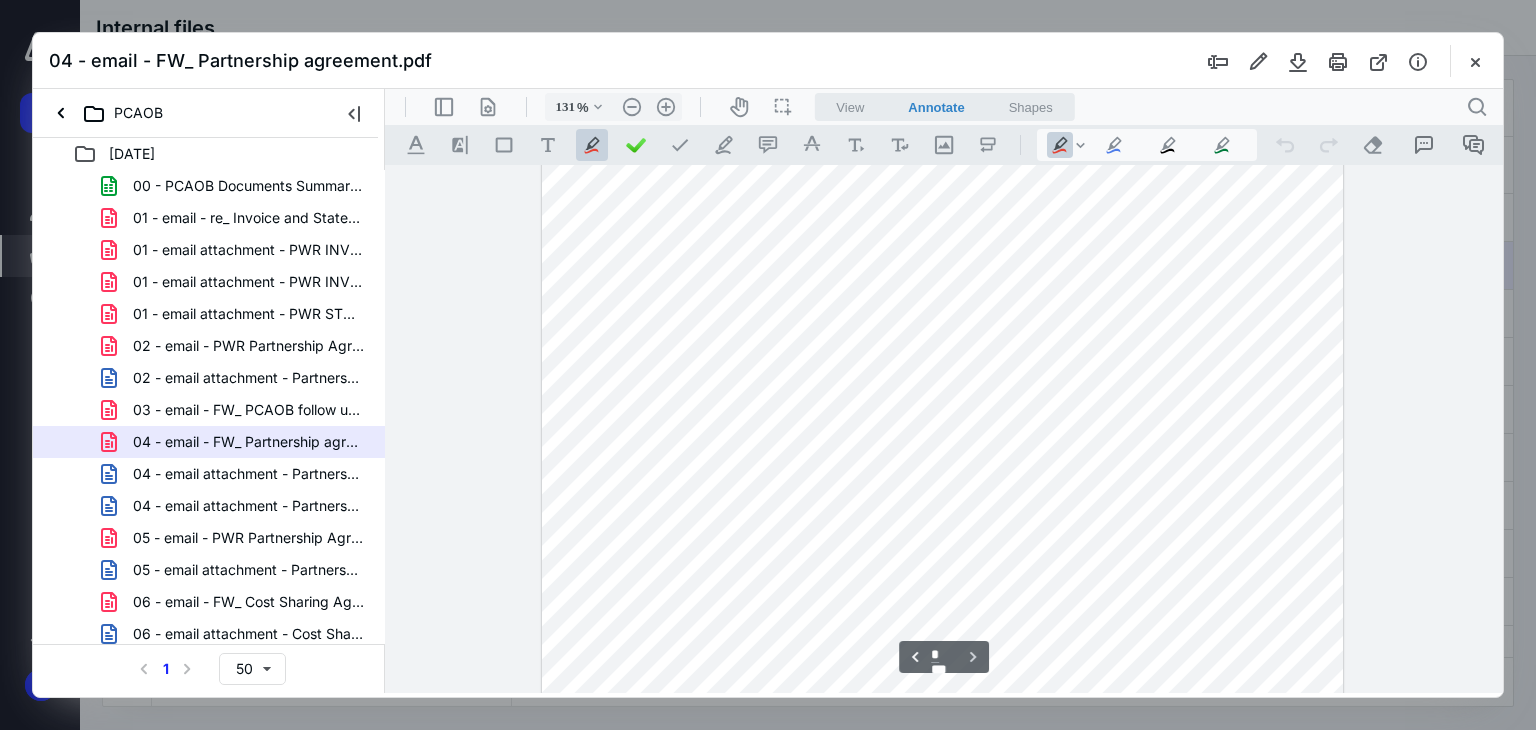 scroll, scrollTop: 900, scrollLeft: 0, axis: vertical 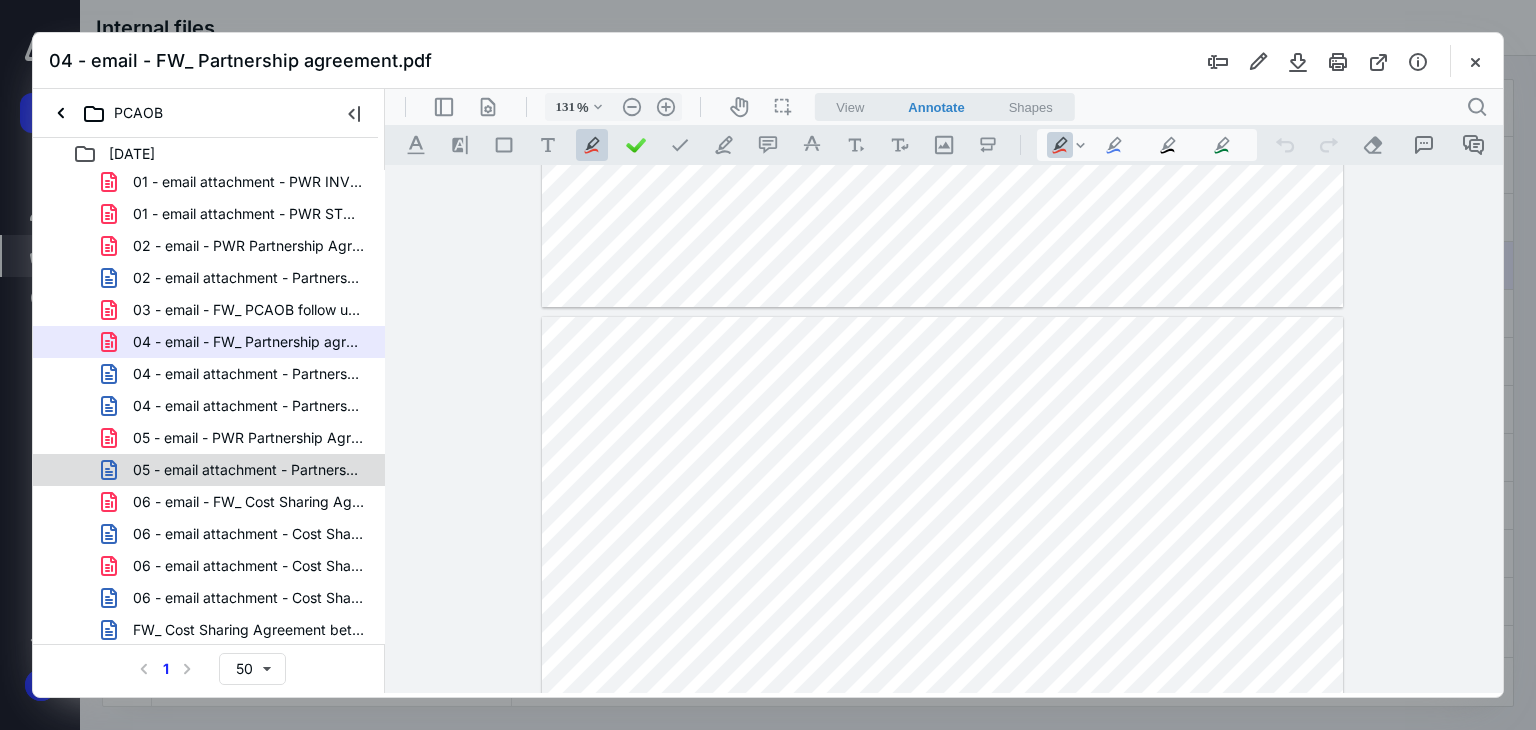 click on "05 - email attachment - Partnership Agreement Update-PWR CPA.docx" at bounding box center [249, 470] 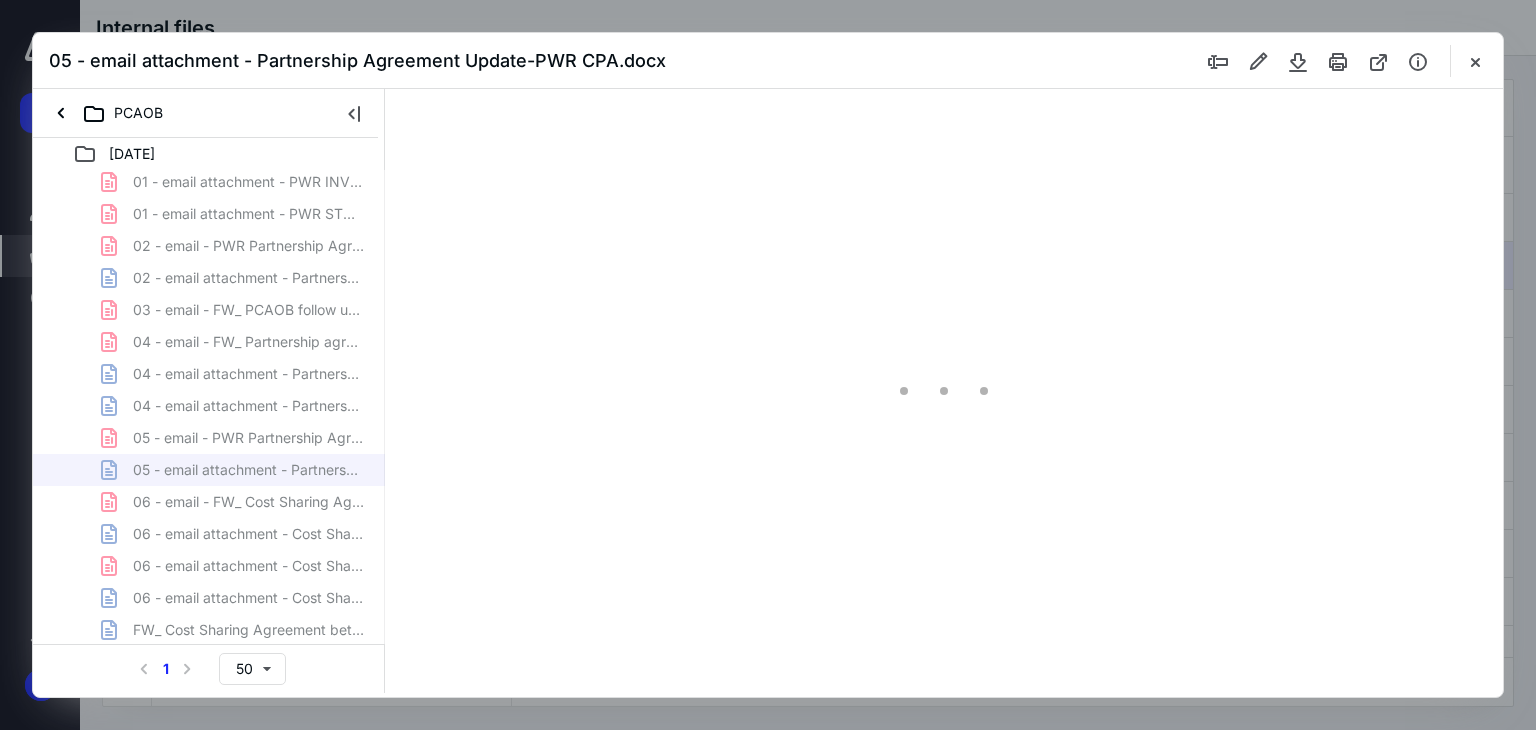 type on "66" 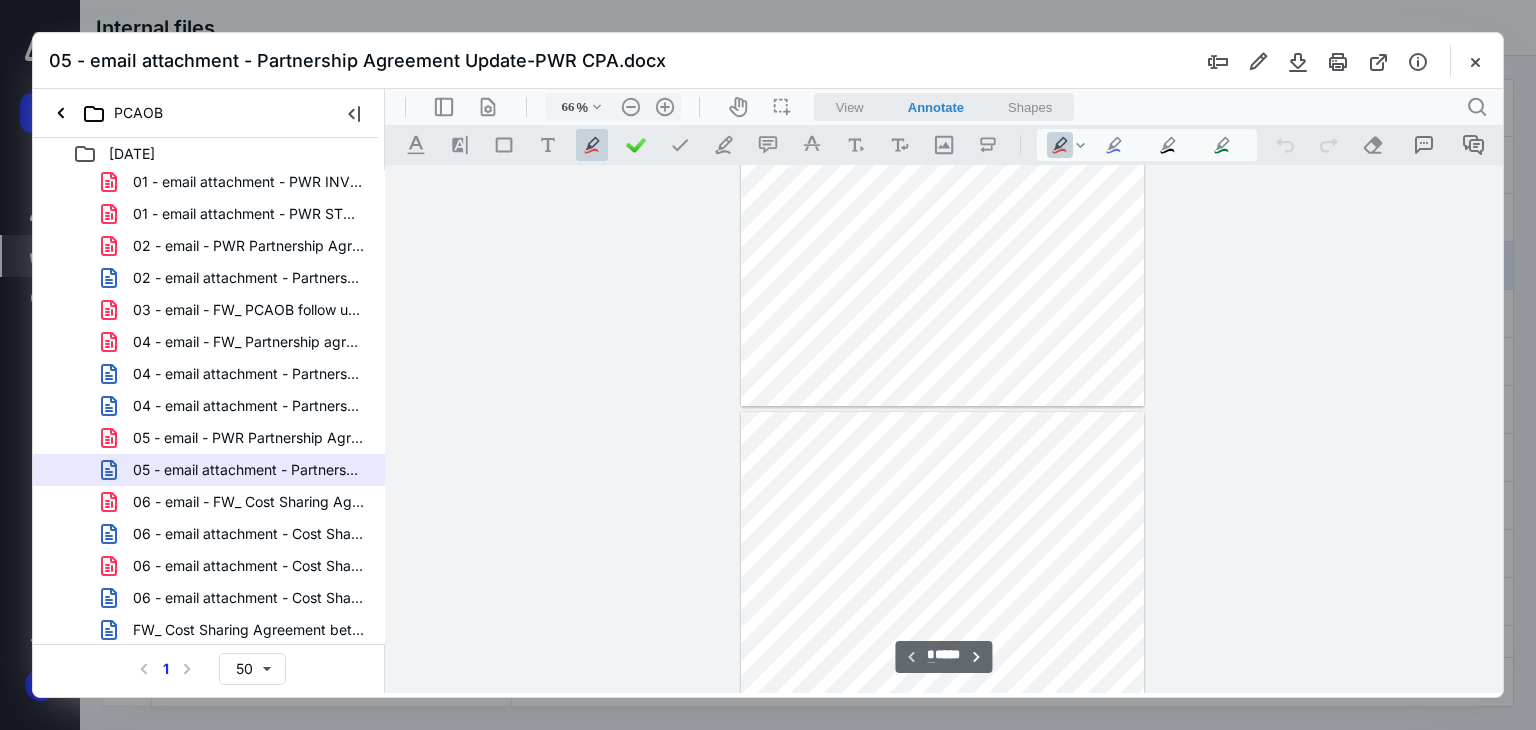 type on "*" 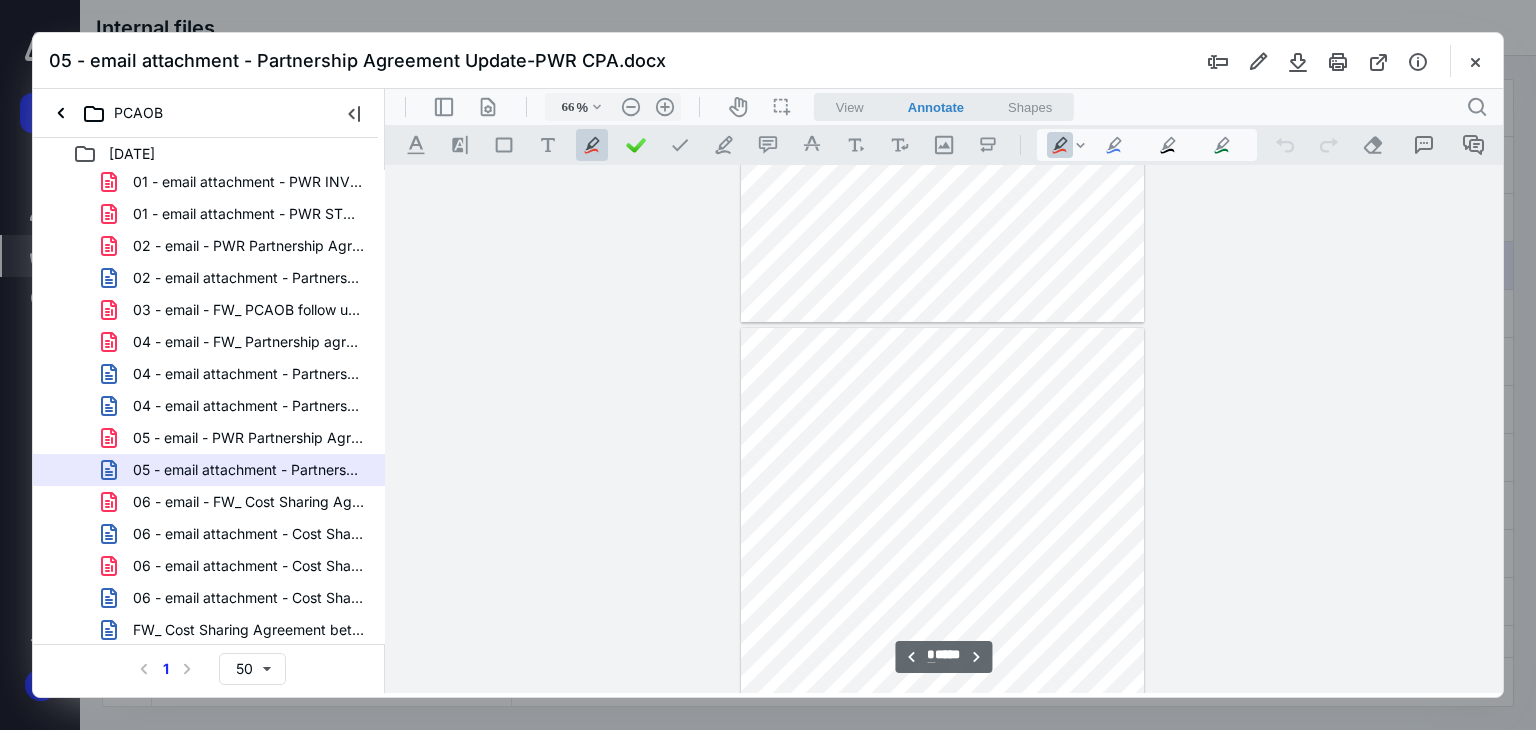 scroll, scrollTop: 479, scrollLeft: 0, axis: vertical 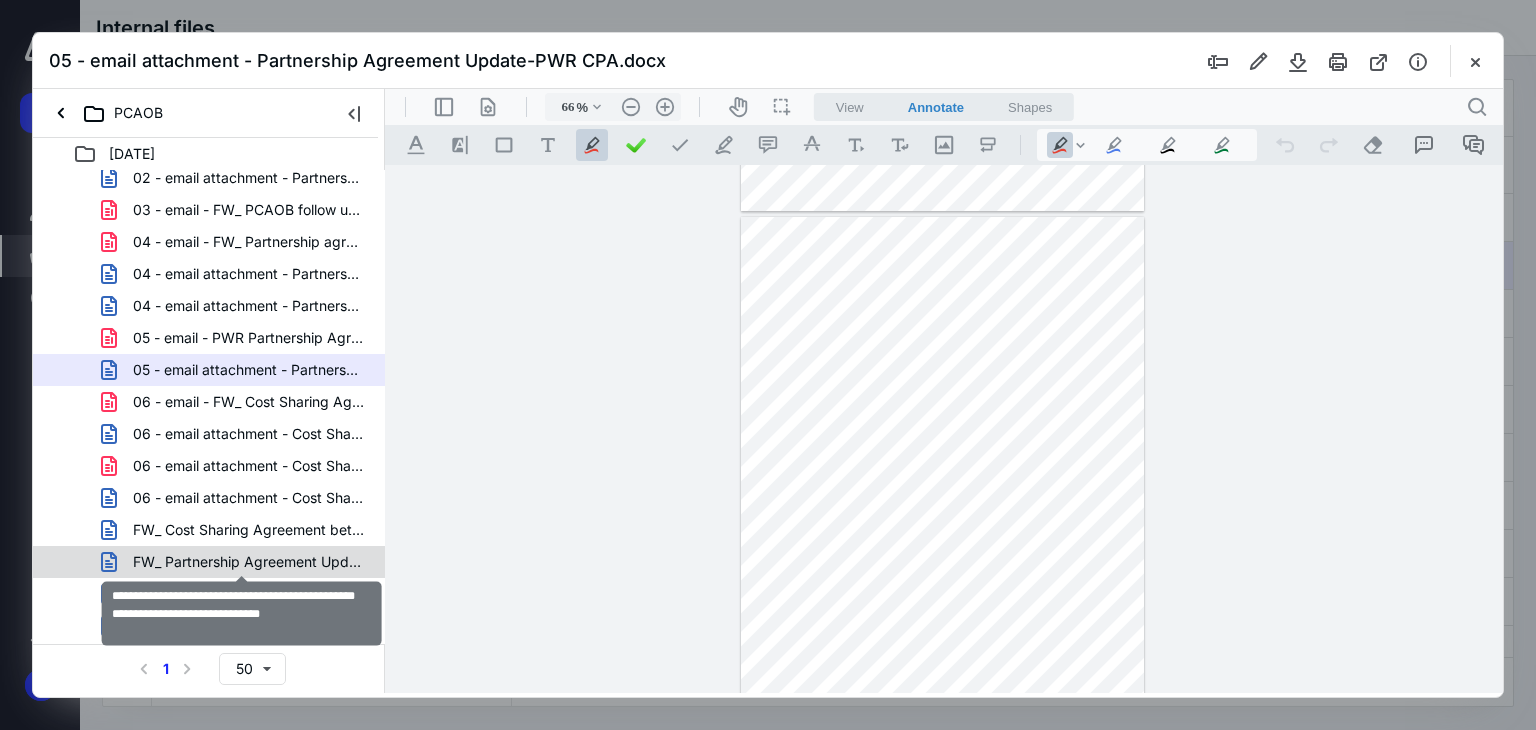click on "FW_ Partnership Agreement Update-Vine-LLP Execution Copy - Amended Agreement.msg" at bounding box center (249, 562) 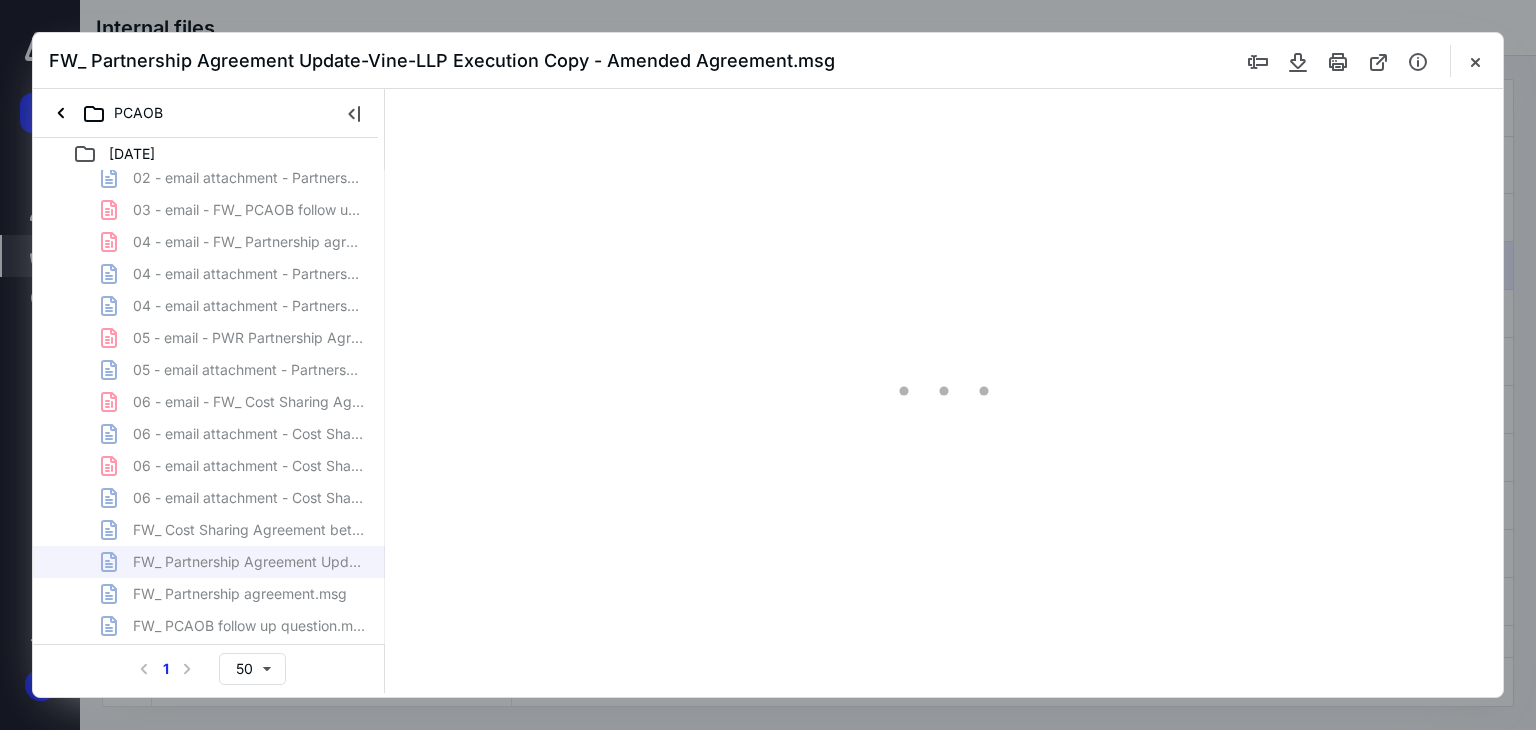 type on "66" 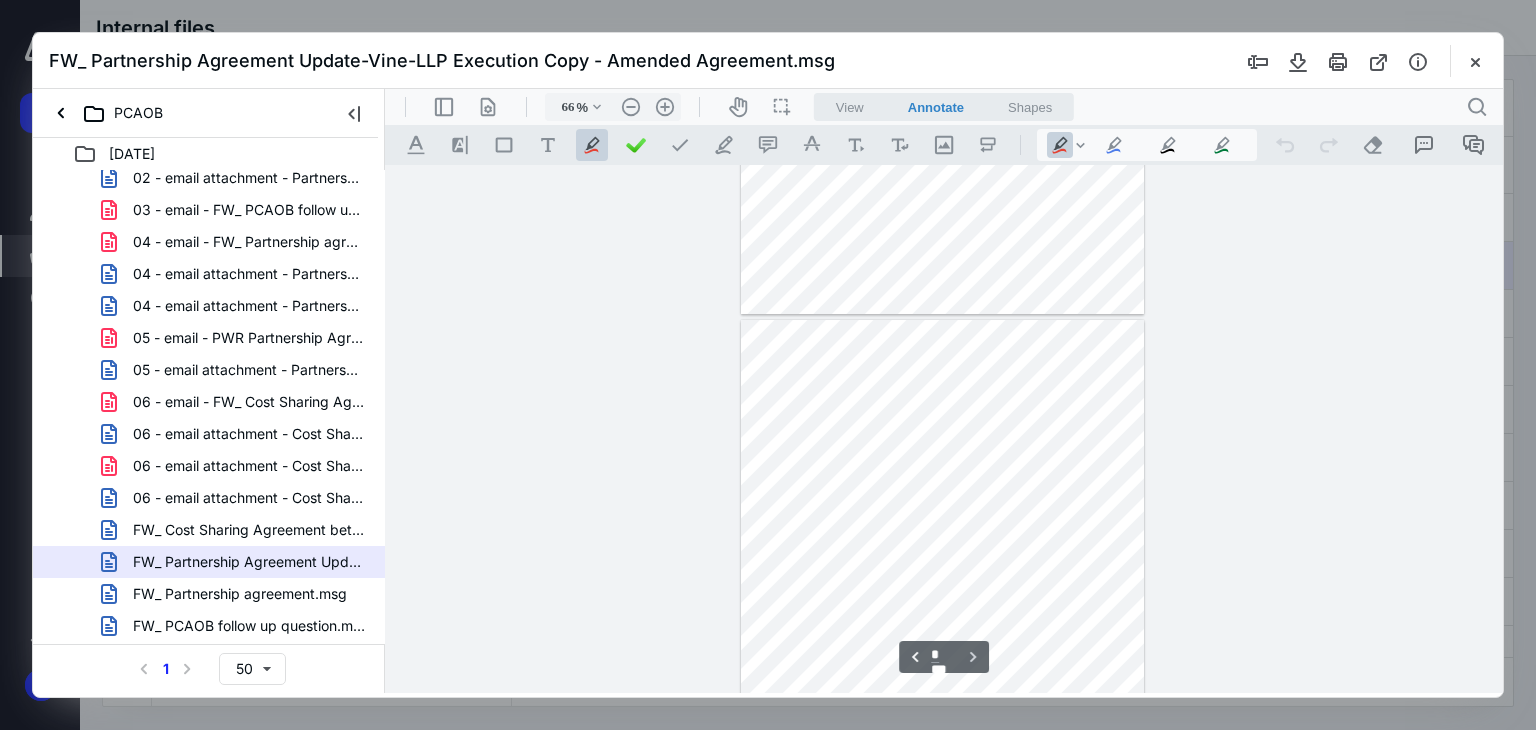 scroll, scrollTop: 528, scrollLeft: 0, axis: vertical 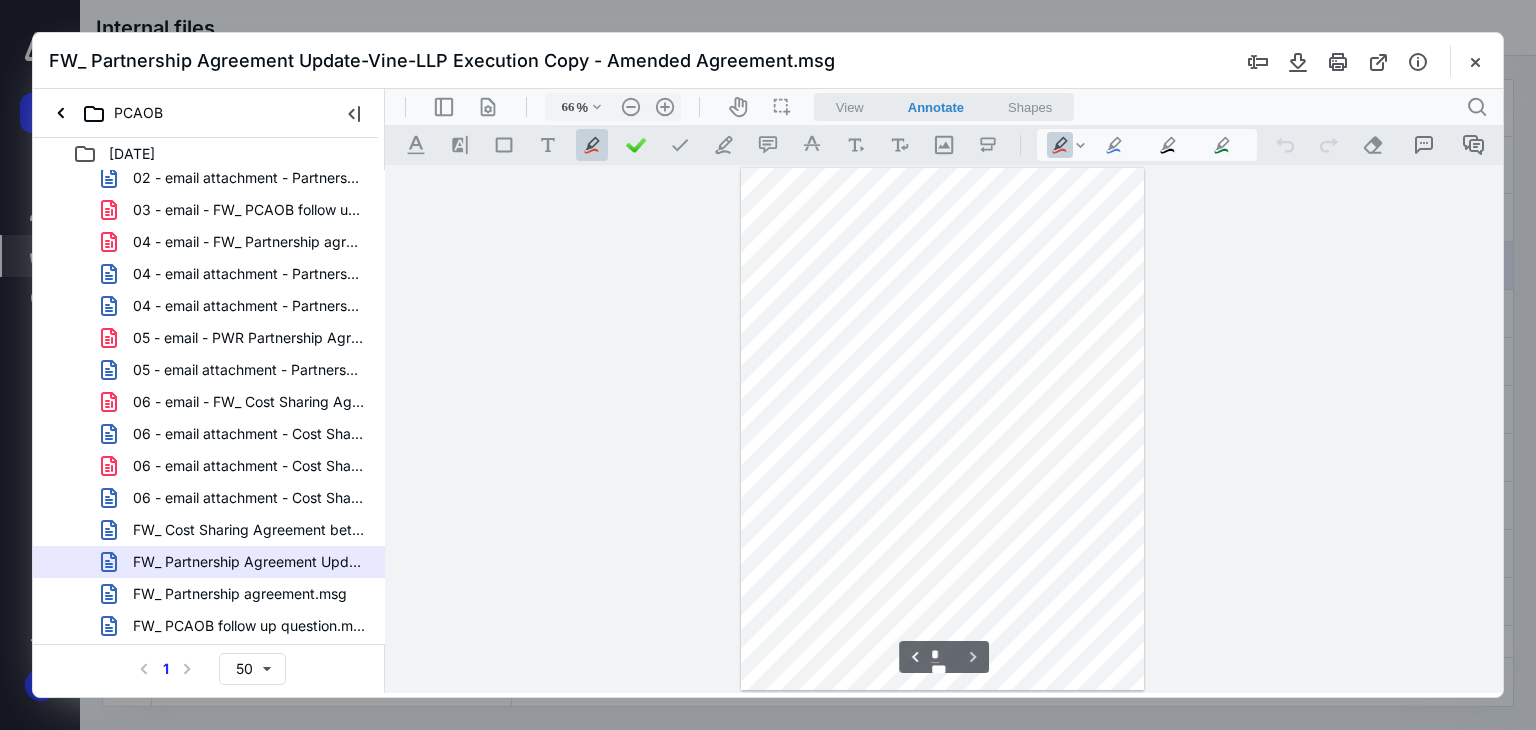 type on "*" 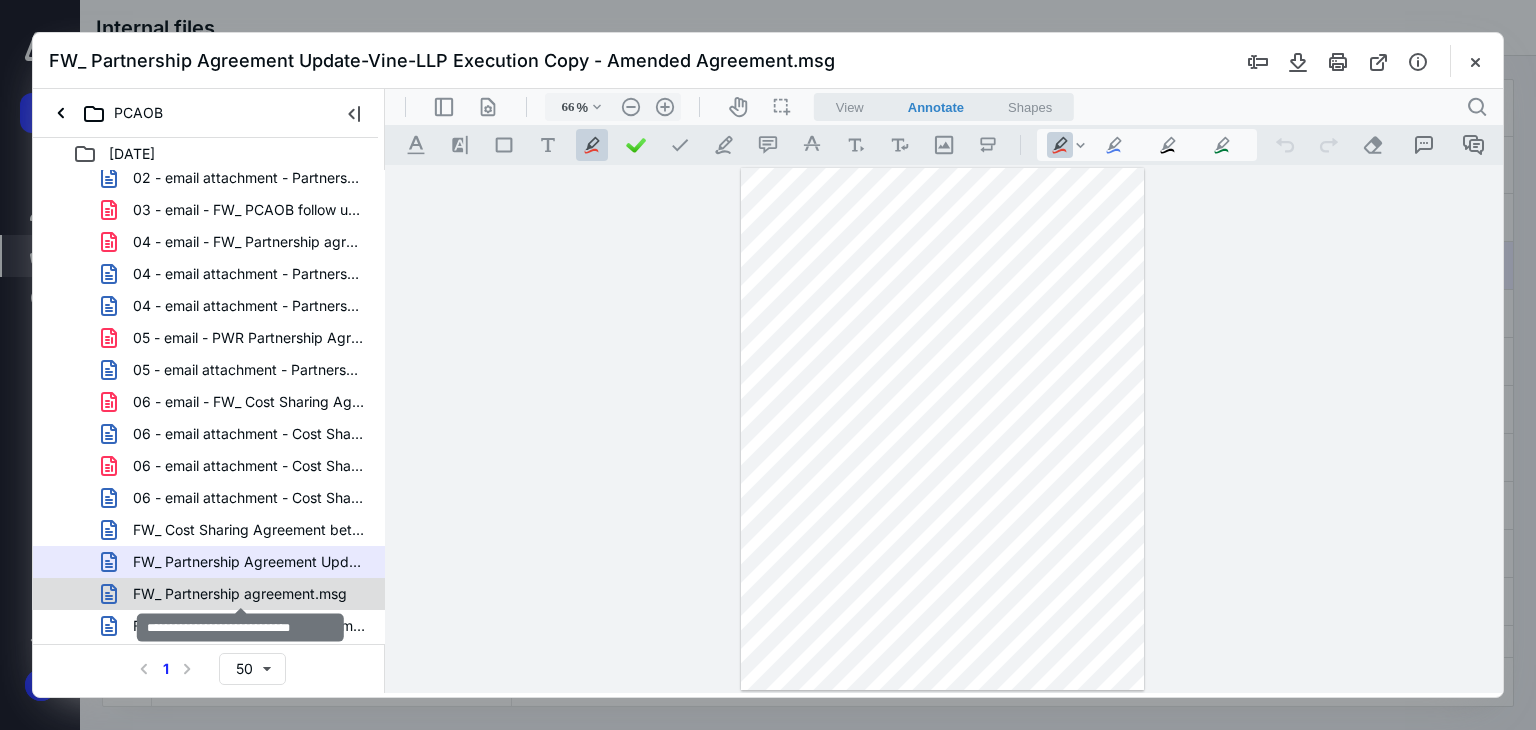 click on "FW_ Partnership agreement.msg" at bounding box center [240, 594] 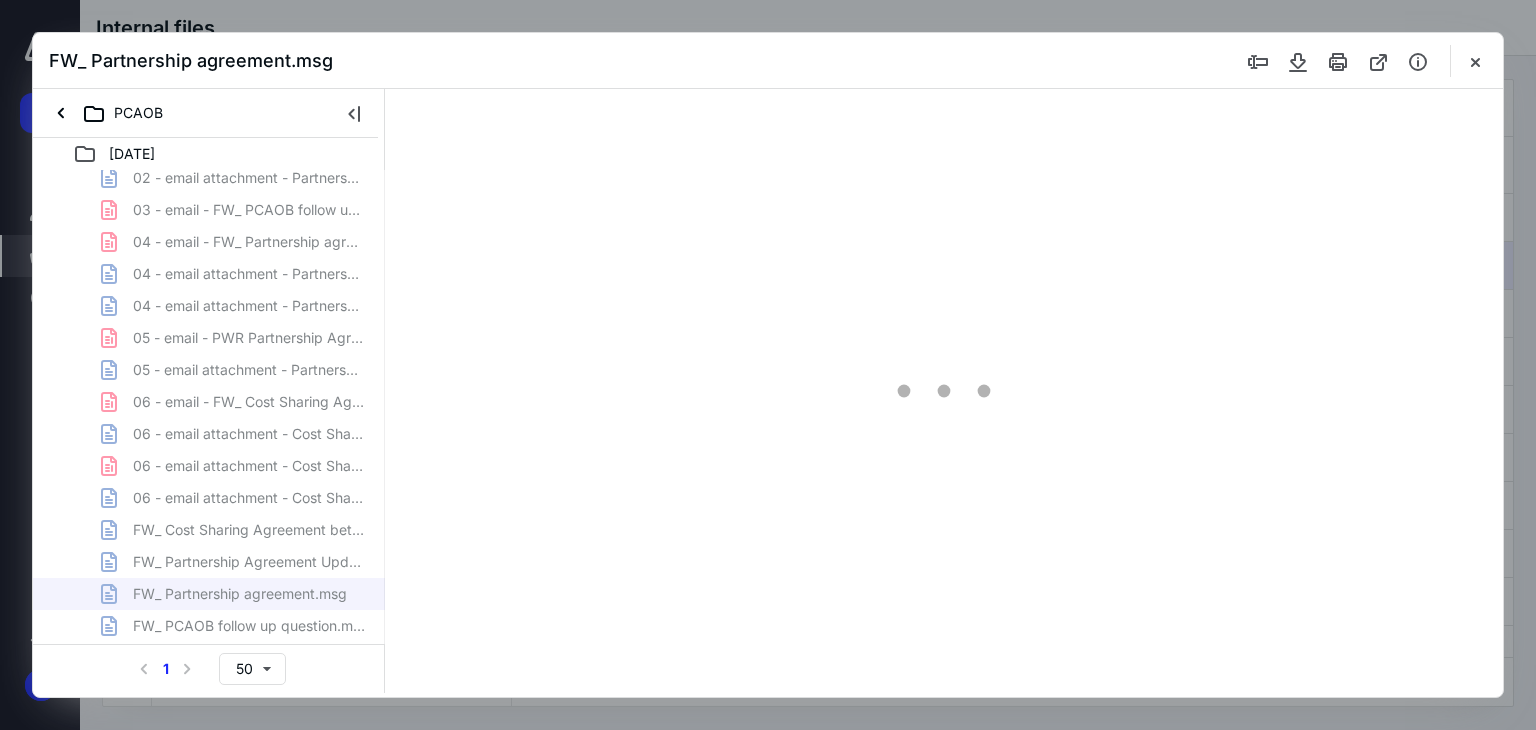 type on "66" 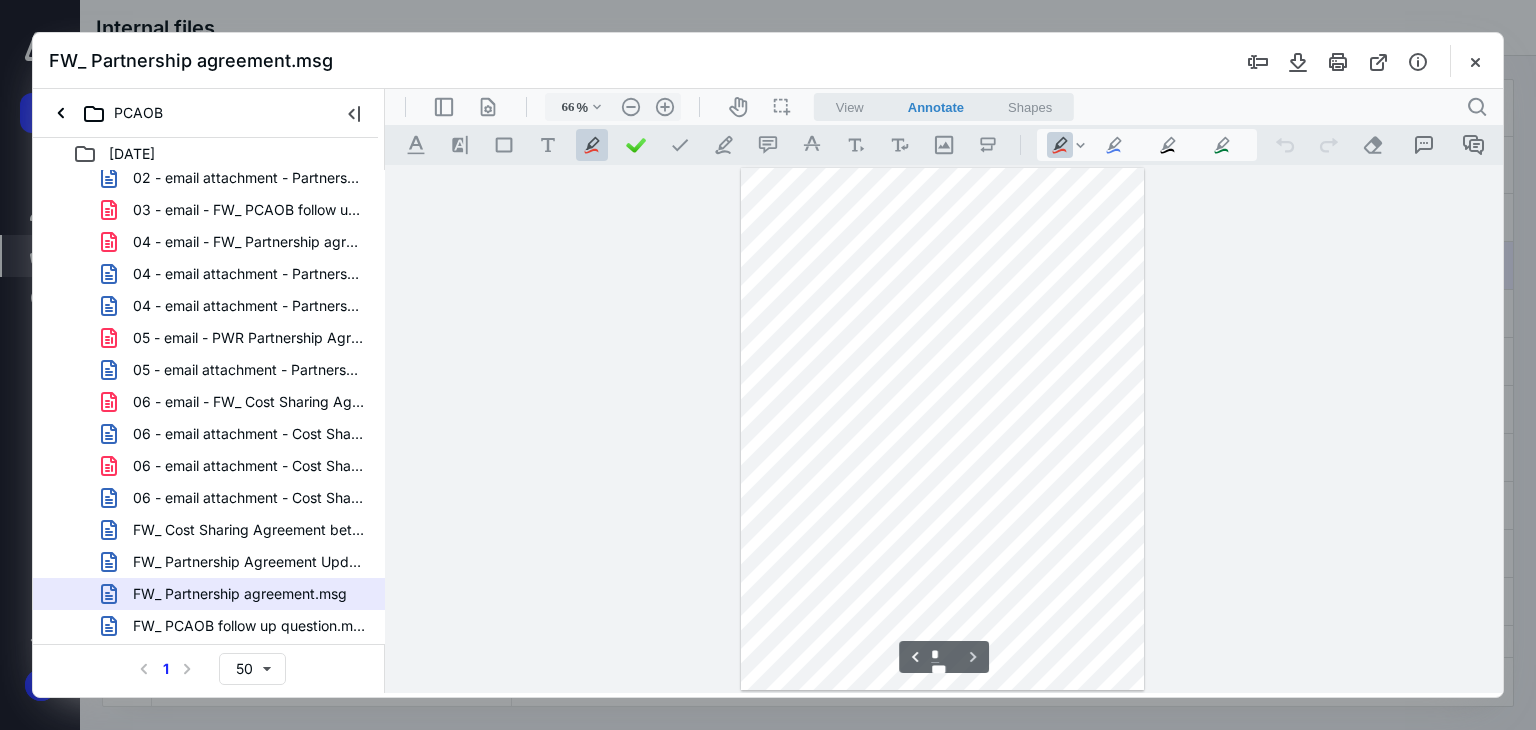 scroll, scrollTop: 28, scrollLeft: 0, axis: vertical 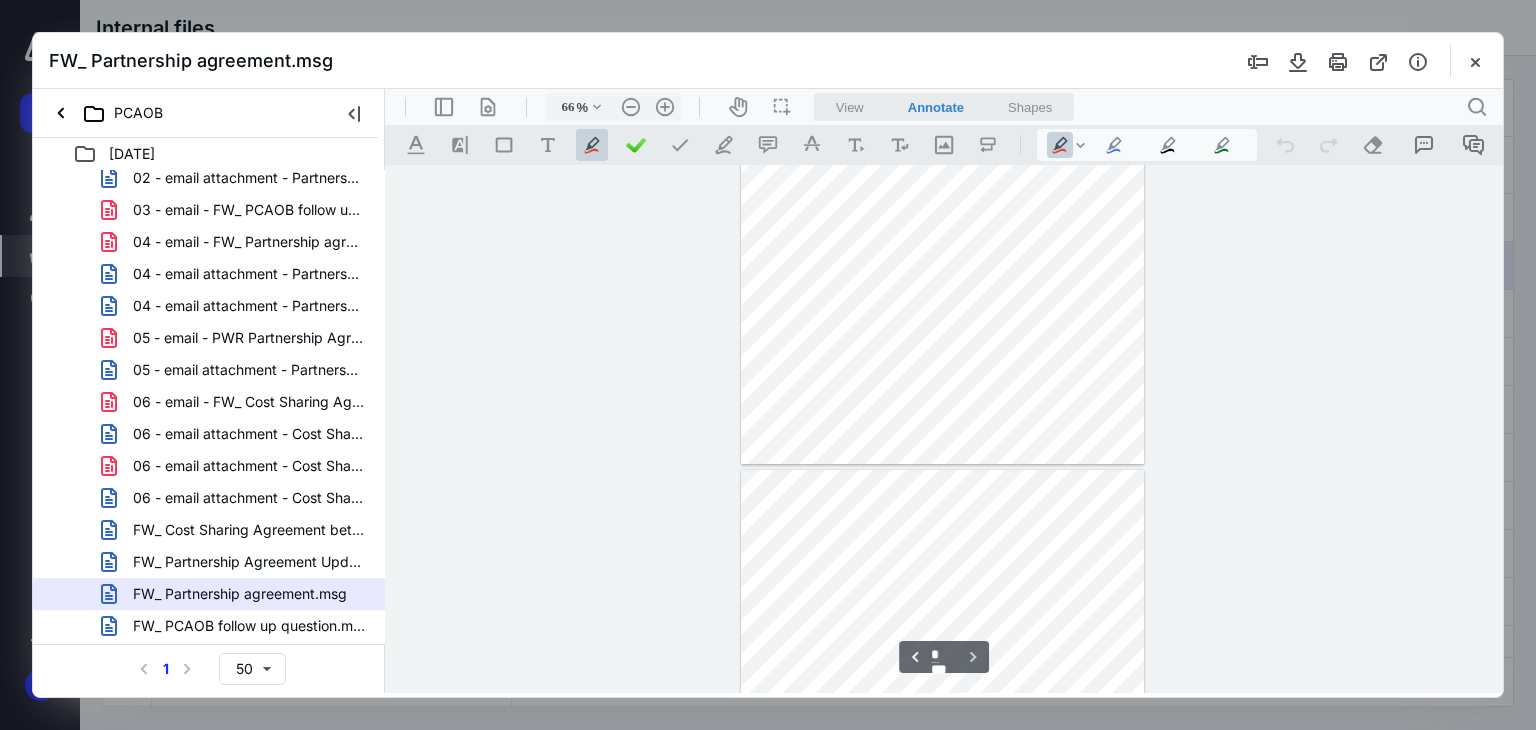 type on "*" 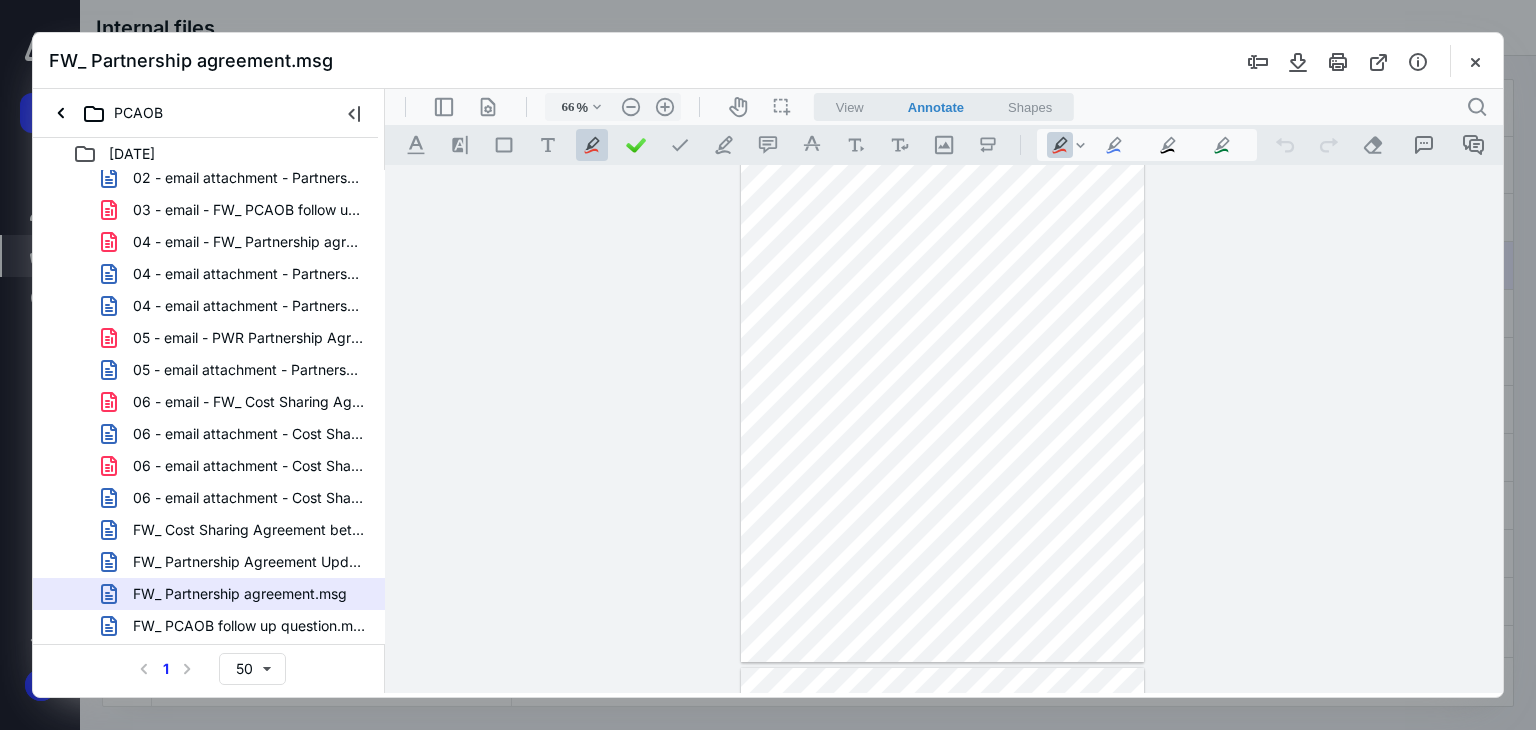 scroll, scrollTop: 0, scrollLeft: 0, axis: both 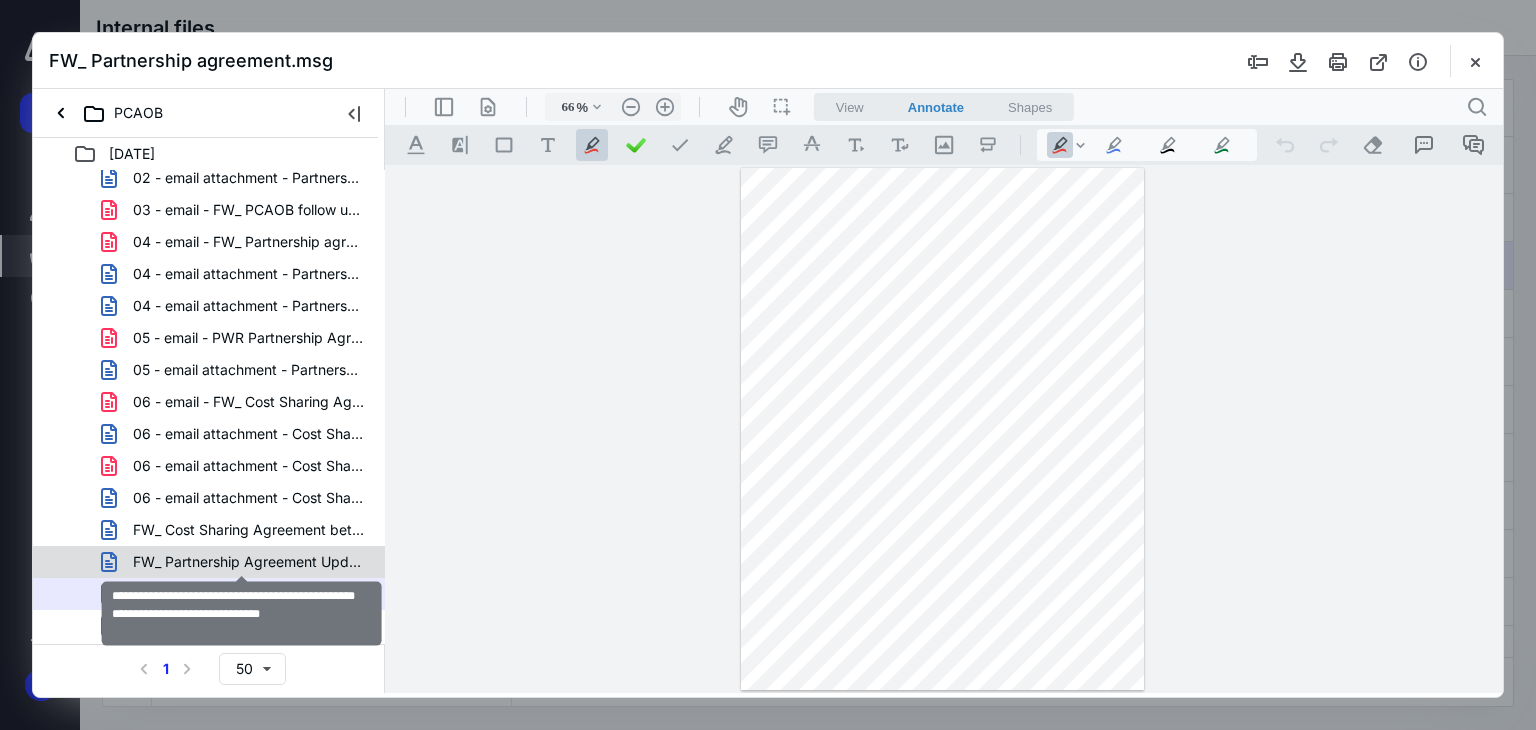 click on "FW_ Partnership Agreement Update-Vine-LLP Execution Copy - Amended Agreement.msg" at bounding box center [249, 562] 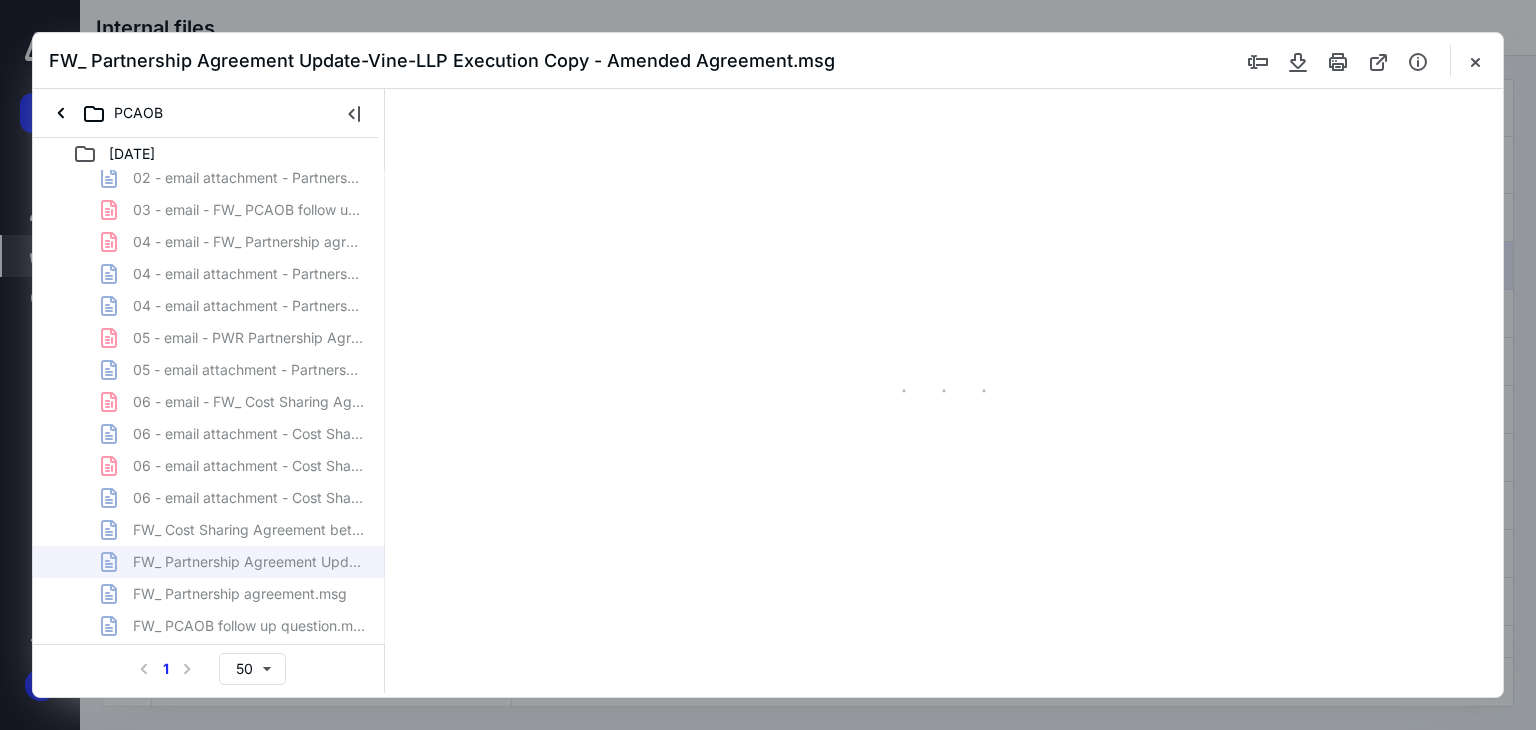 scroll, scrollTop: 79, scrollLeft: 0, axis: vertical 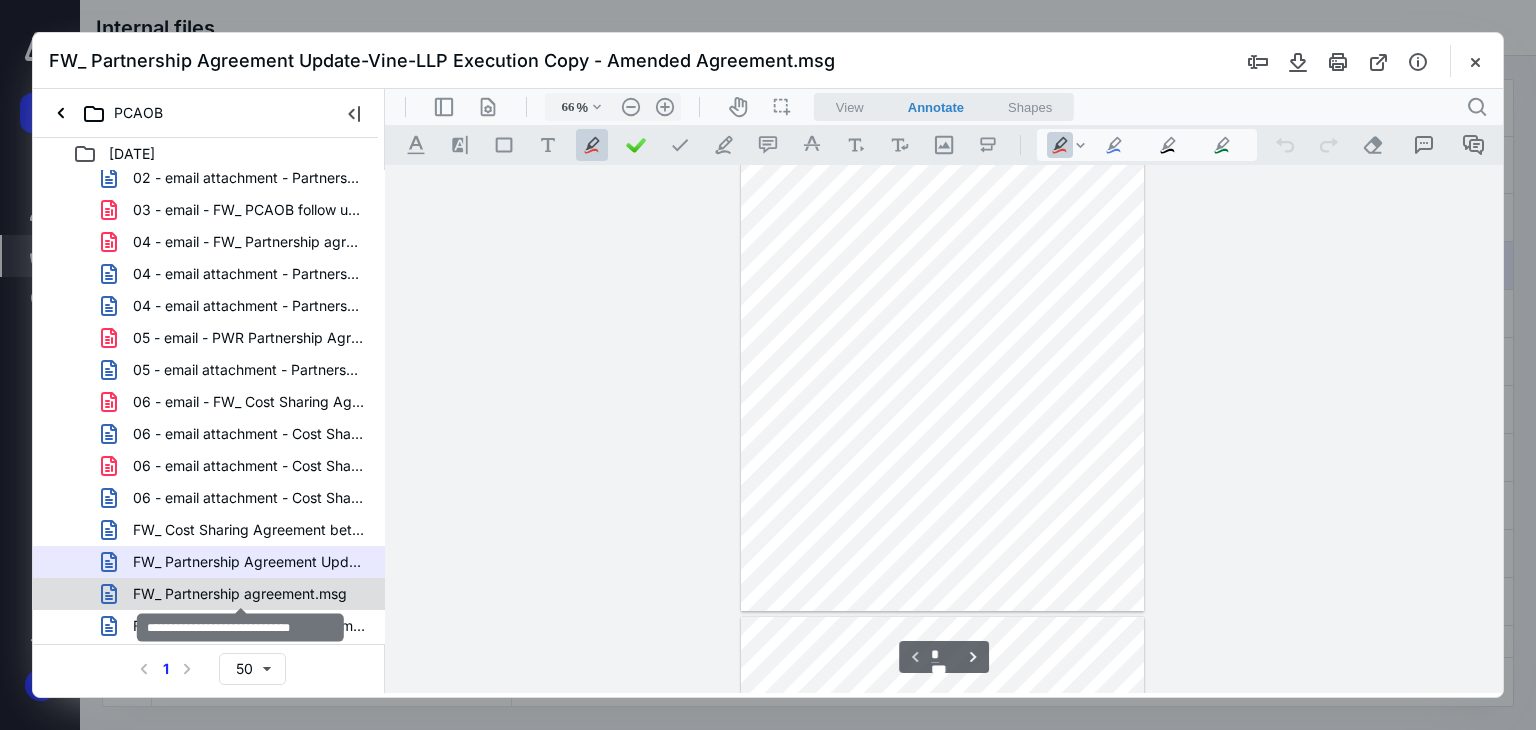 click on "FW_ Partnership agreement.msg" at bounding box center [240, 594] 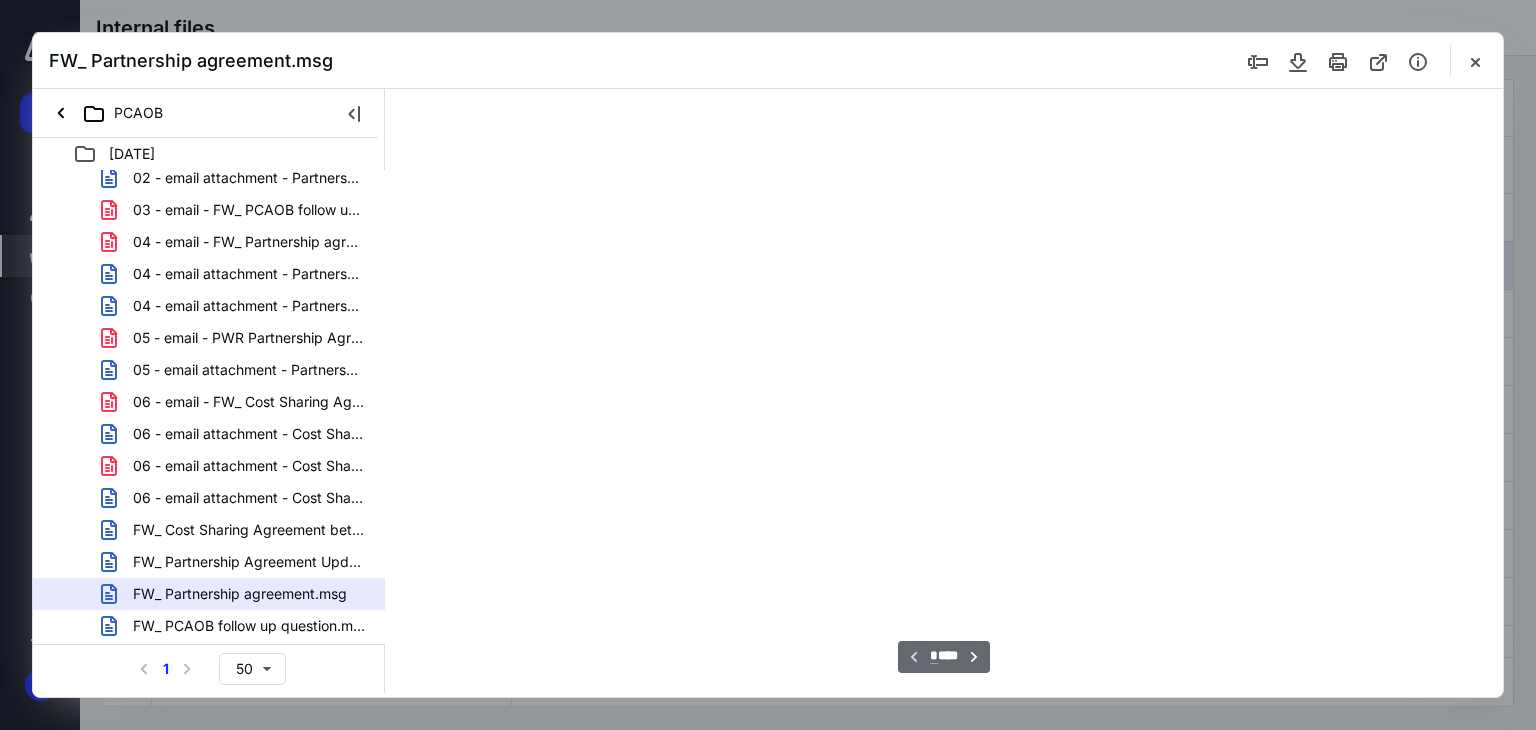 scroll, scrollTop: 79, scrollLeft: 0, axis: vertical 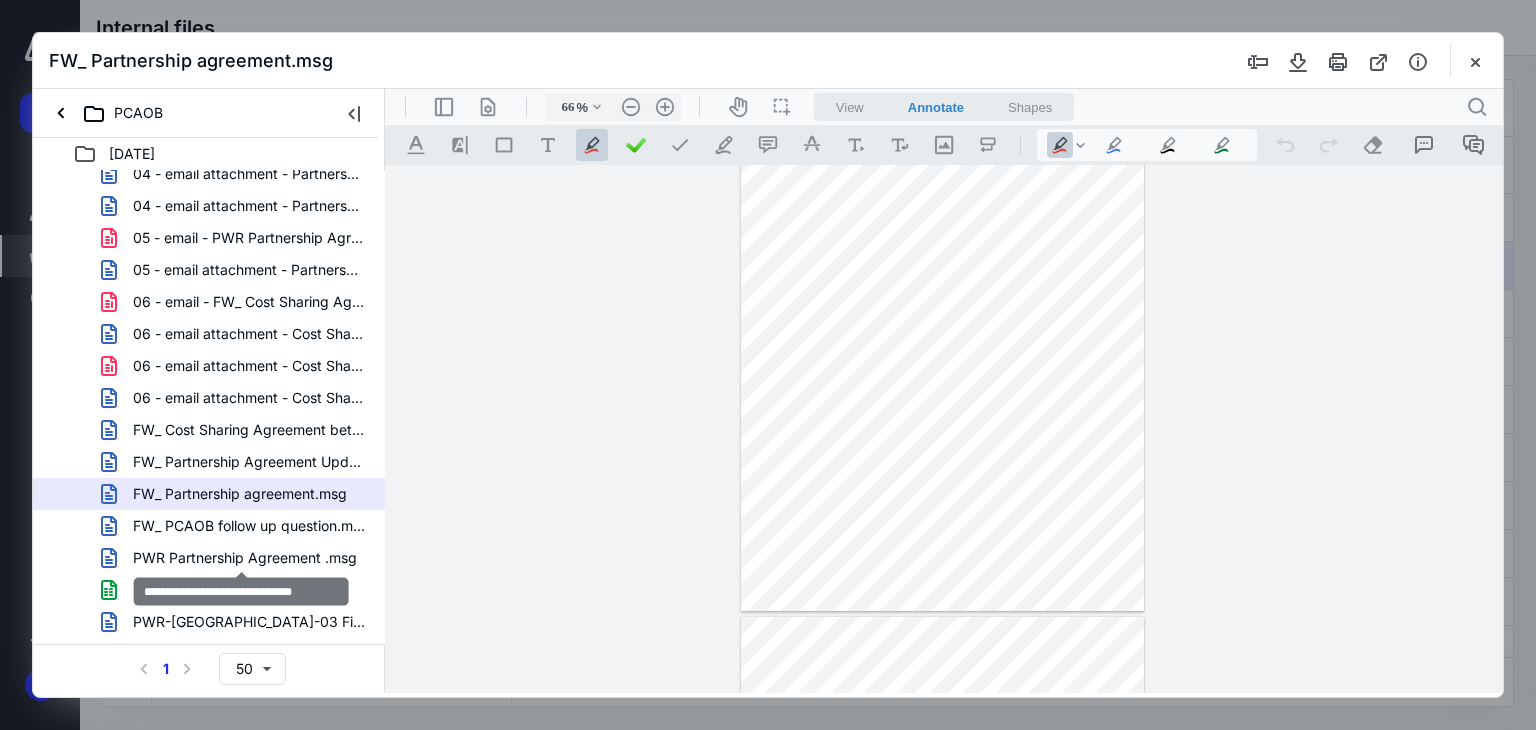 click on "PWR Partnership Agreement .msg" at bounding box center [245, 558] 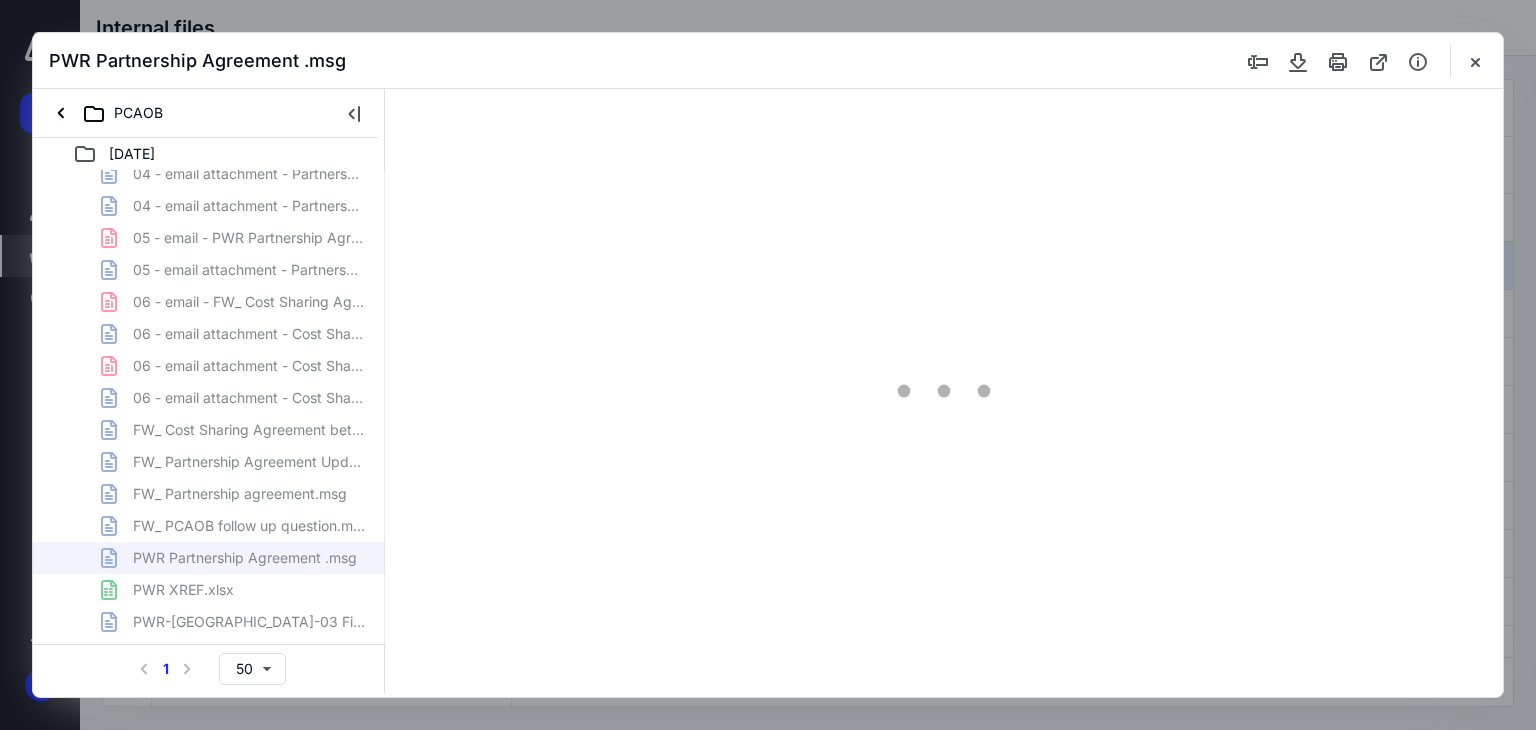 scroll, scrollTop: 0, scrollLeft: 0, axis: both 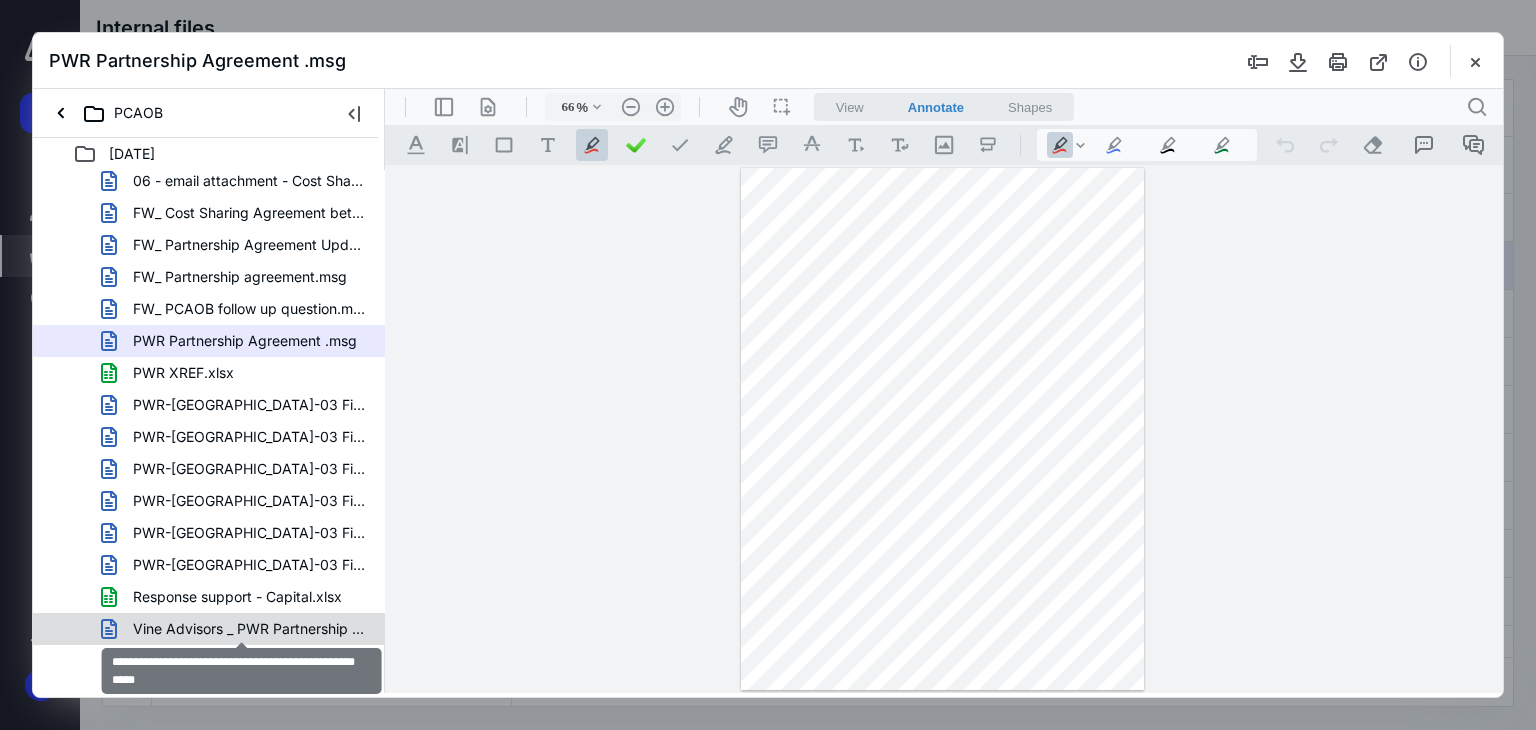 click on "Vine Advisors _ PWR Partnership Agreement Amendment.msg" at bounding box center [249, 629] 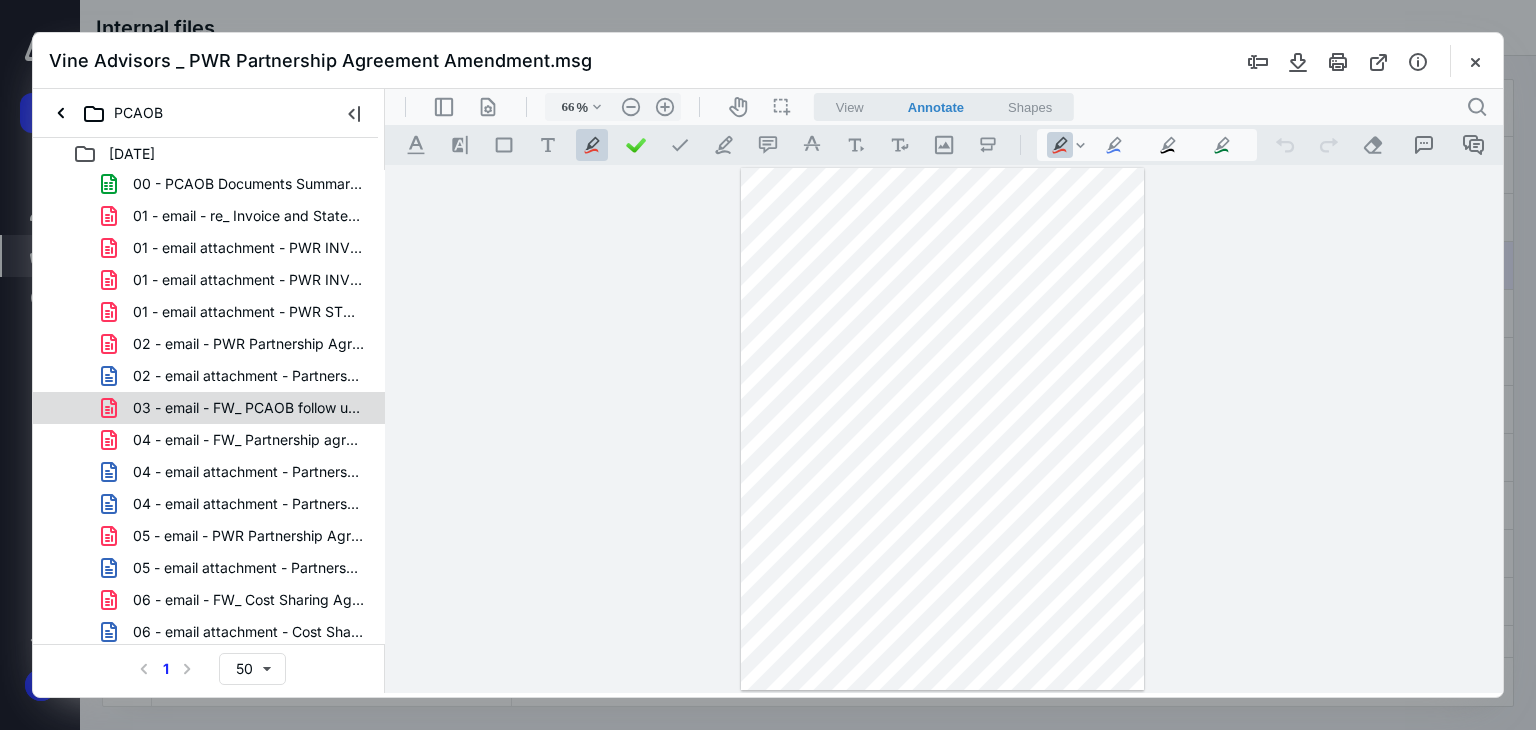 scroll, scrollTop: 0, scrollLeft: 0, axis: both 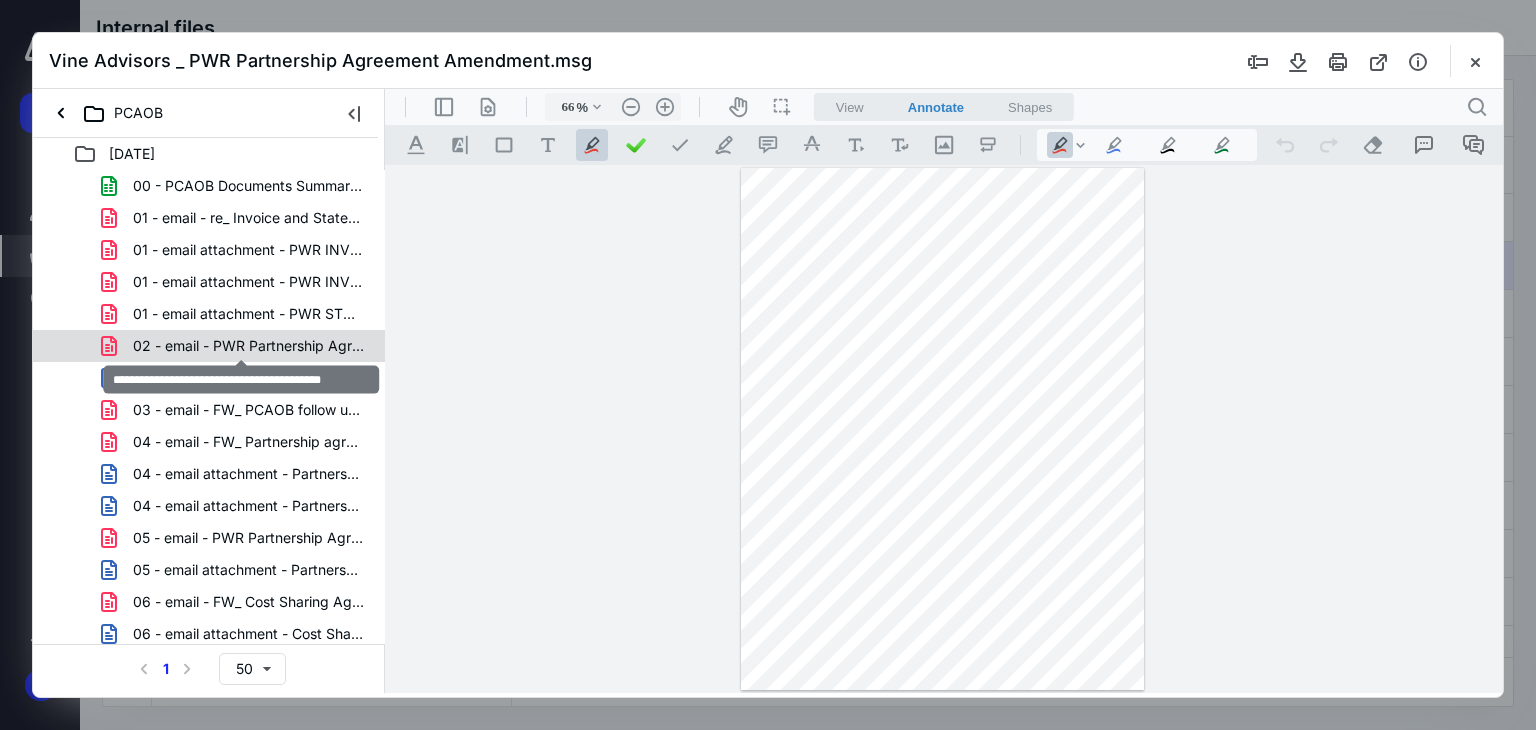 click on "02 - email - PWR Partnership Agreement.pdf" at bounding box center (249, 346) 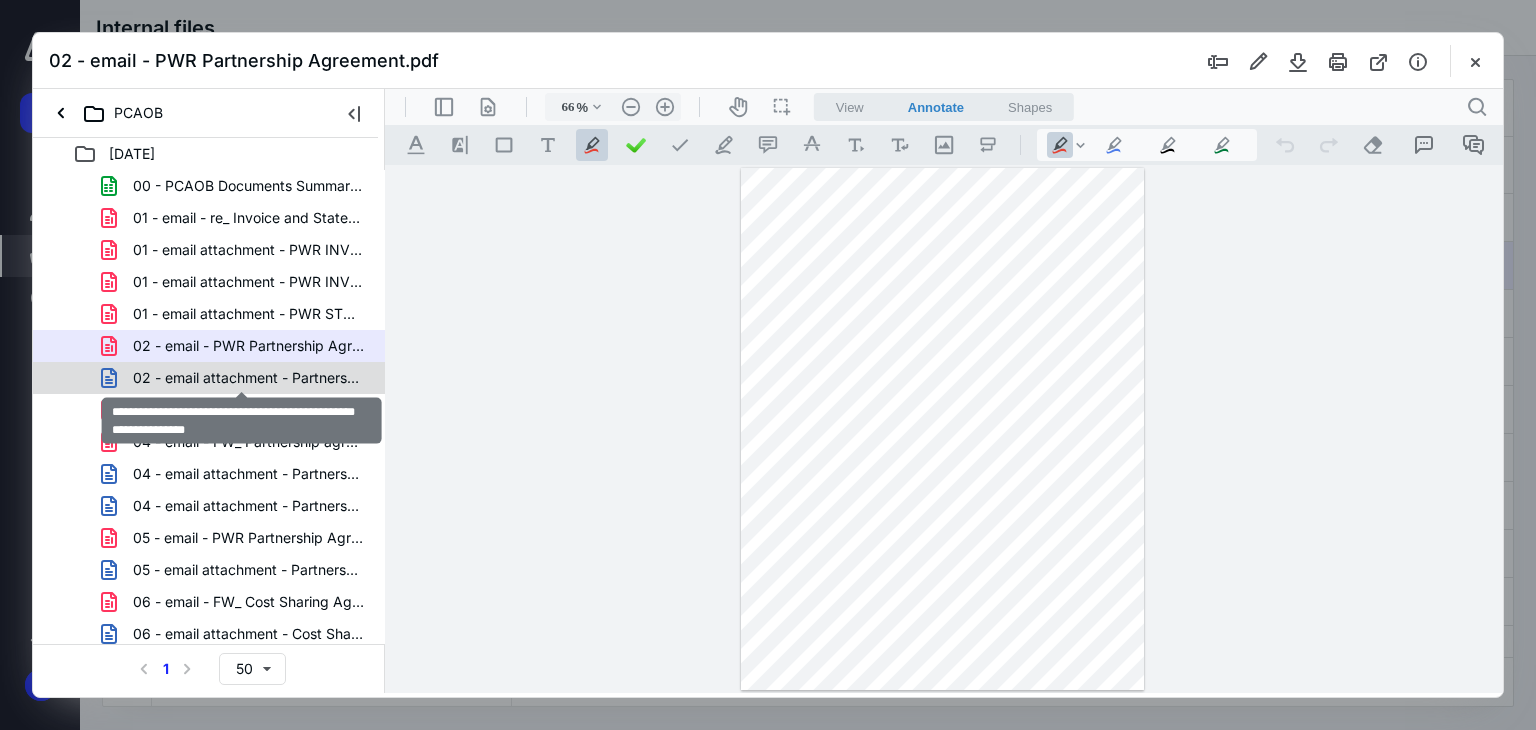 click on "02 - email attachment - Partnership Agreement Update-PWR CPA.docx" at bounding box center [249, 378] 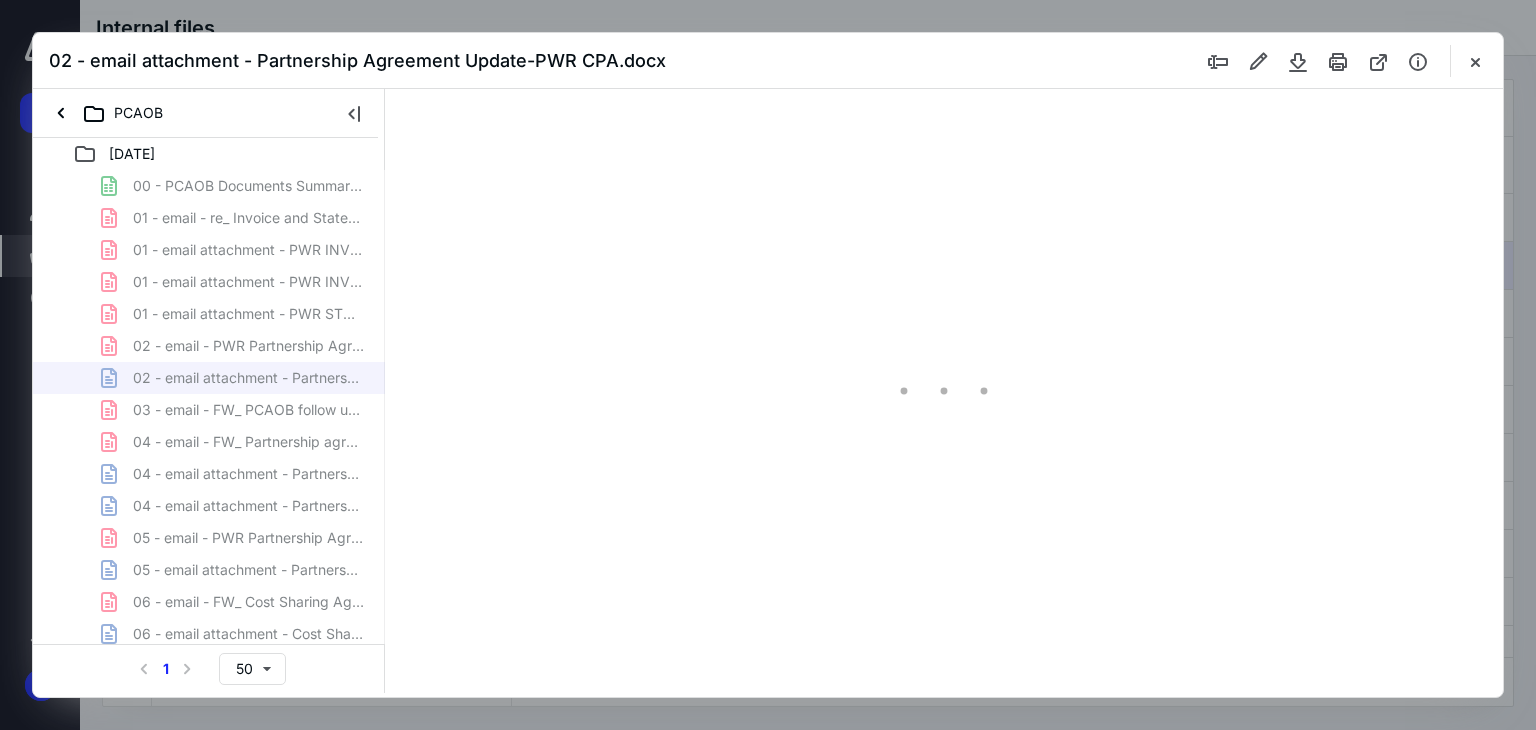 scroll, scrollTop: 79, scrollLeft: 0, axis: vertical 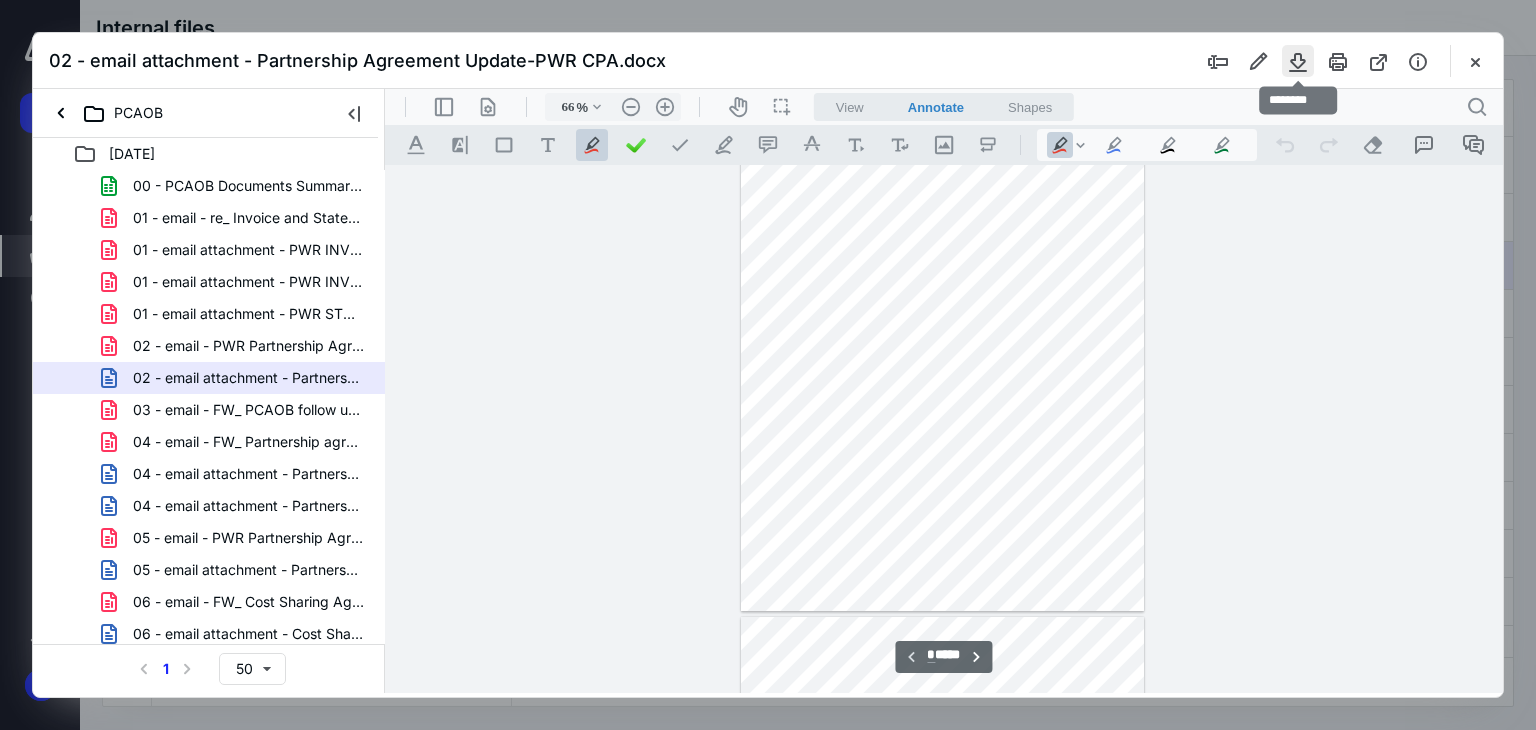 click at bounding box center (1298, 61) 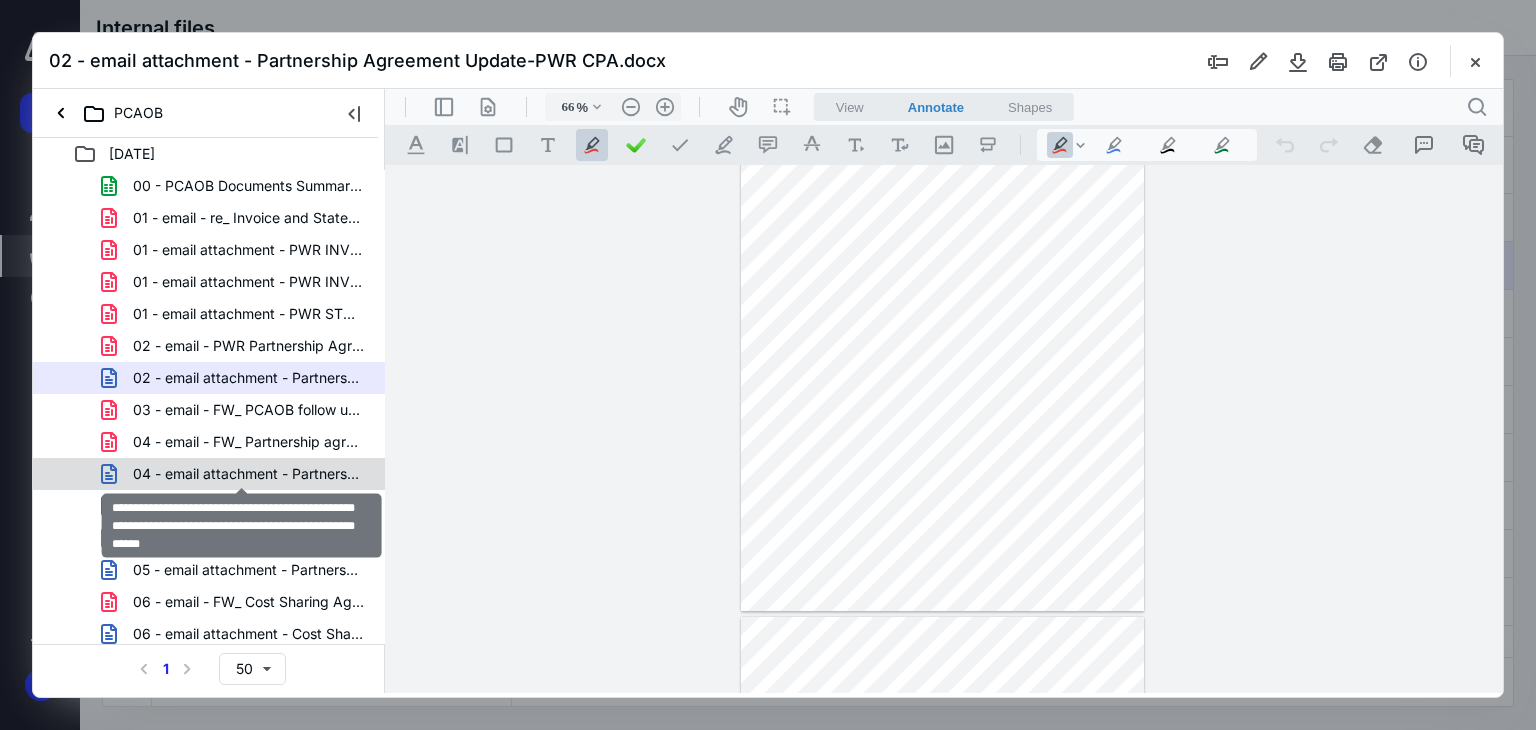 click on "04 - email attachment - Partnership Agreement Update-Vine-LLP Execution Copy - Ame V3 [DATE] clean.docx" at bounding box center (249, 474) 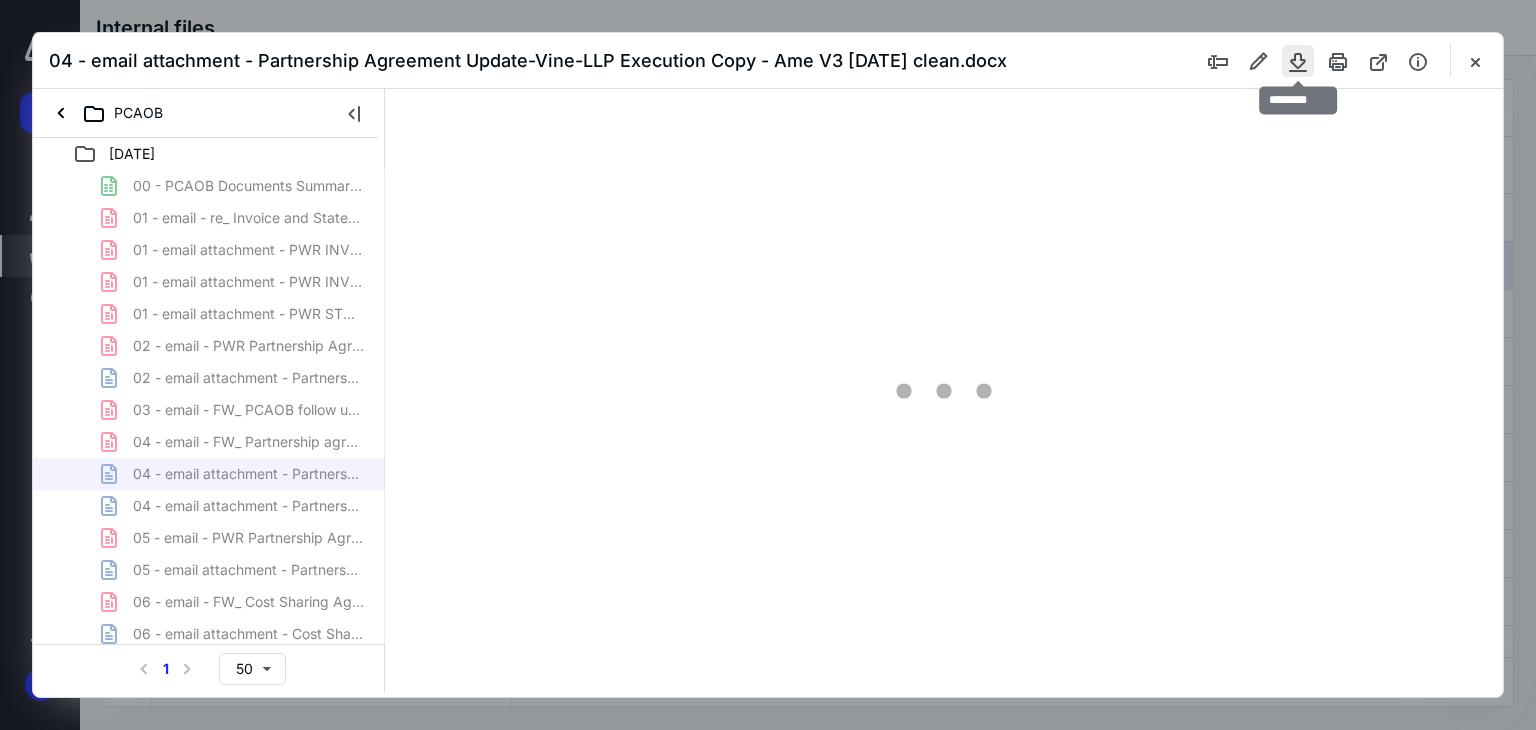 scroll, scrollTop: 79, scrollLeft: 0, axis: vertical 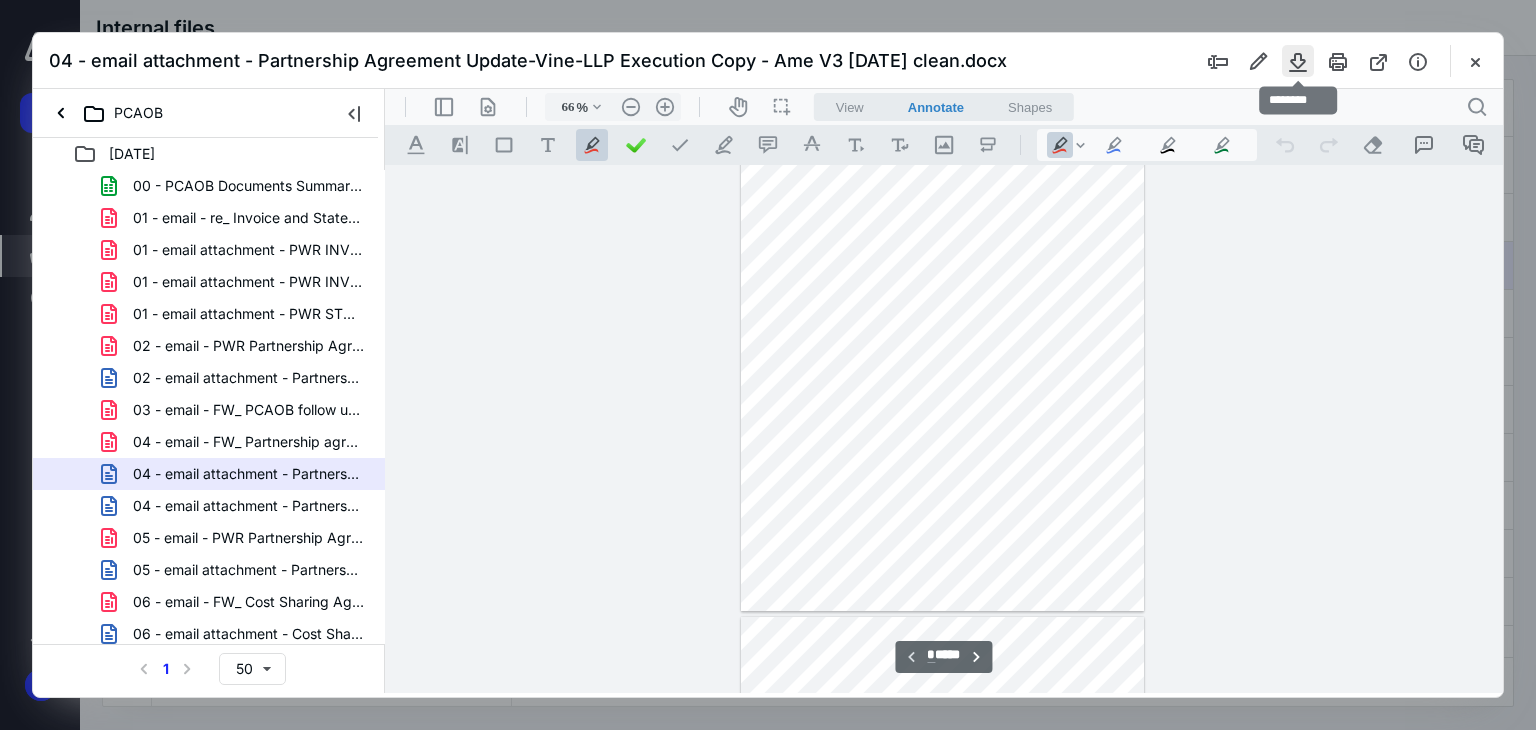 click at bounding box center (1298, 61) 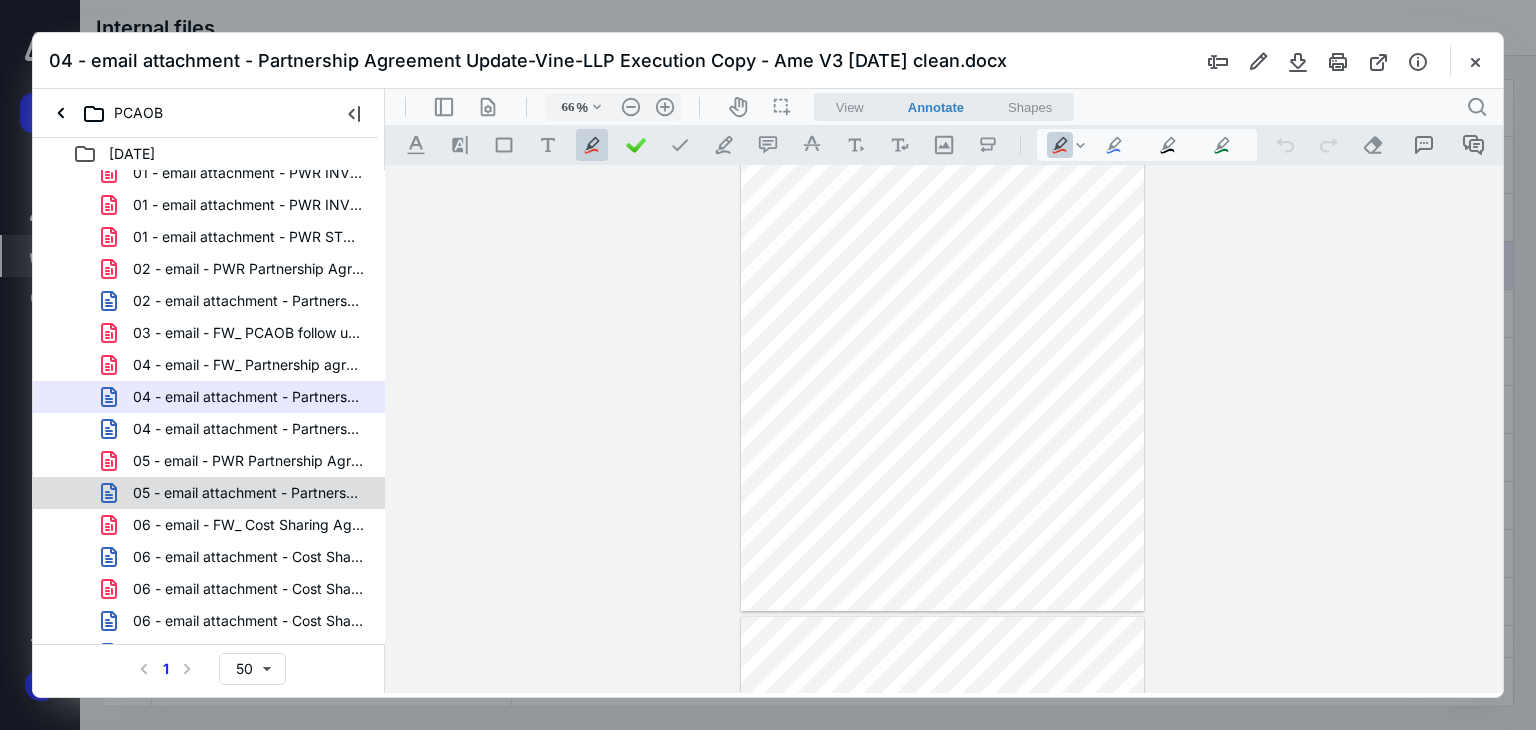 scroll, scrollTop: 100, scrollLeft: 0, axis: vertical 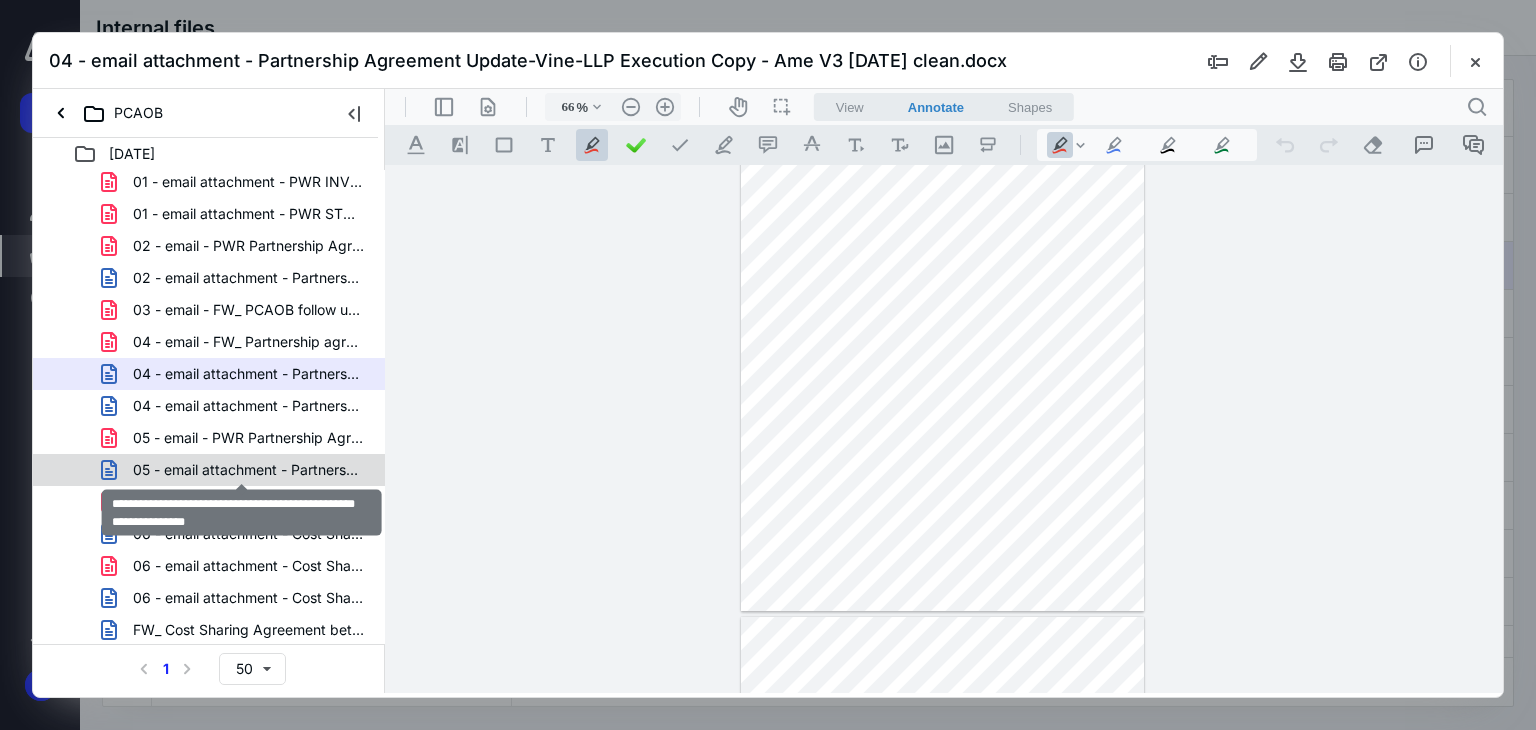 click on "05 - email attachment - Partnership Agreement Update-PWR CPA.docx" at bounding box center (249, 470) 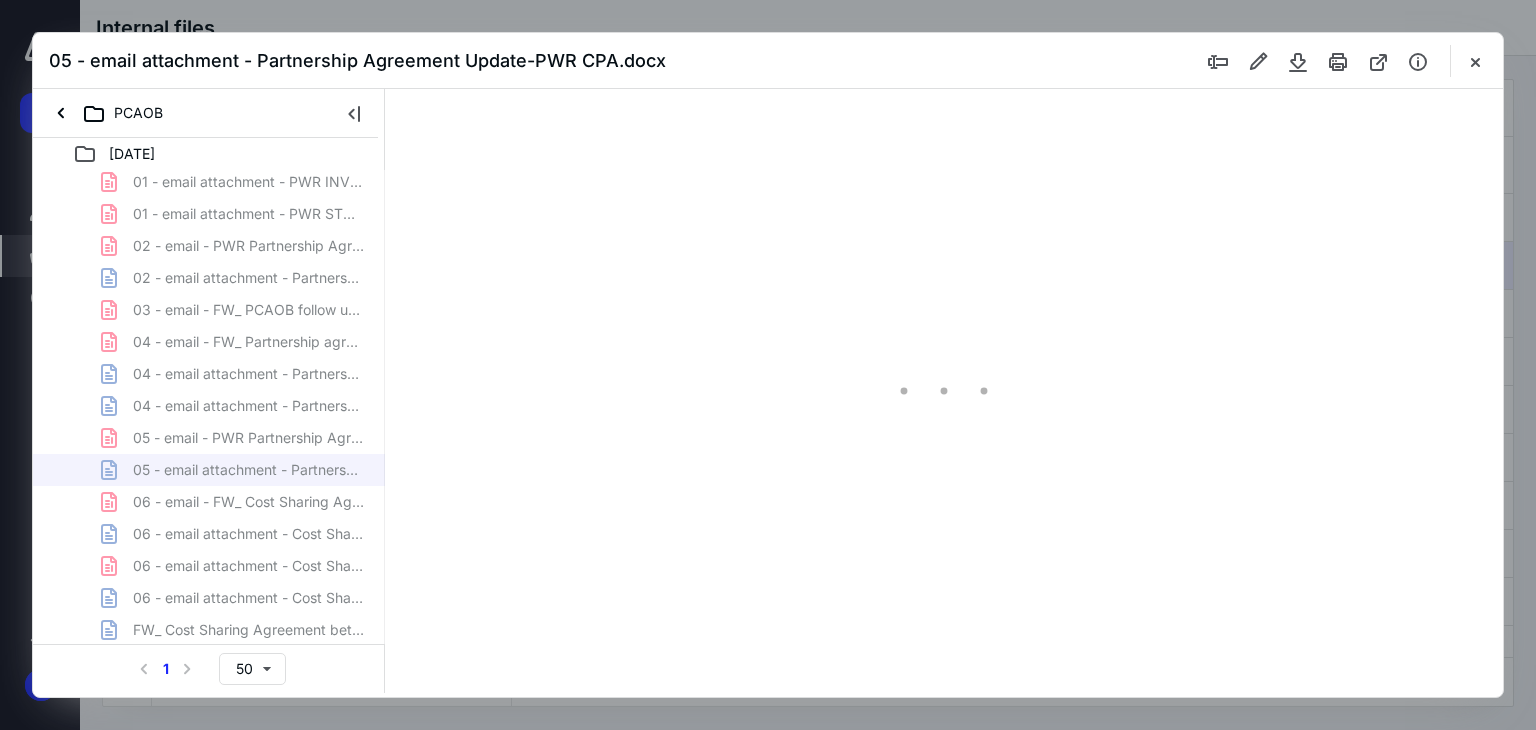 type on "66" 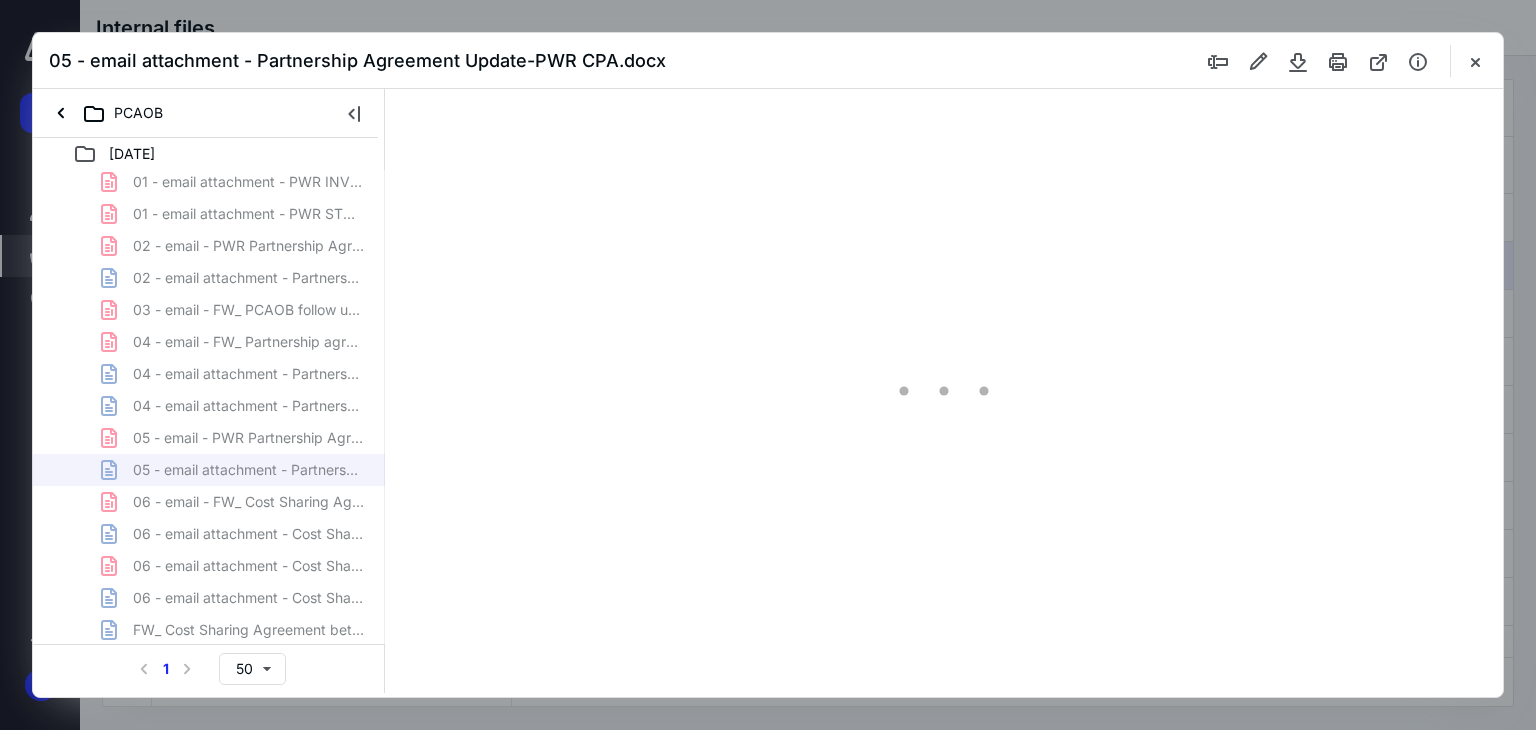 scroll, scrollTop: 79, scrollLeft: 0, axis: vertical 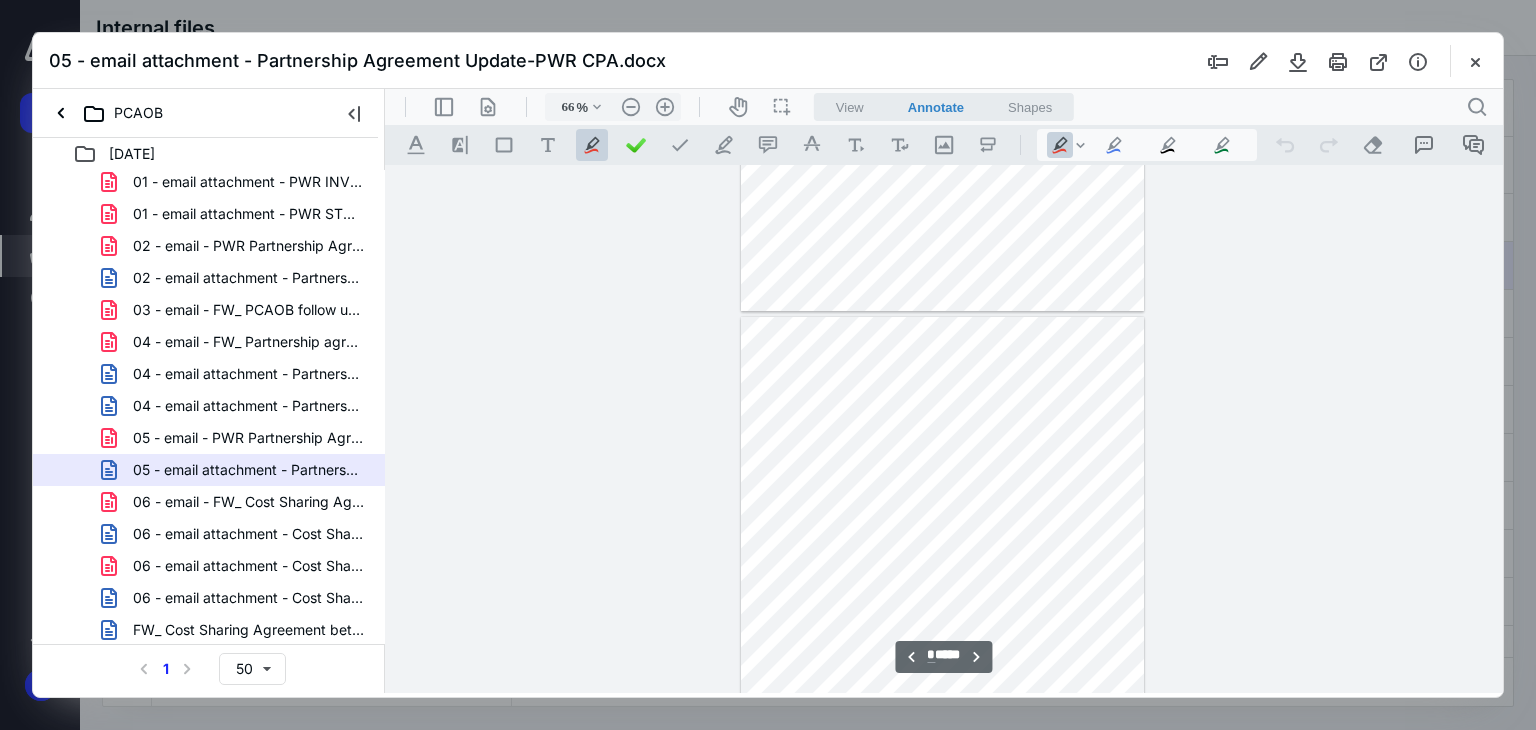 type on "*" 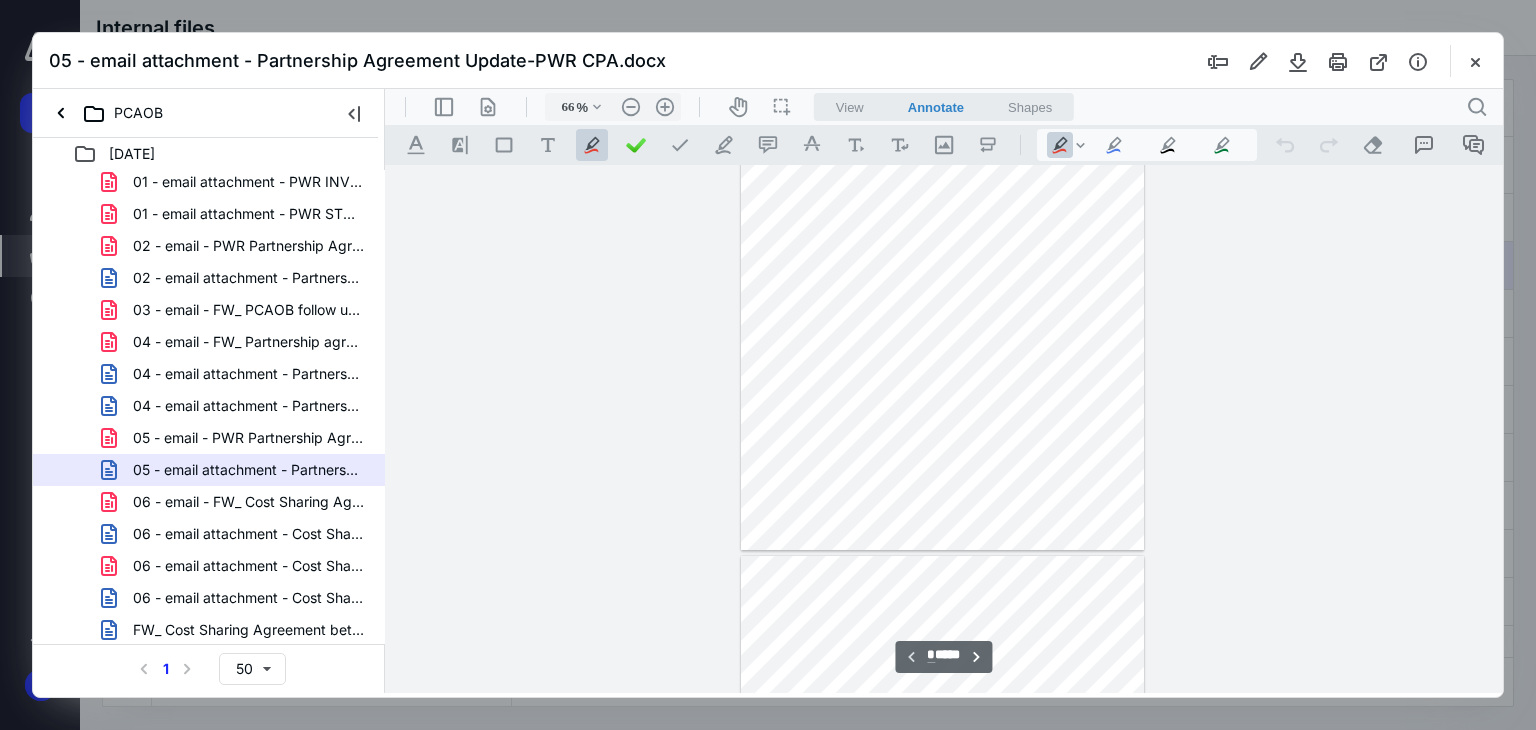 scroll, scrollTop: 0, scrollLeft: 0, axis: both 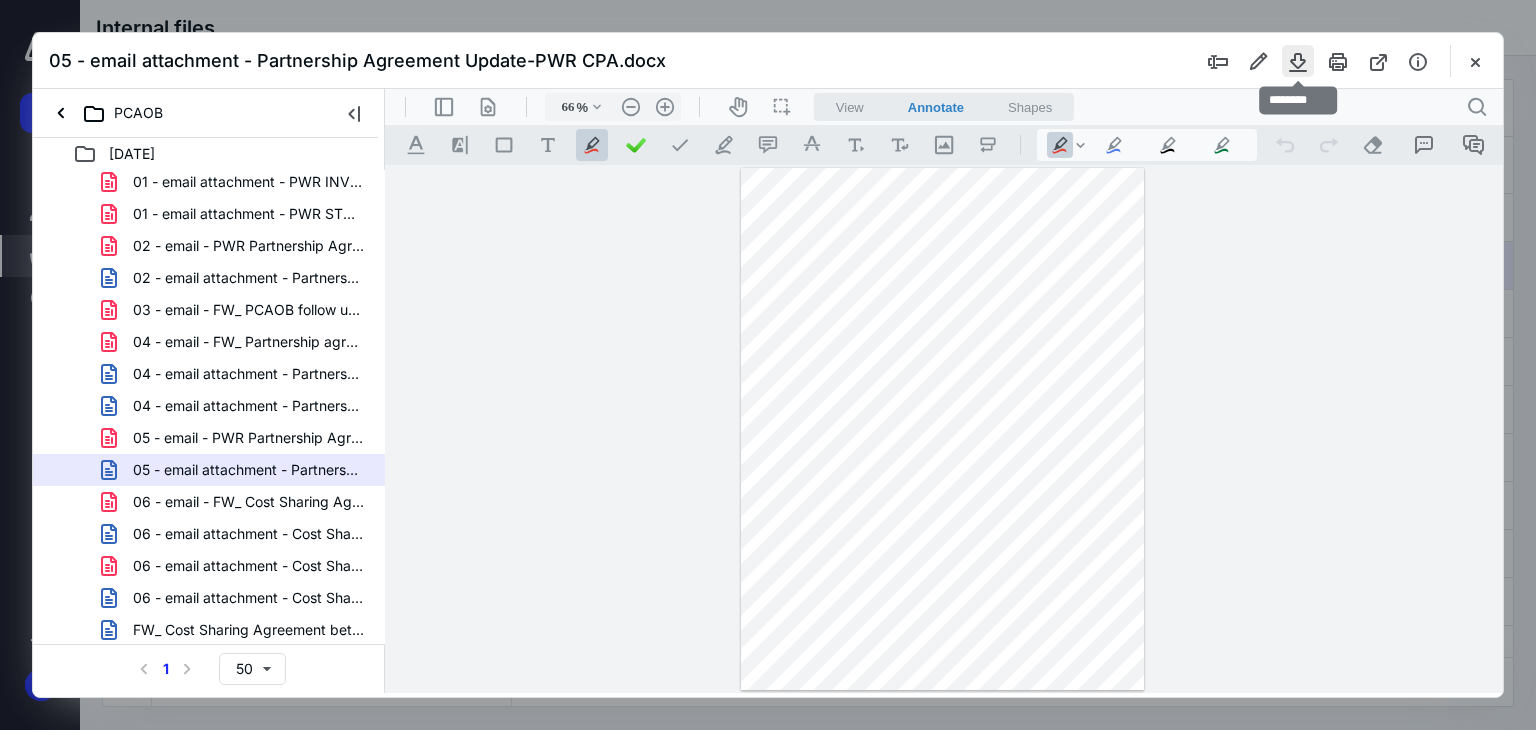 click at bounding box center (1298, 61) 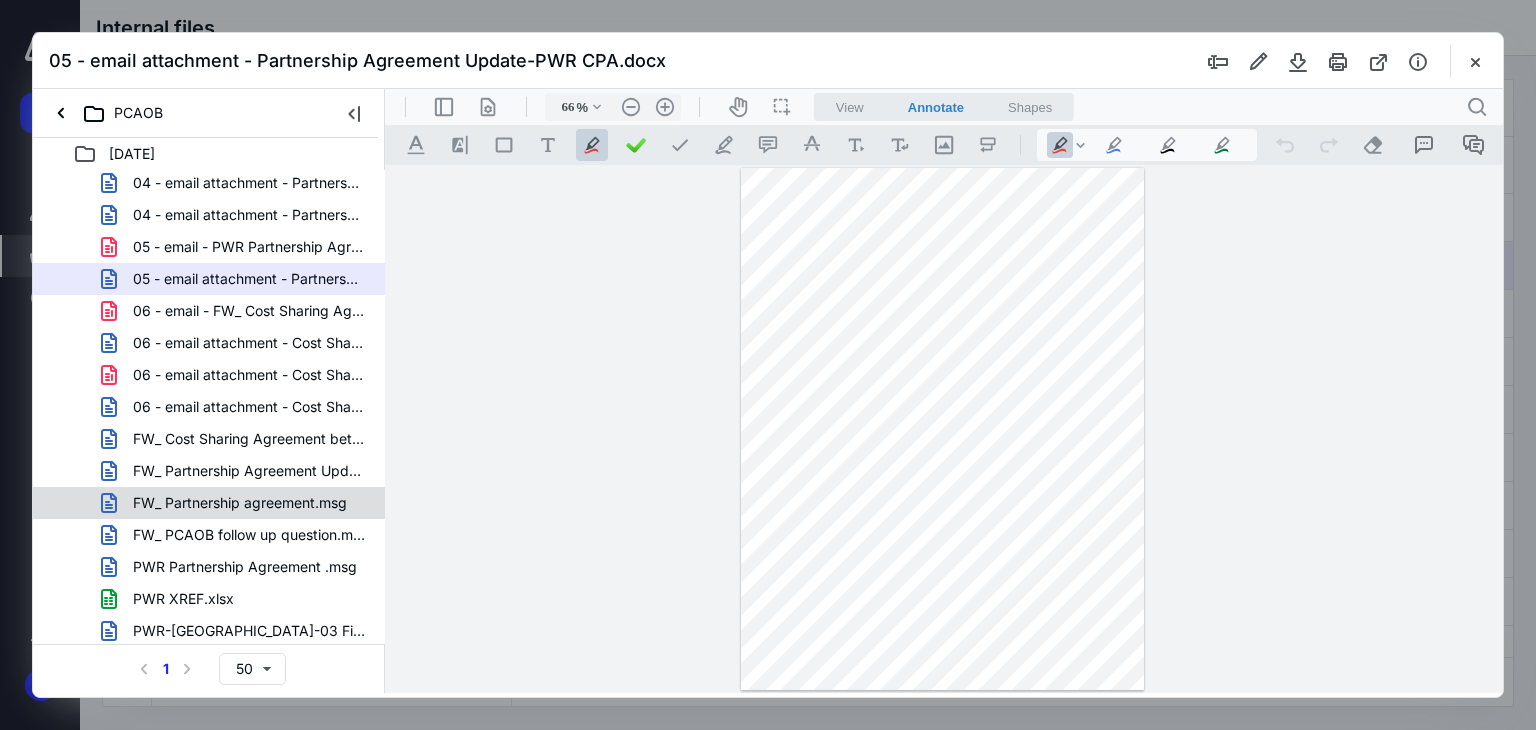 scroll, scrollTop: 300, scrollLeft: 0, axis: vertical 